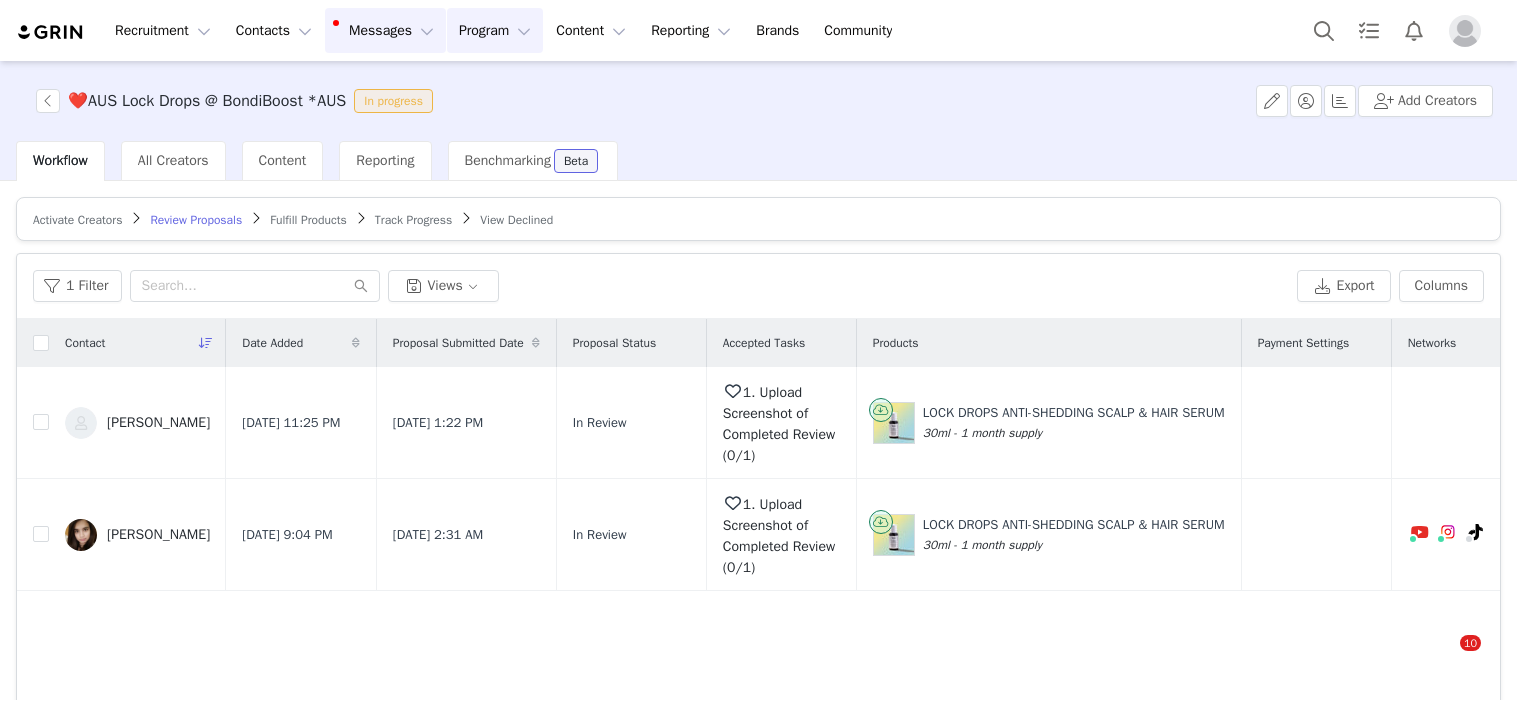 scroll, scrollTop: 0, scrollLeft: 0, axis: both 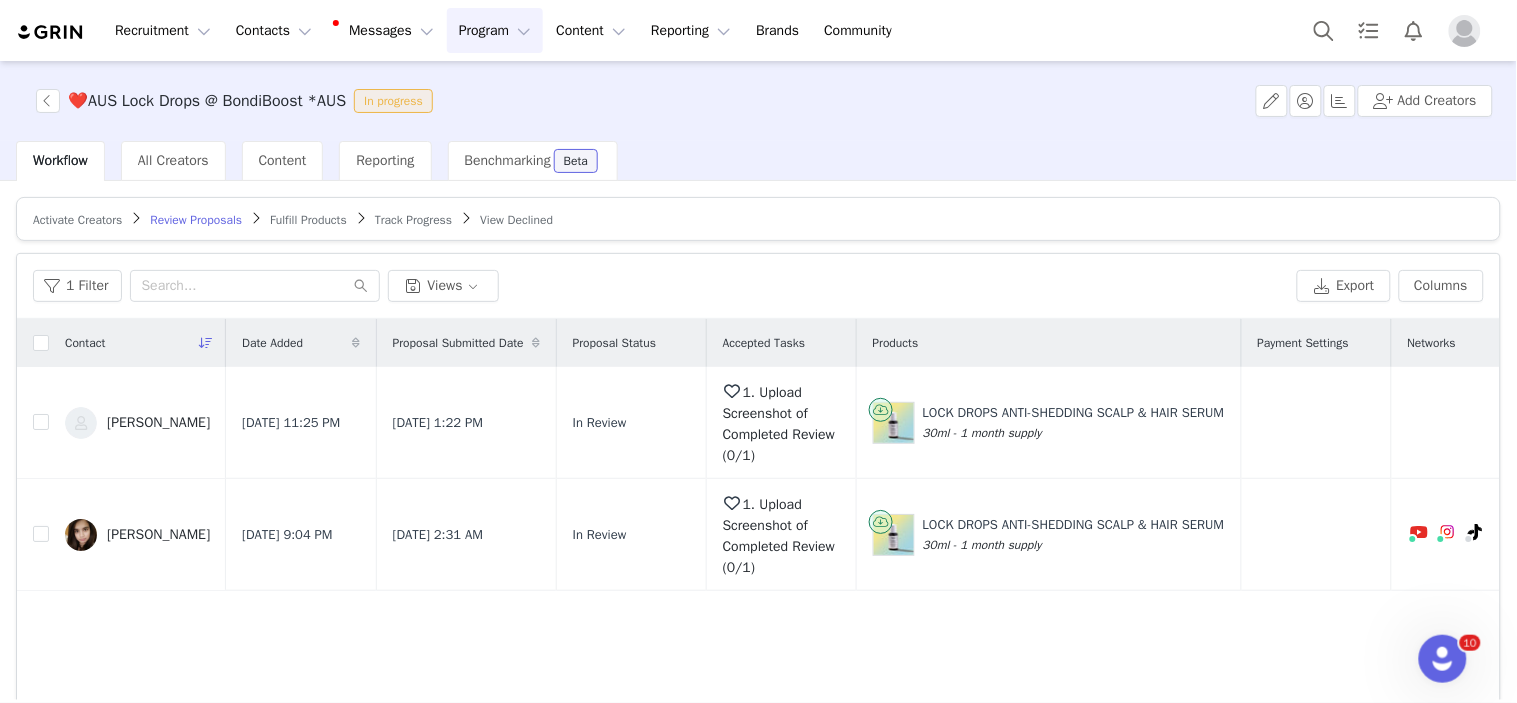 click on "Contact" at bounding box center (137, 343) 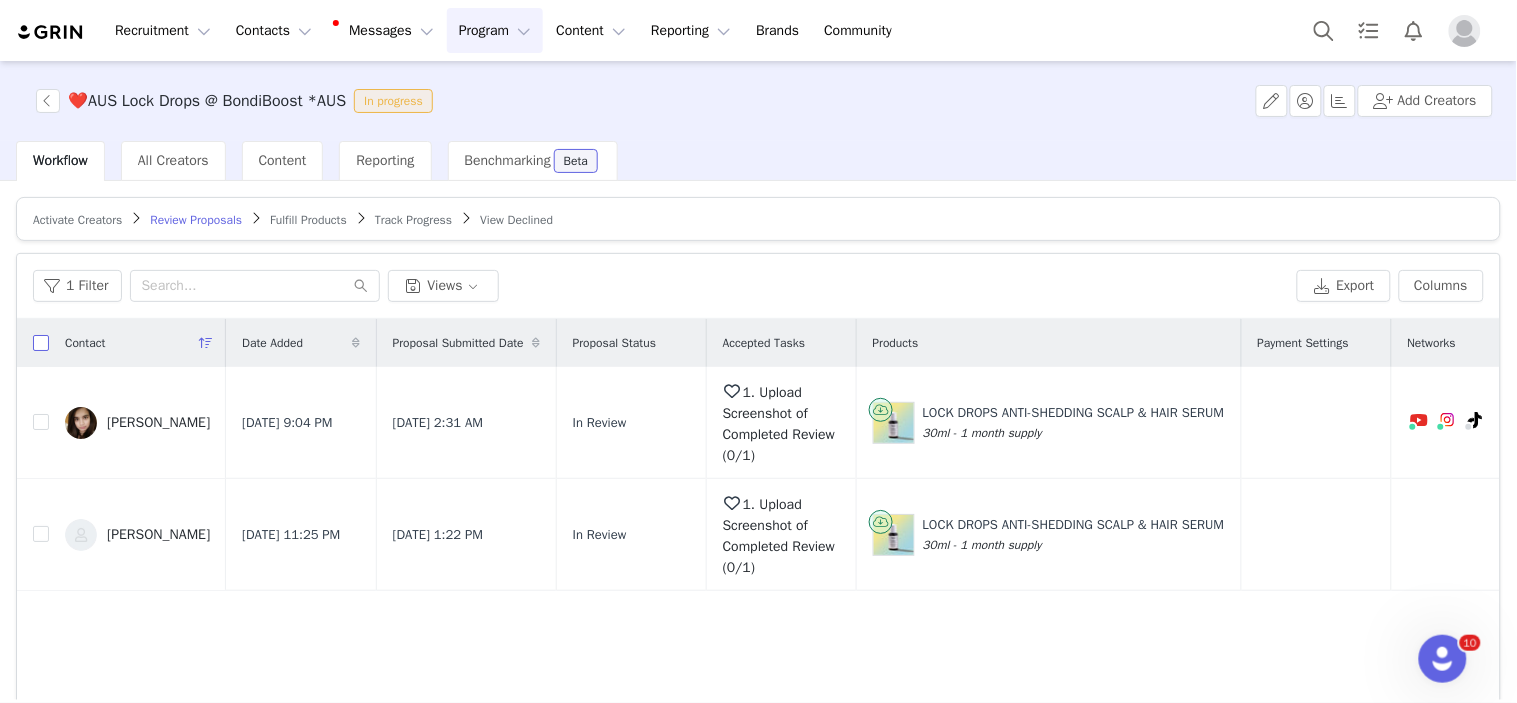 click at bounding box center (41, 343) 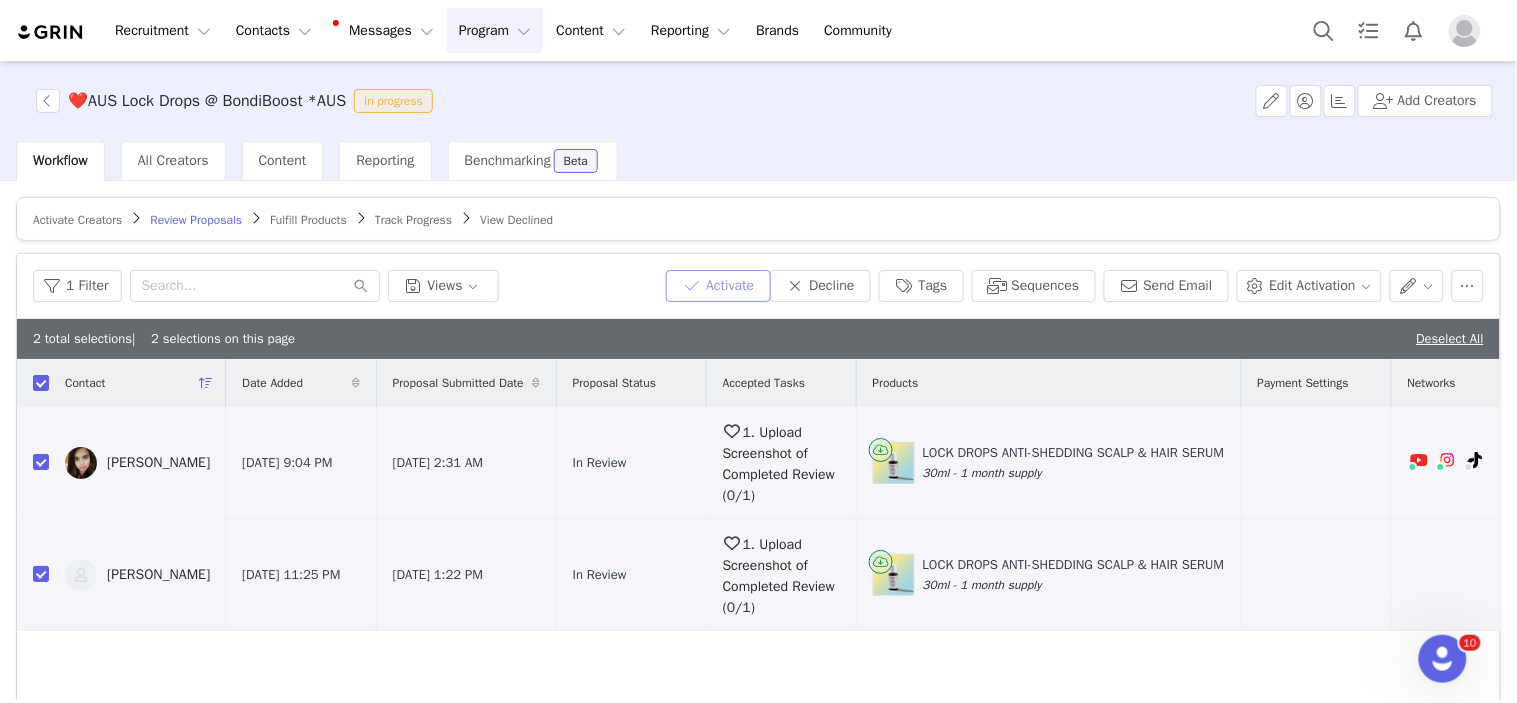click on "Activate" at bounding box center (718, 286) 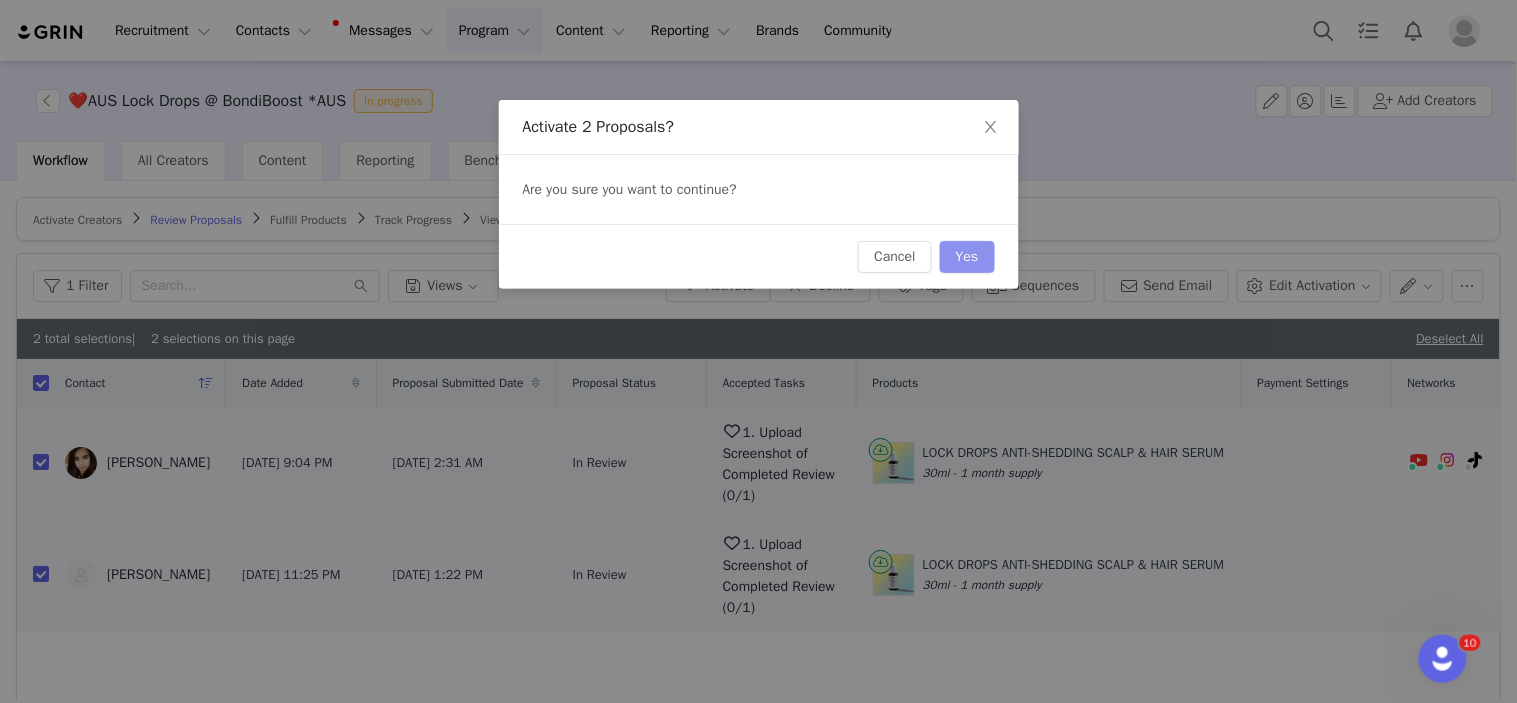 click on "Yes" at bounding box center (967, 257) 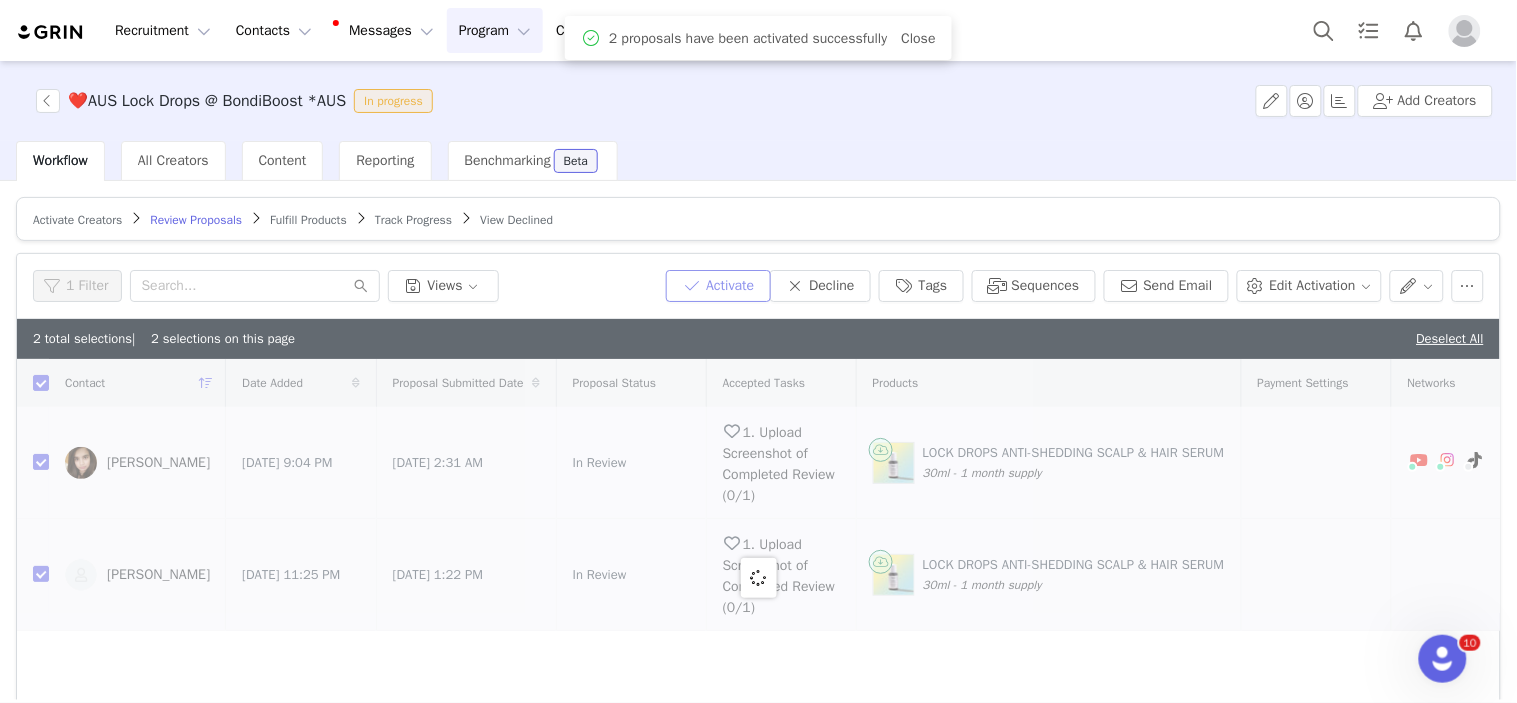 checkbox on "false" 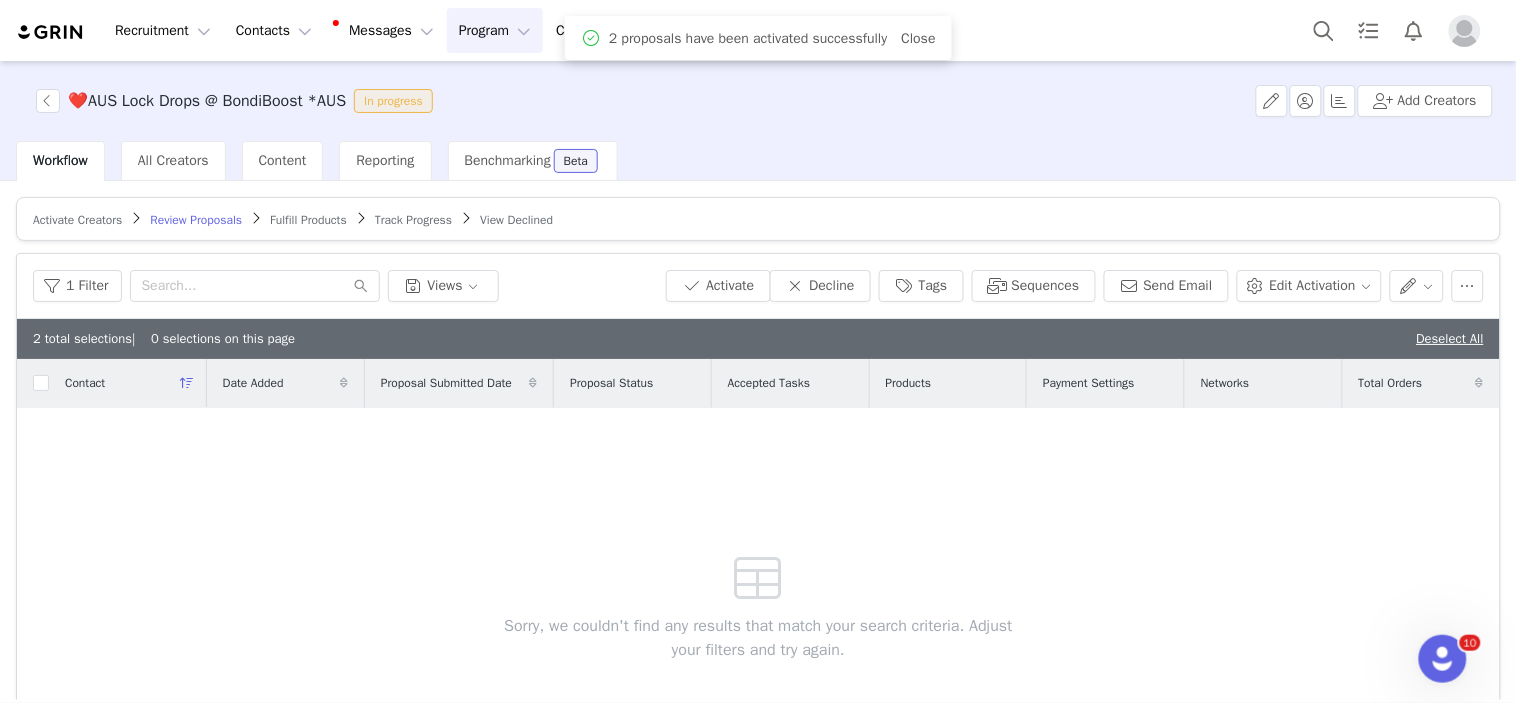click on "Fulfill Products" at bounding box center (308, 220) 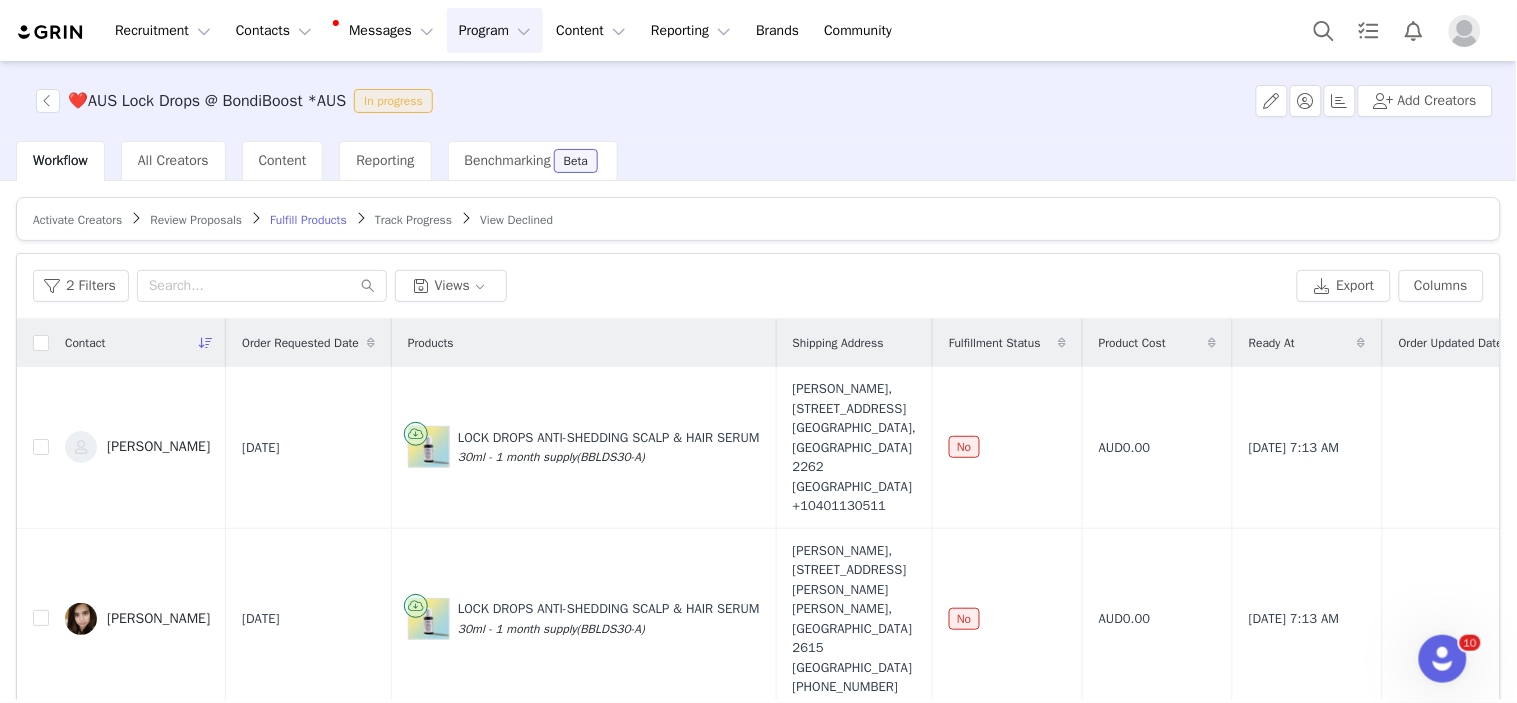click on "Contact" at bounding box center (137, 343) 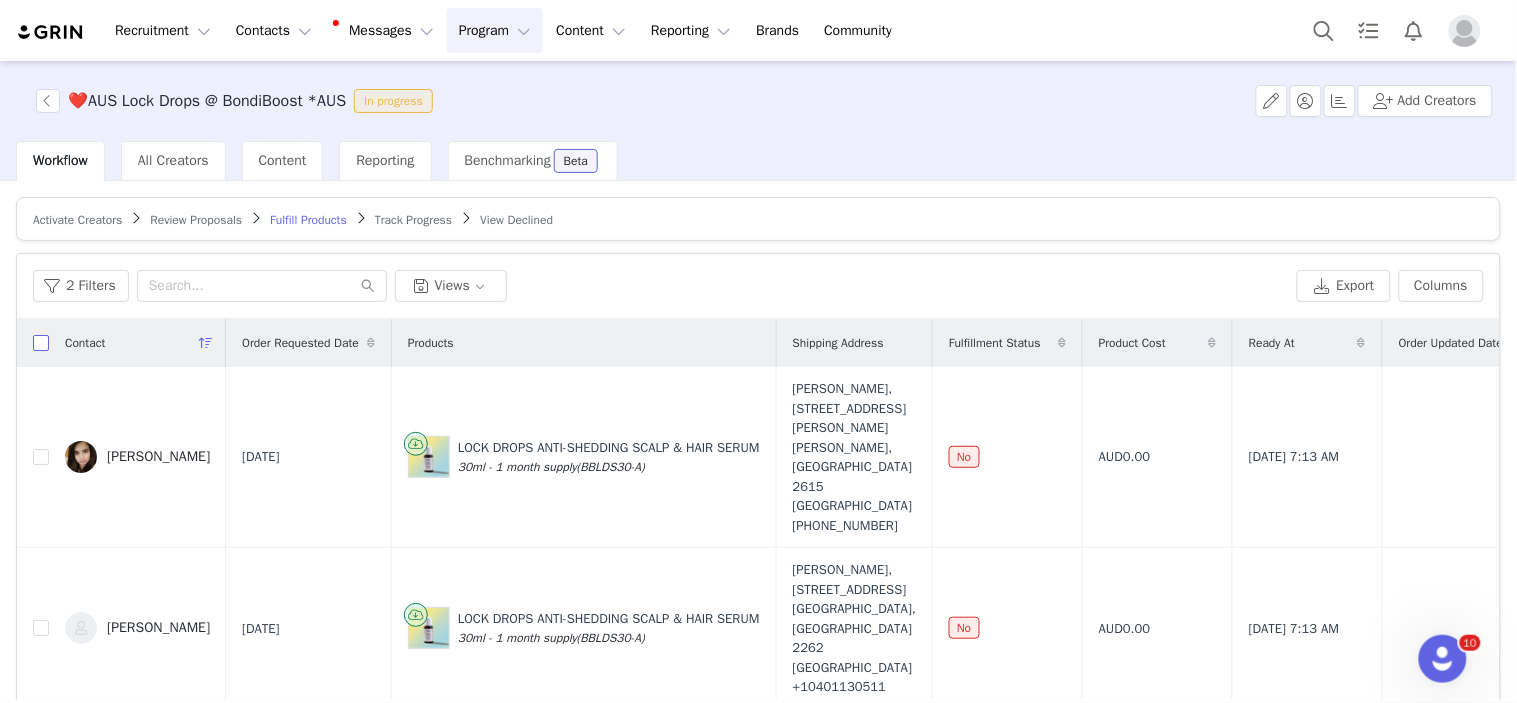 click at bounding box center (41, 343) 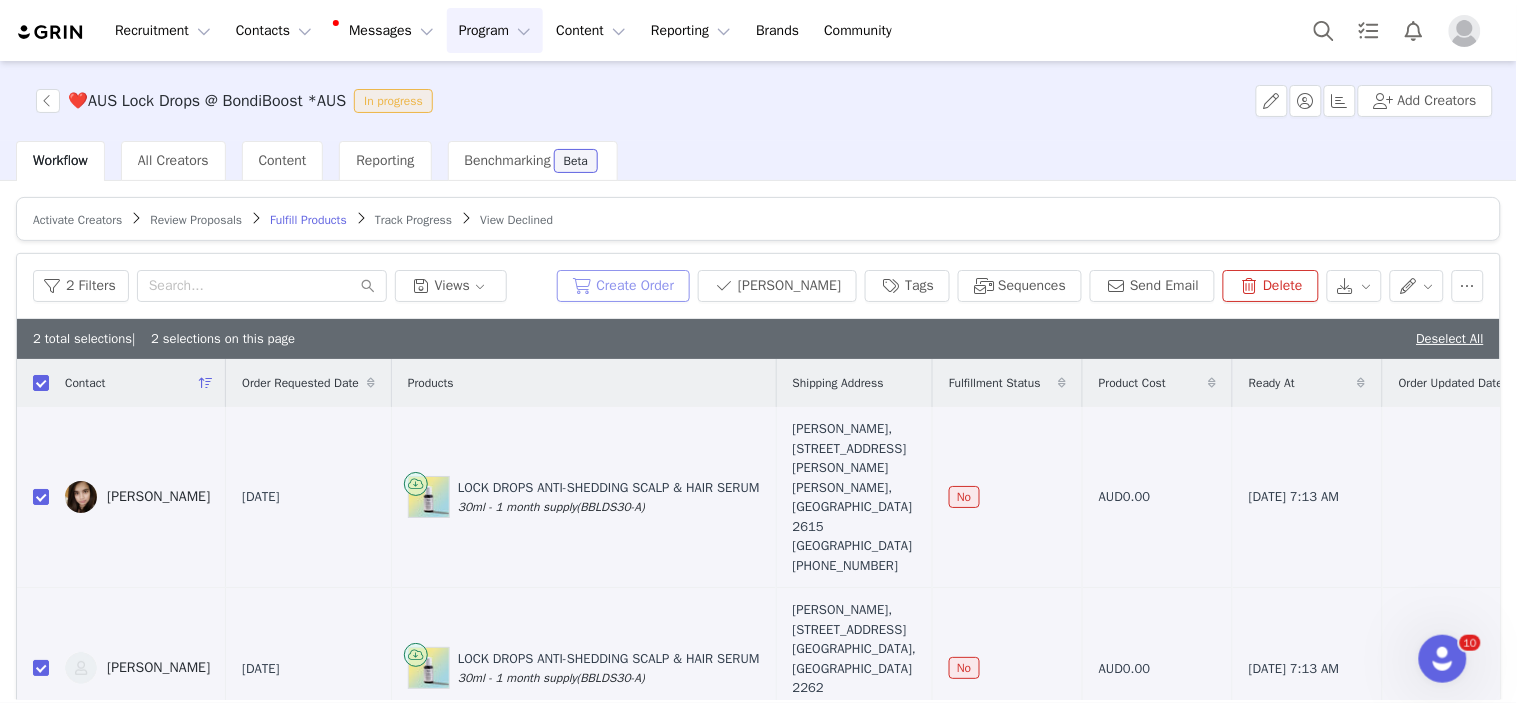 click on "Create Order" at bounding box center (624, 286) 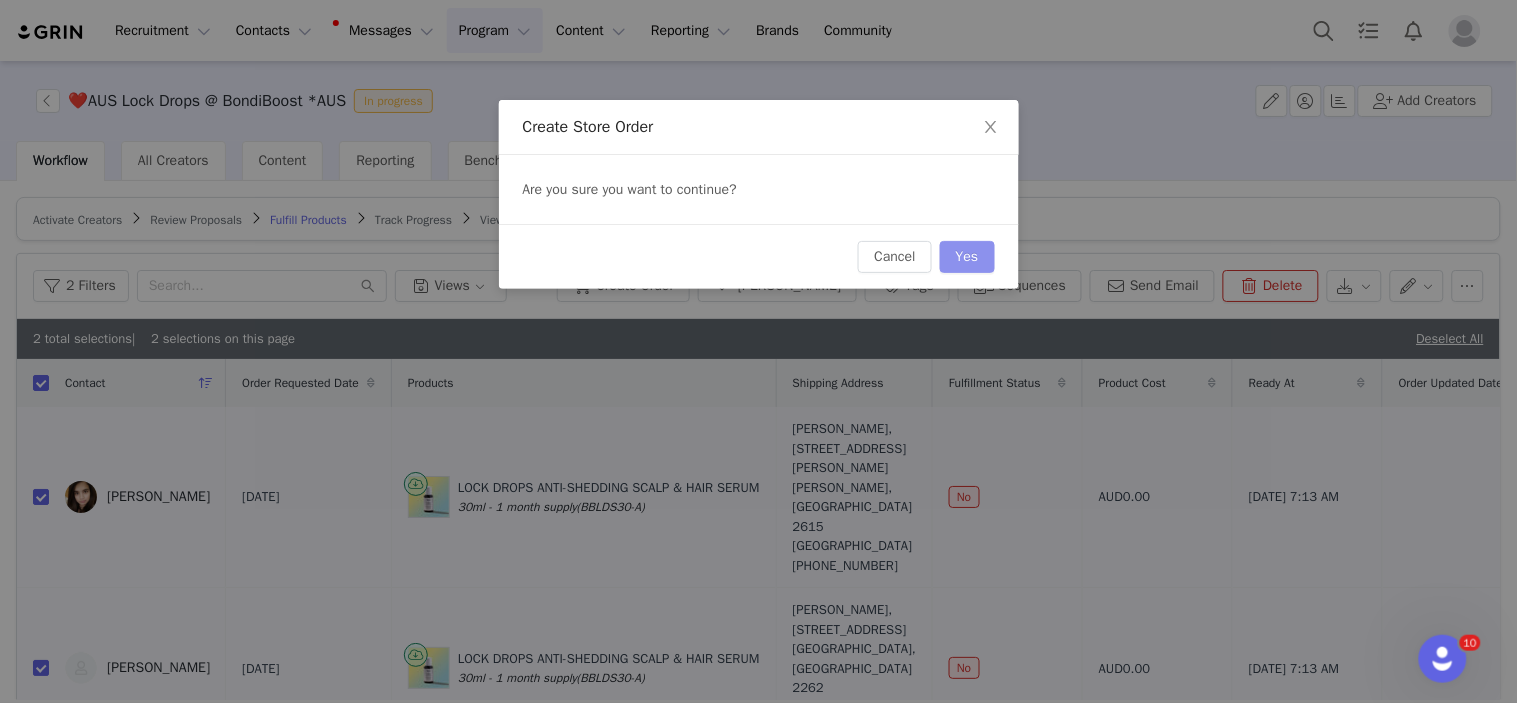 click on "Yes" at bounding box center [967, 257] 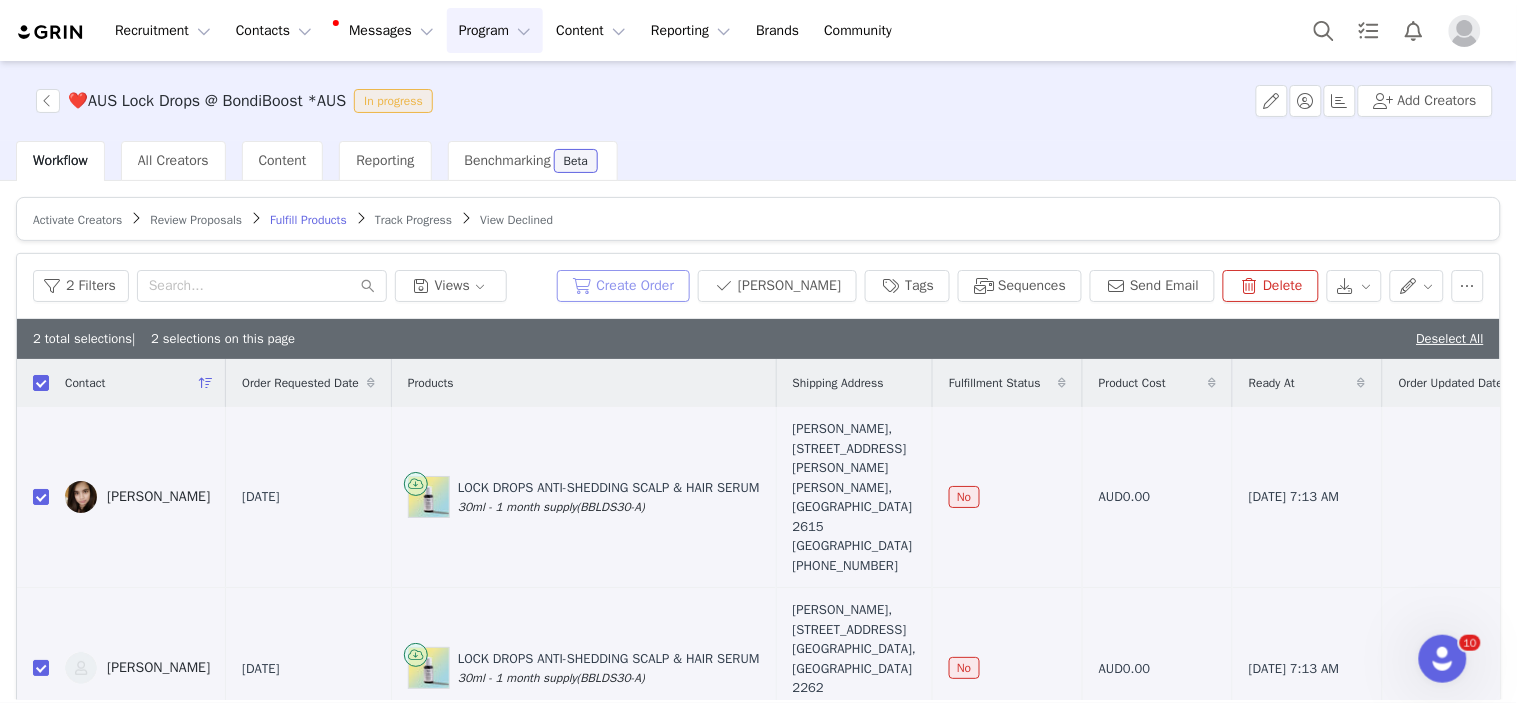 click on "Create Order" at bounding box center [624, 286] 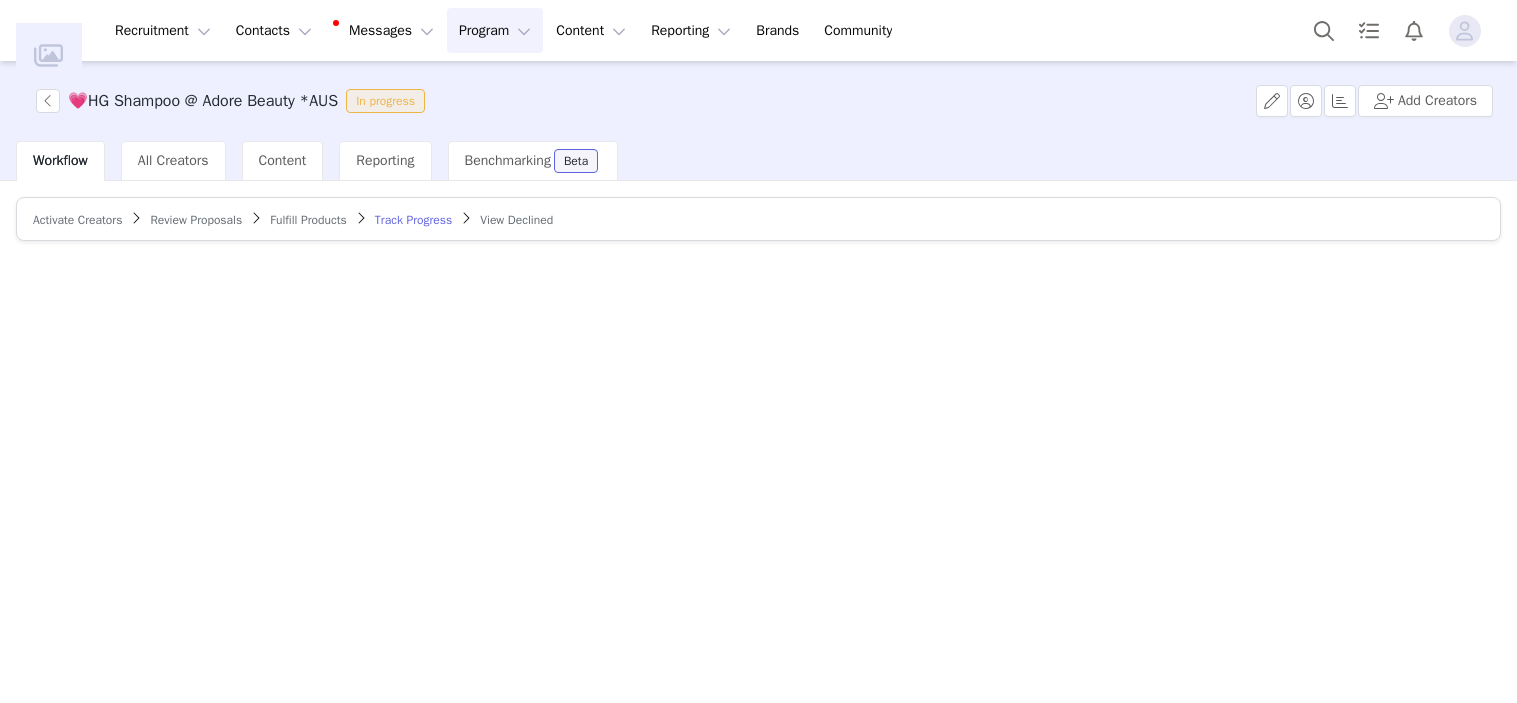 scroll, scrollTop: 0, scrollLeft: 0, axis: both 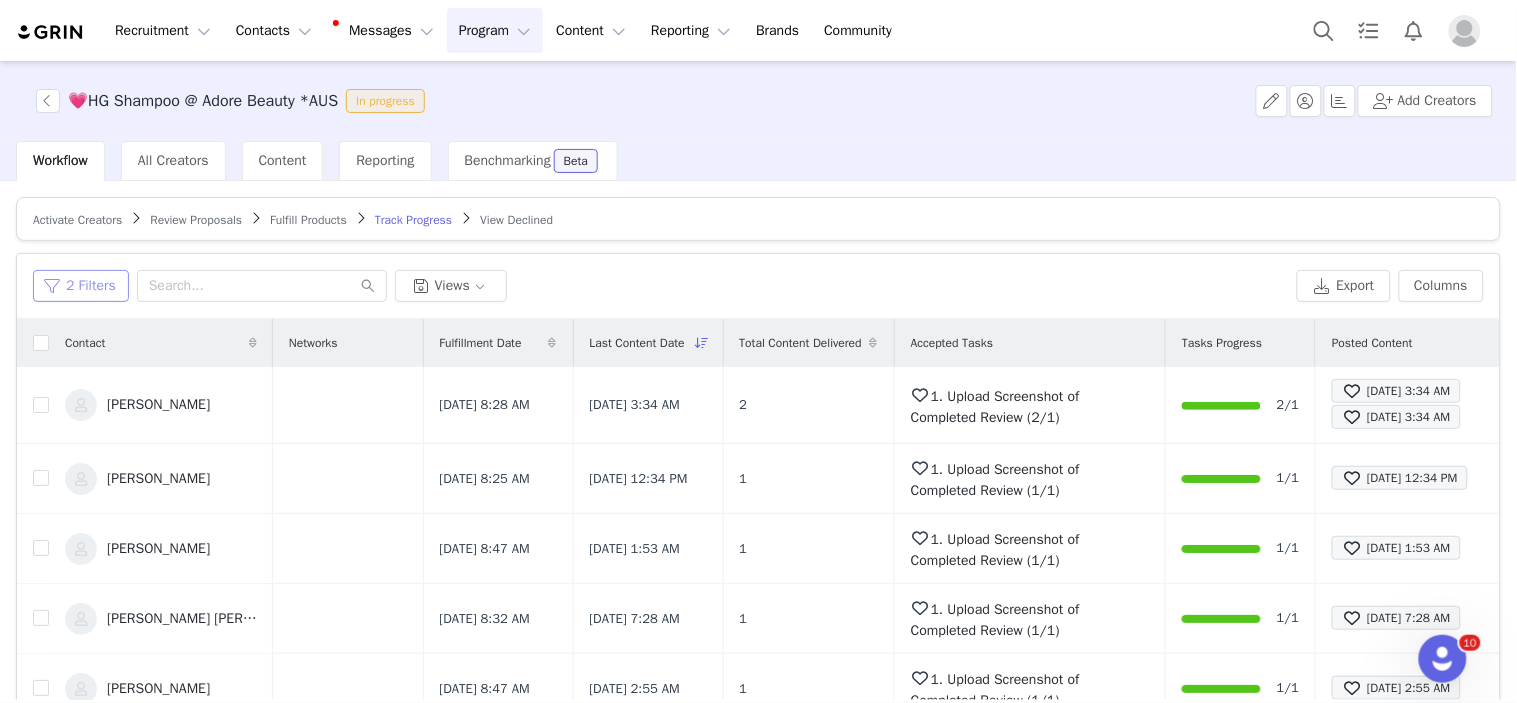 click on "2 Filters" at bounding box center [81, 286] 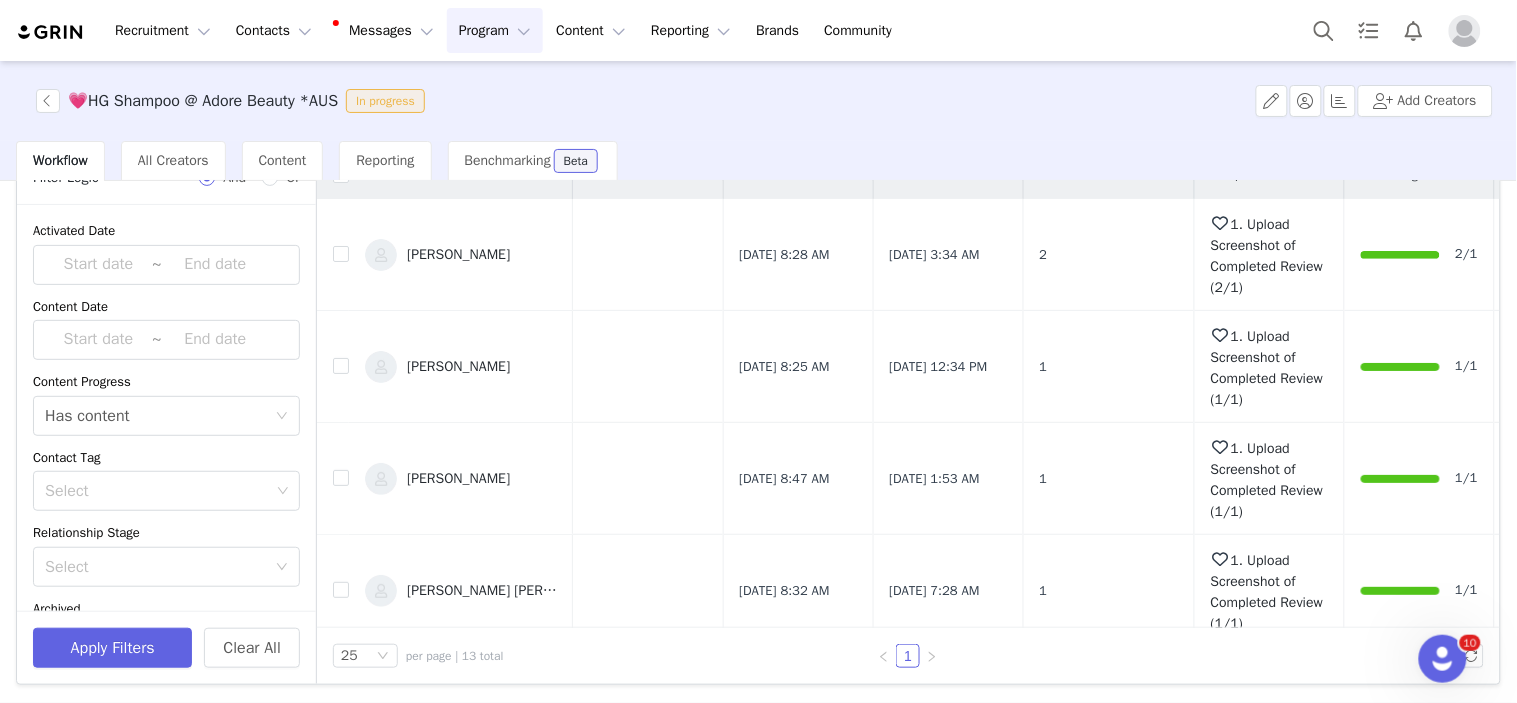 scroll, scrollTop: 0, scrollLeft: 0, axis: both 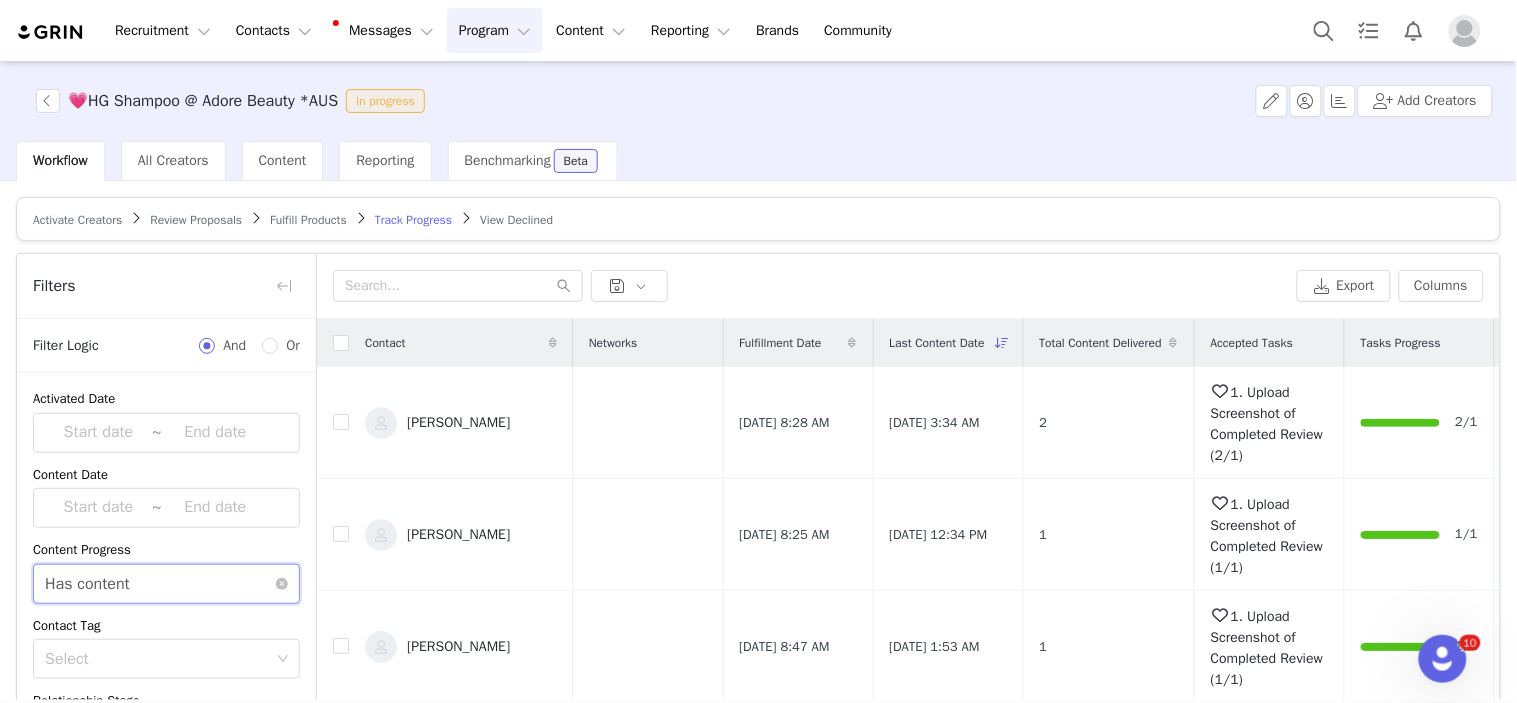 click on "Select Has content" at bounding box center (160, 584) 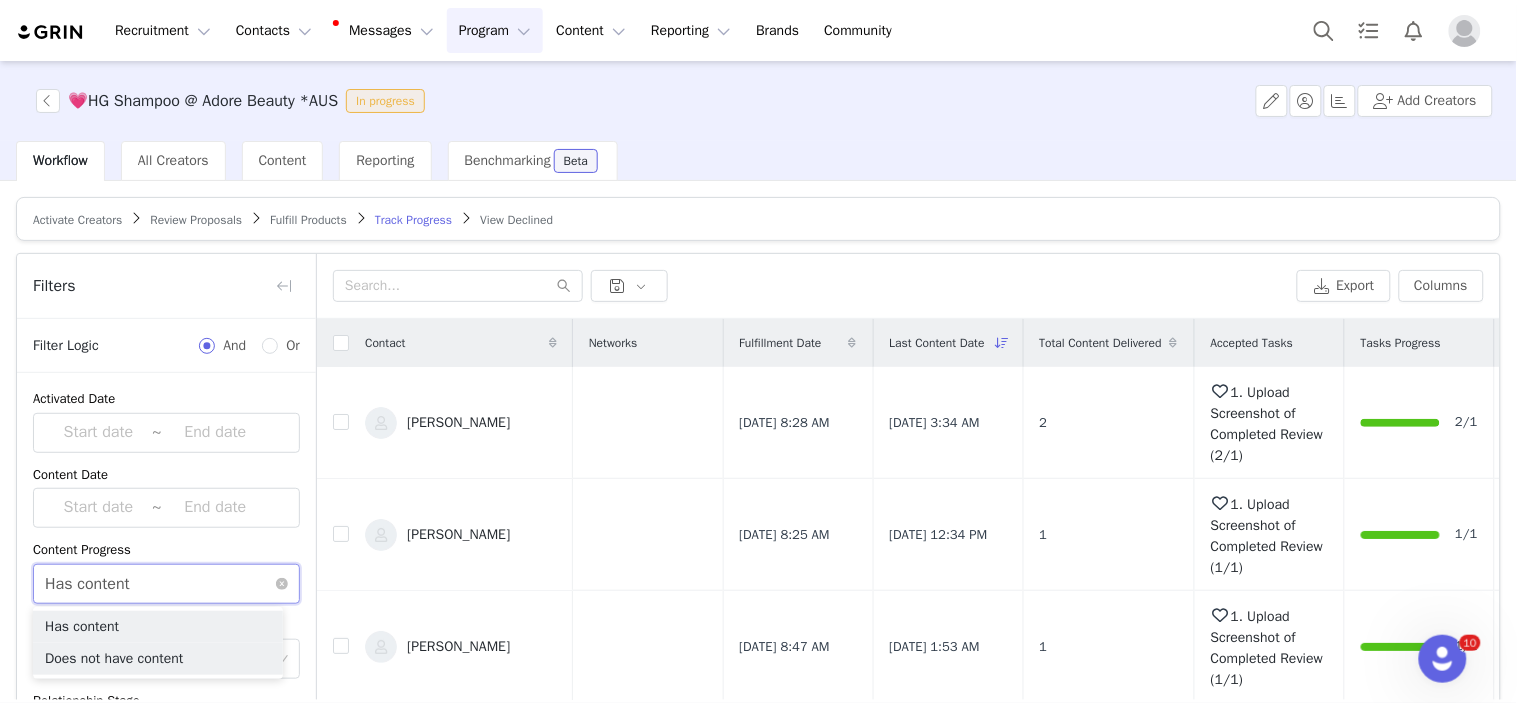 click on "Does not have content" at bounding box center (158, 659) 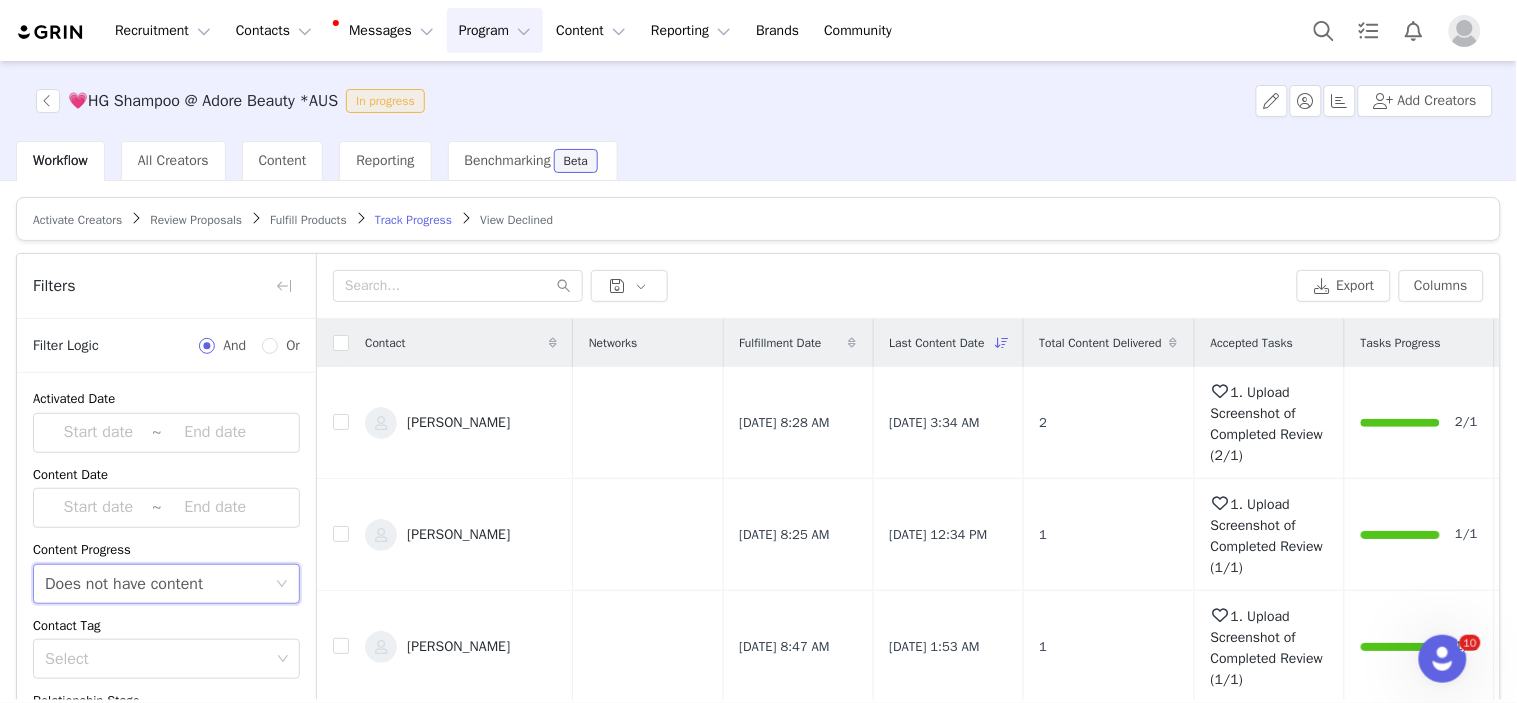 scroll, scrollTop: 168, scrollLeft: 0, axis: vertical 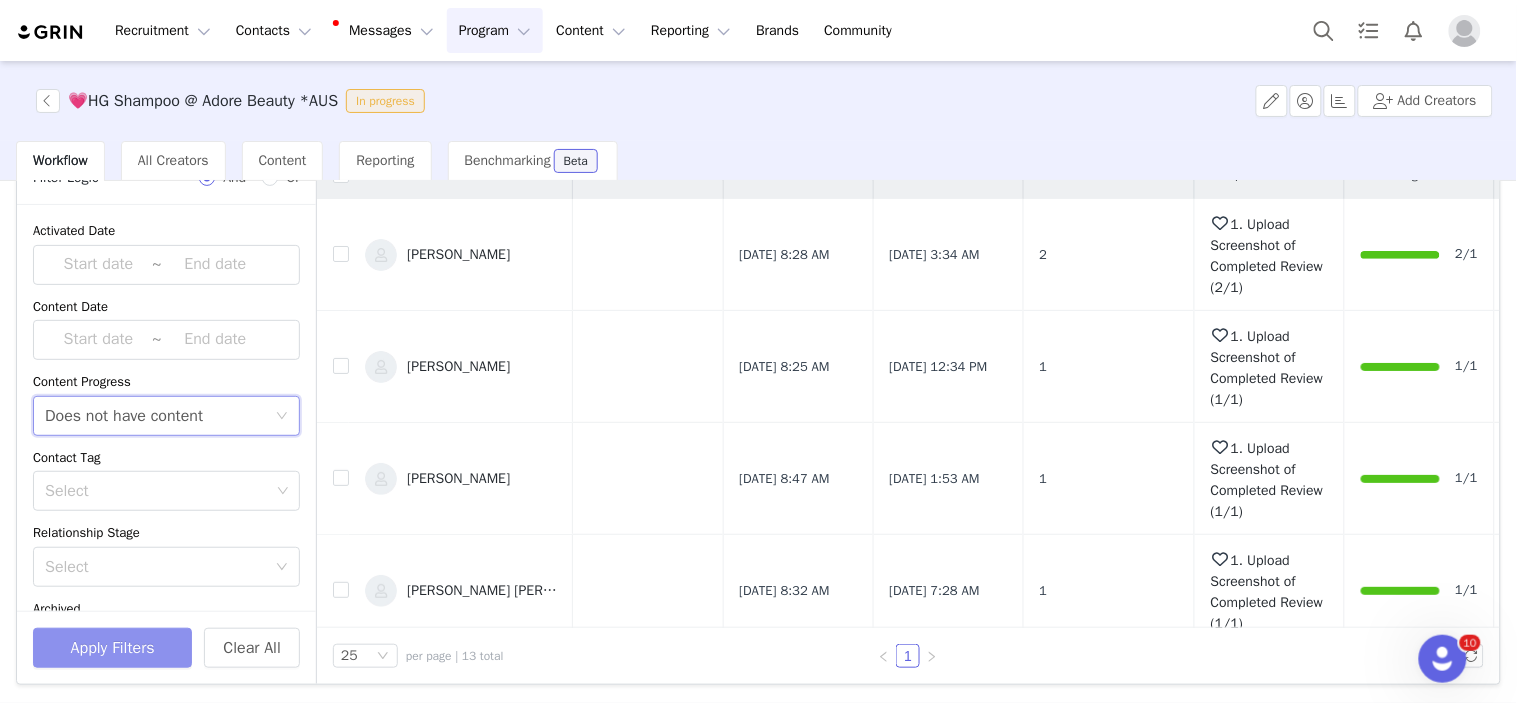 click on "Apply Filters" at bounding box center (112, 648) 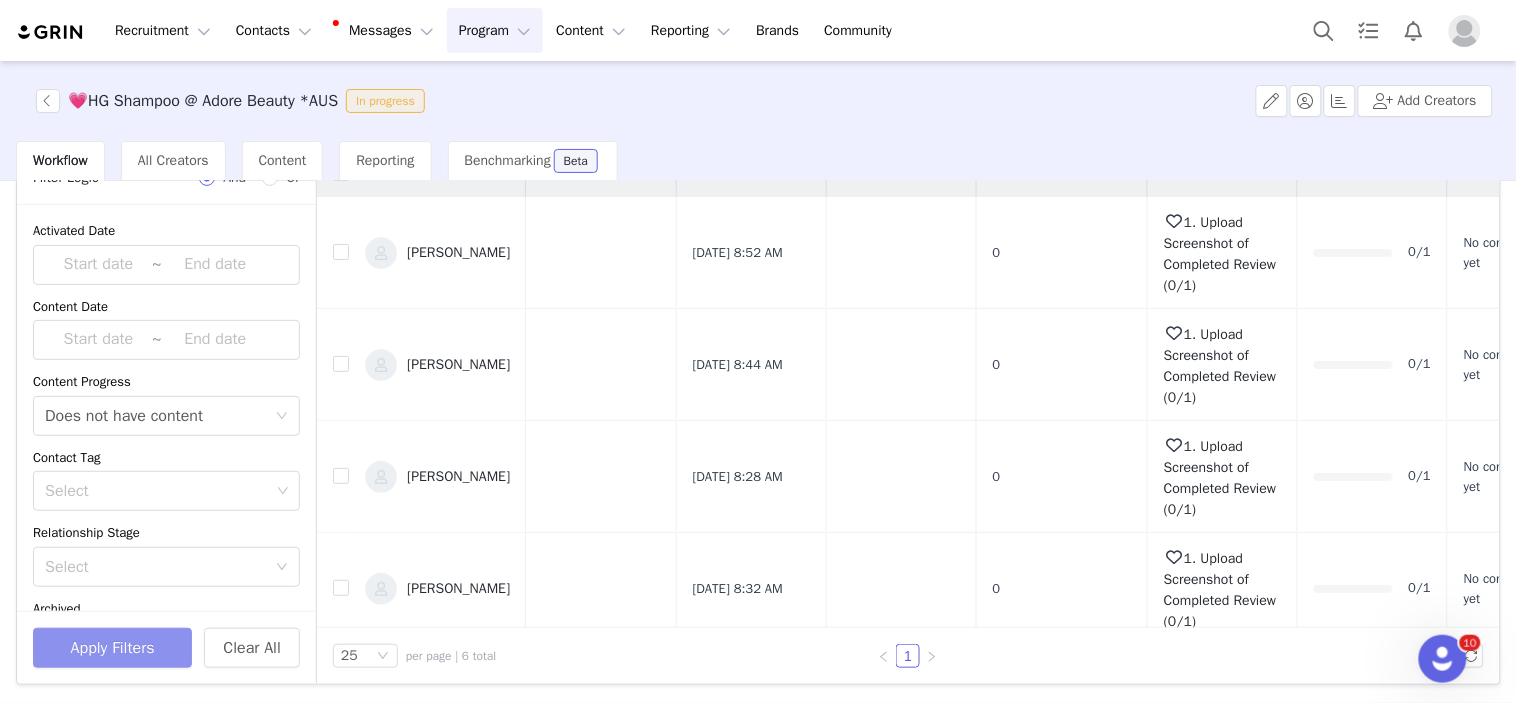 scroll, scrollTop: 0, scrollLeft: 0, axis: both 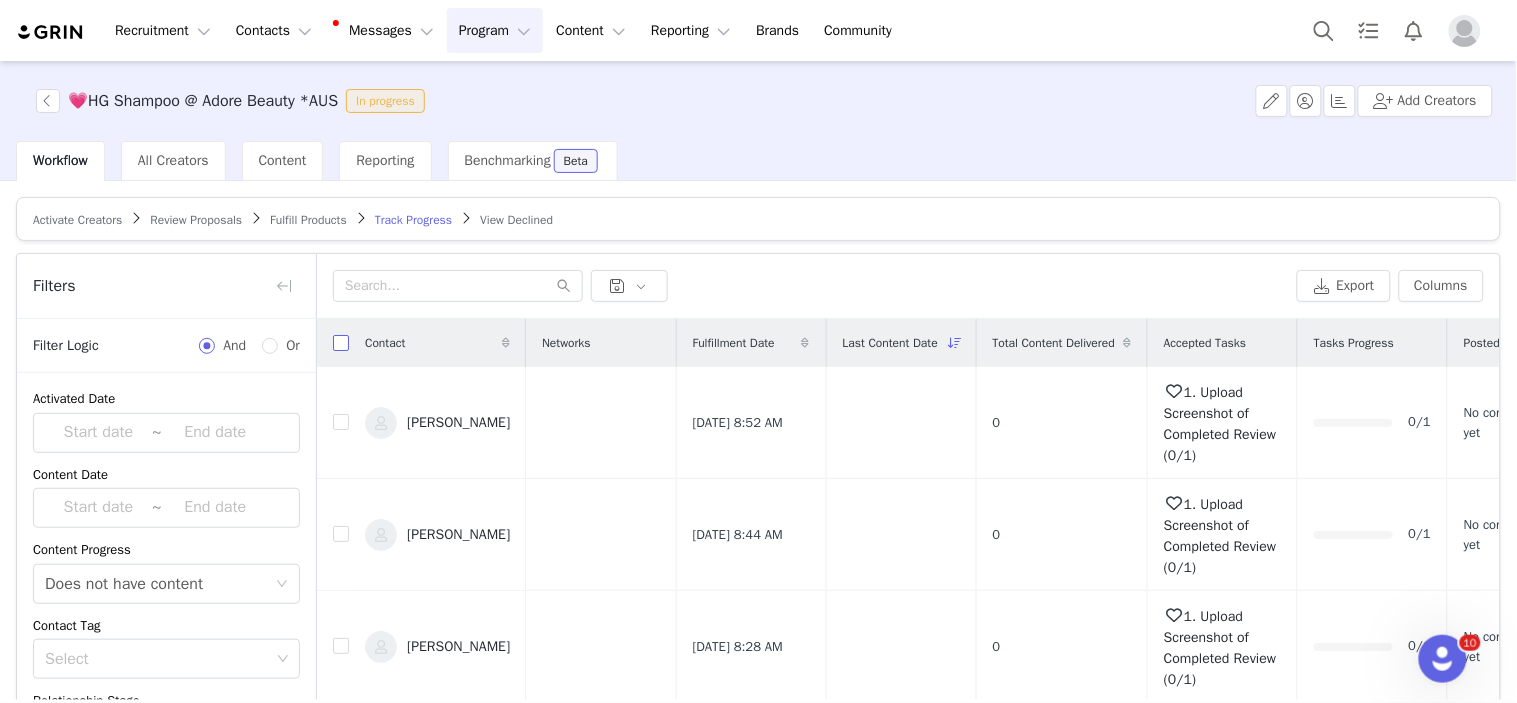 click at bounding box center [341, 343] 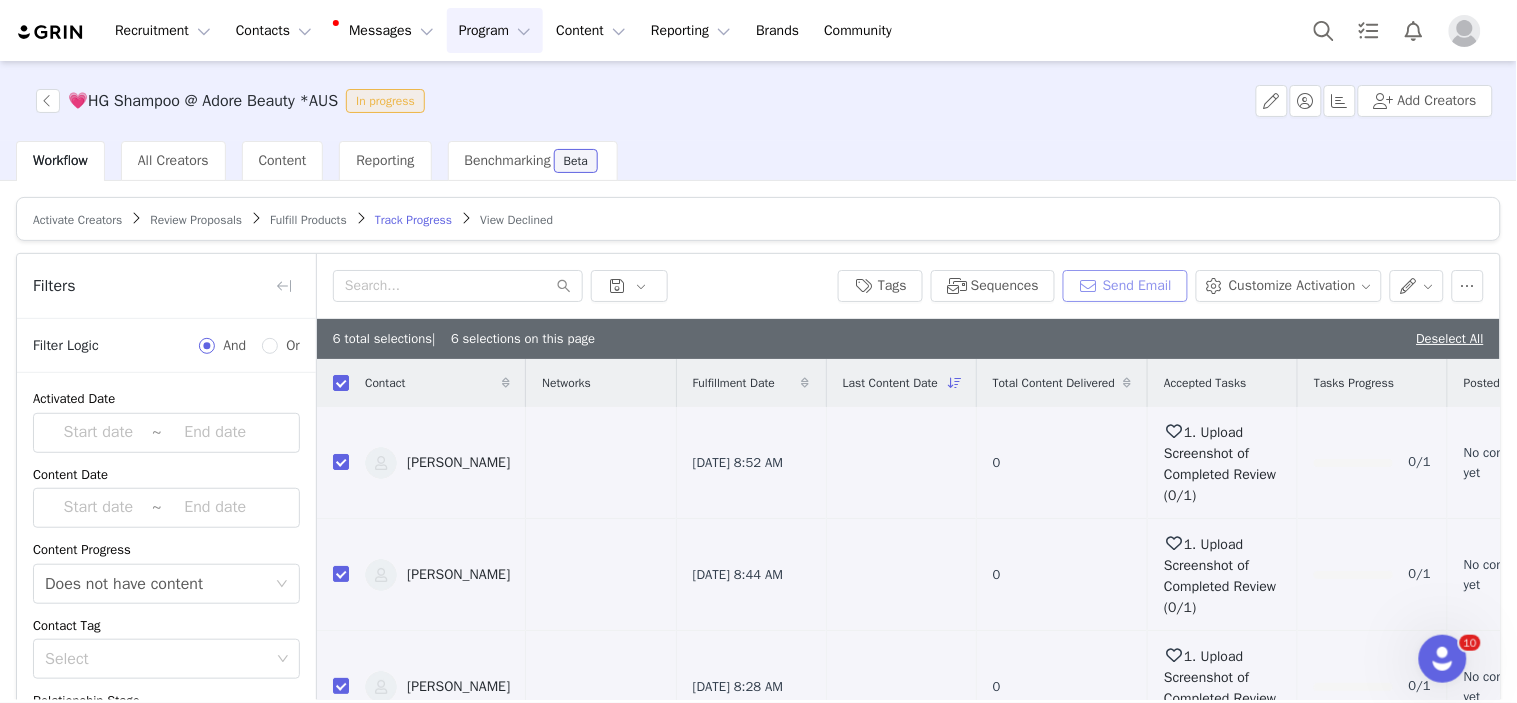 click on "Send Email" at bounding box center [1125, 286] 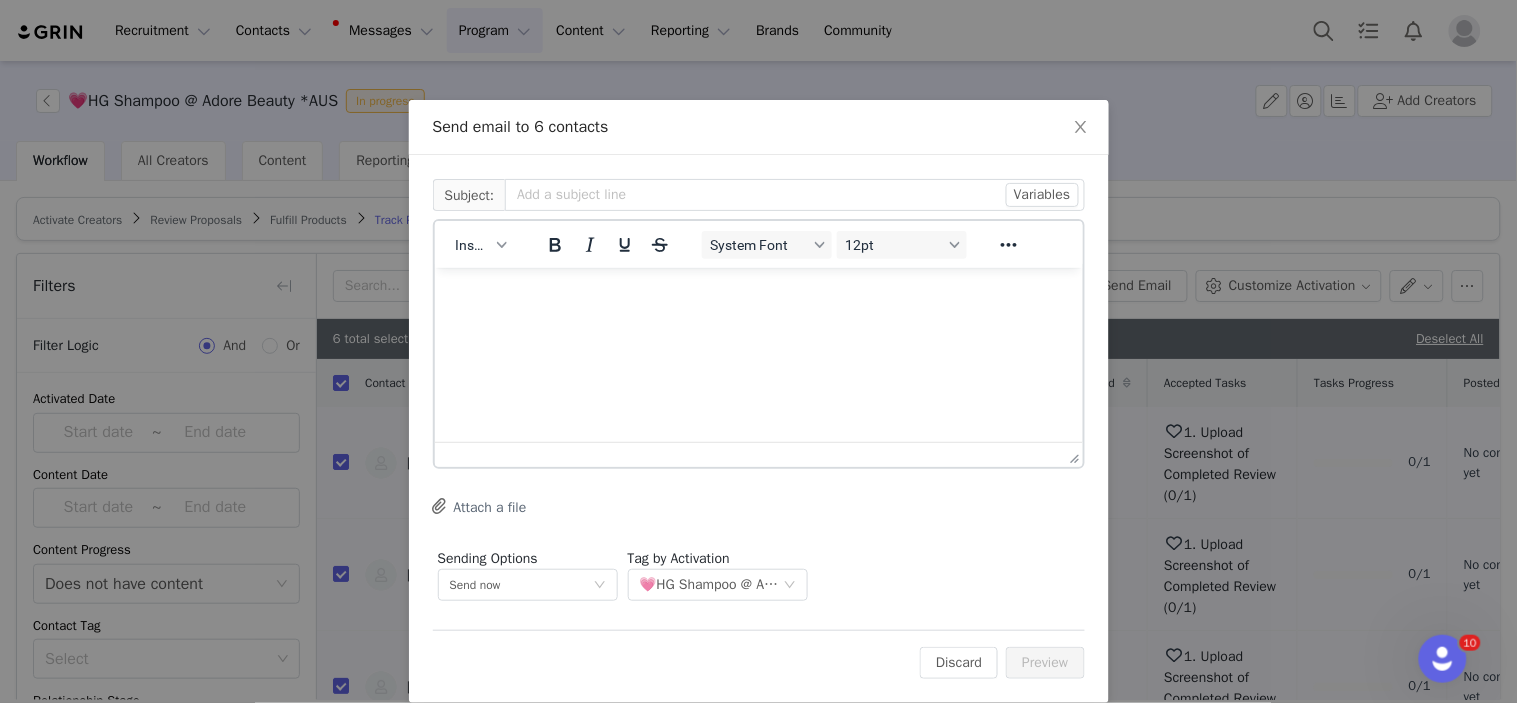 scroll, scrollTop: 0, scrollLeft: 0, axis: both 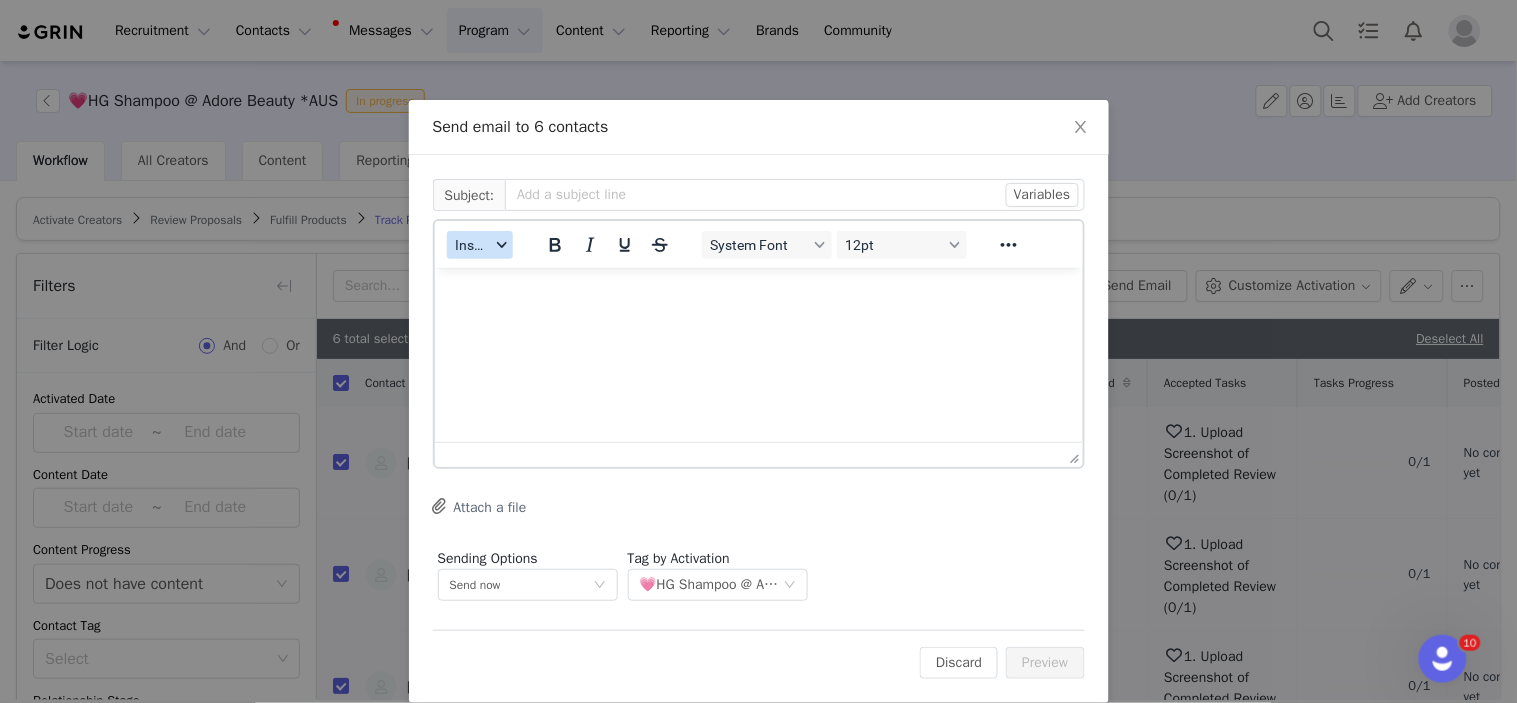 click on "Insert" at bounding box center [472, 245] 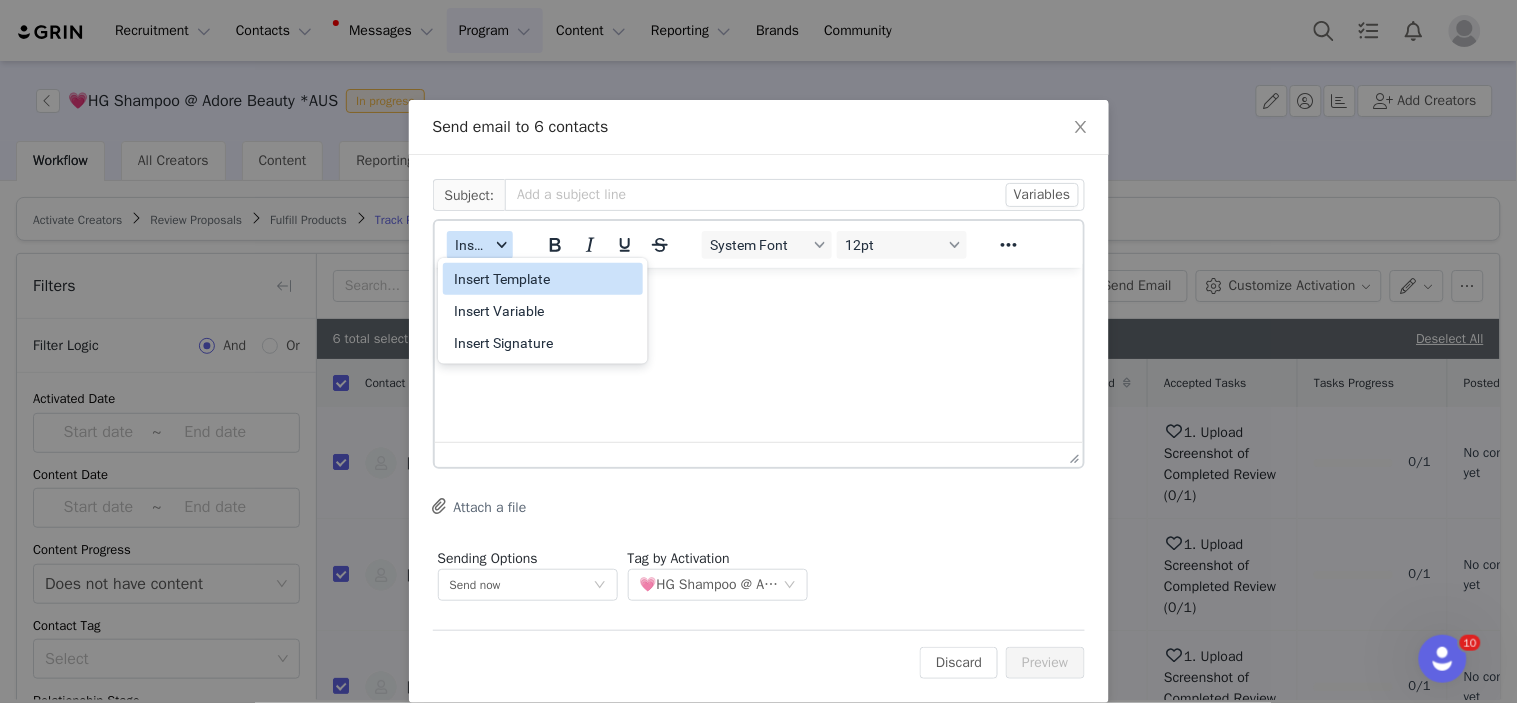 click on "Insert Template" at bounding box center [545, 279] 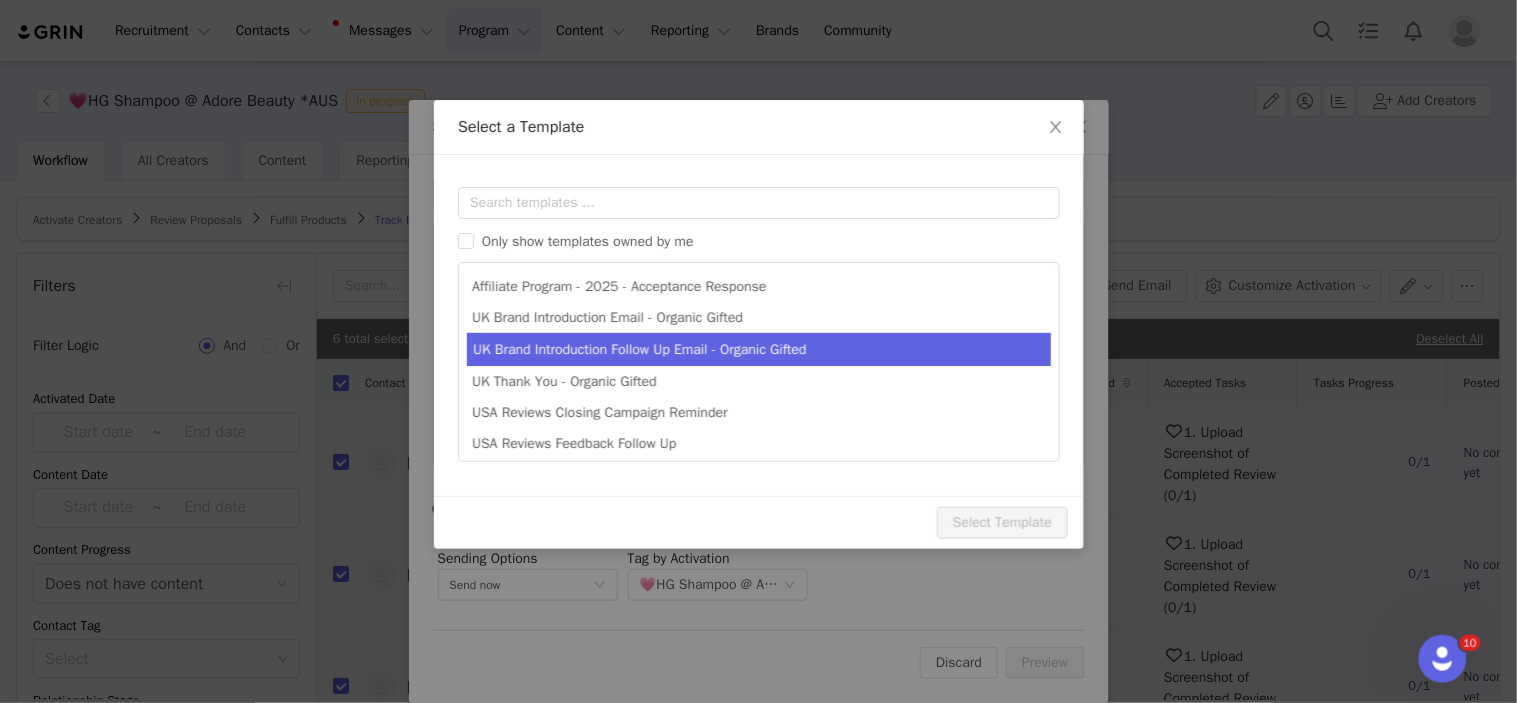 scroll, scrollTop: 0, scrollLeft: 0, axis: both 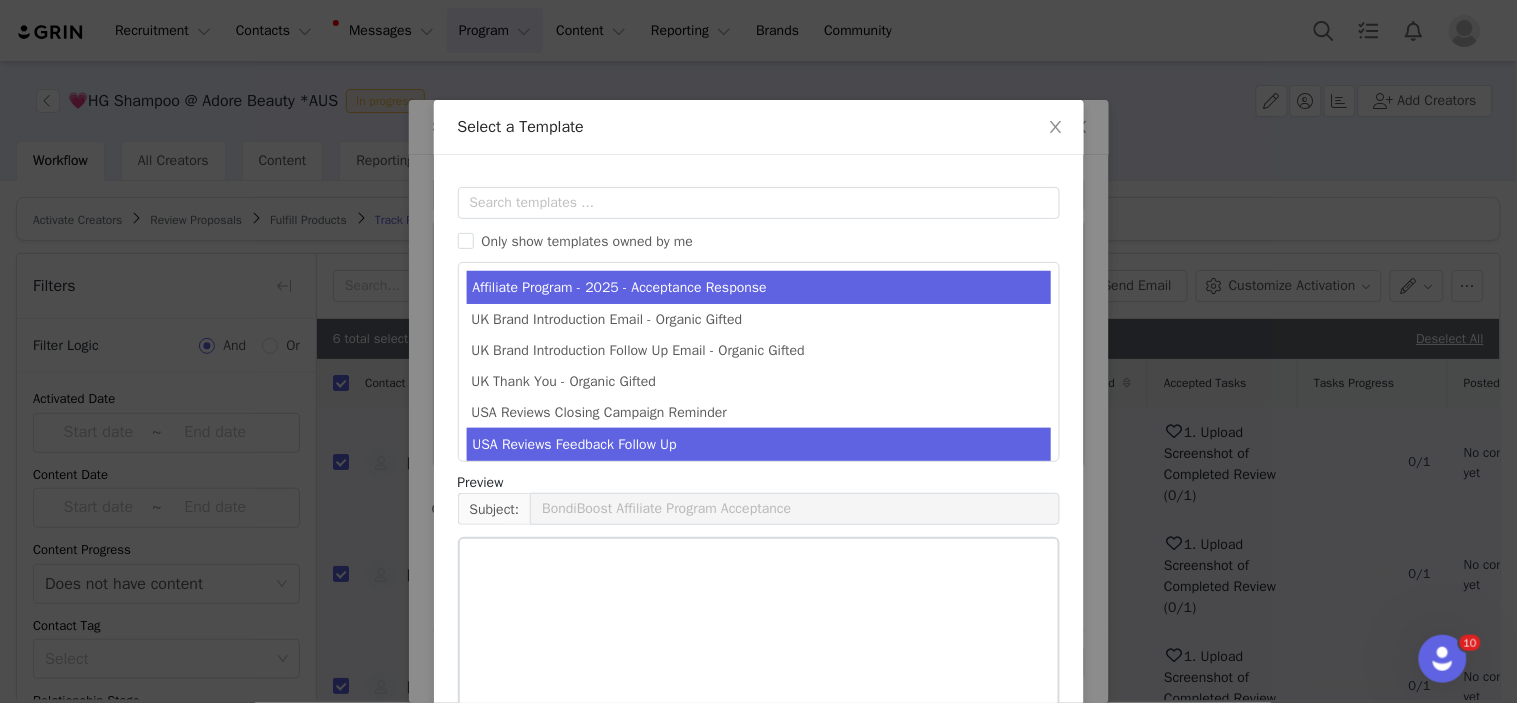 click on "USA Reviews Feedback Follow Up" at bounding box center [759, 444] 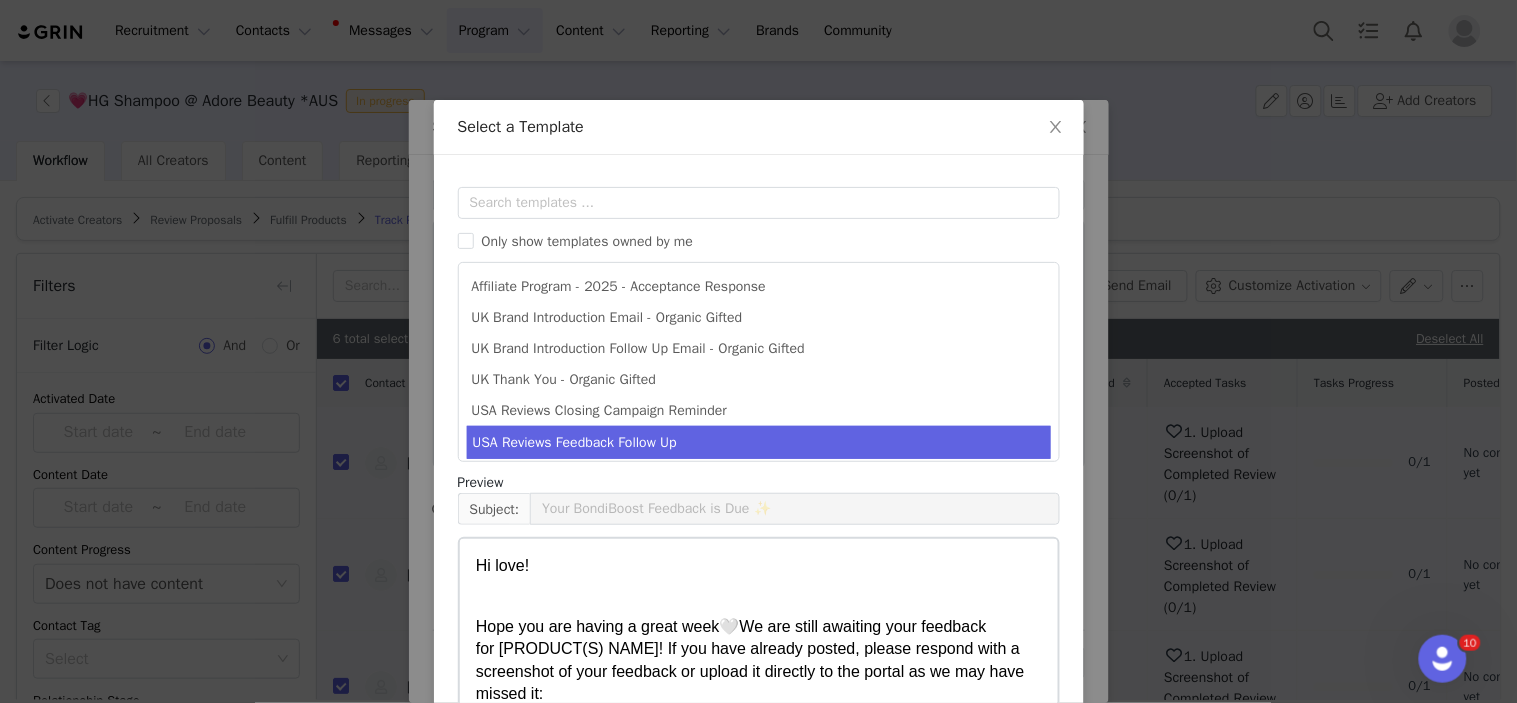 click on "Hope you are having a great week  🤍  We are still awaiting your feedback for [PRODUCT(S) NAME]! If you have already posted, please respond with a screenshot of your feedback or upload it directly to the portal as we may have missed it:" at bounding box center (758, 660) 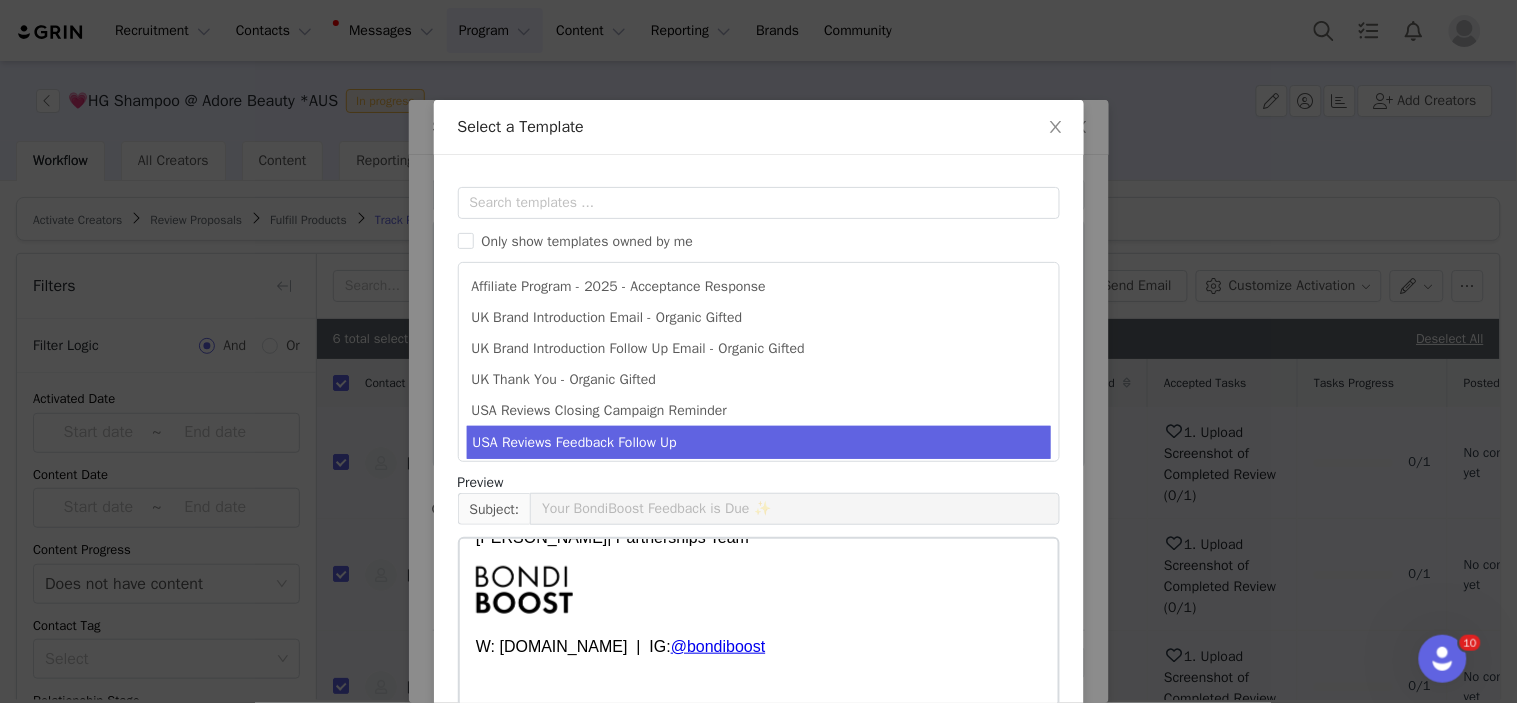 scroll, scrollTop: 724, scrollLeft: 0, axis: vertical 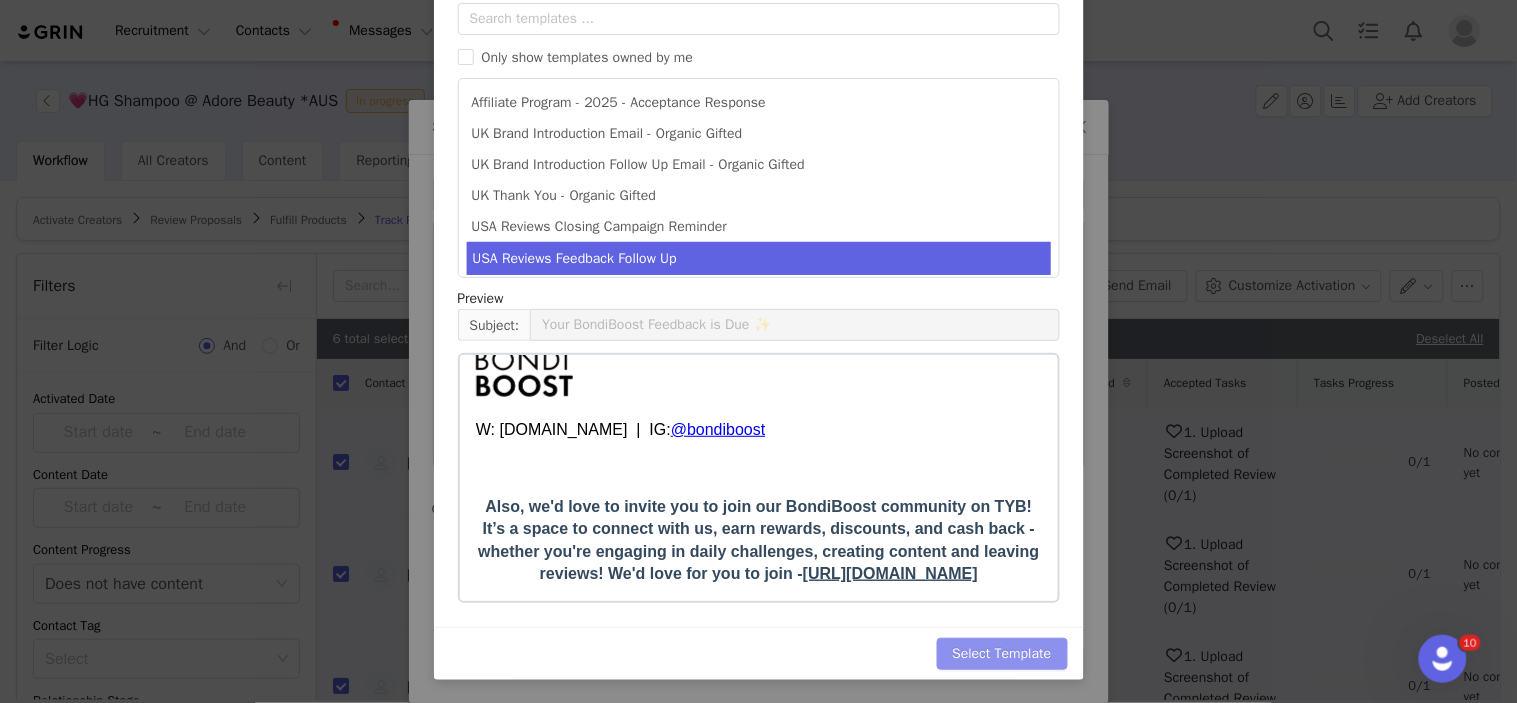 click on "Select Template" at bounding box center [1002, 654] 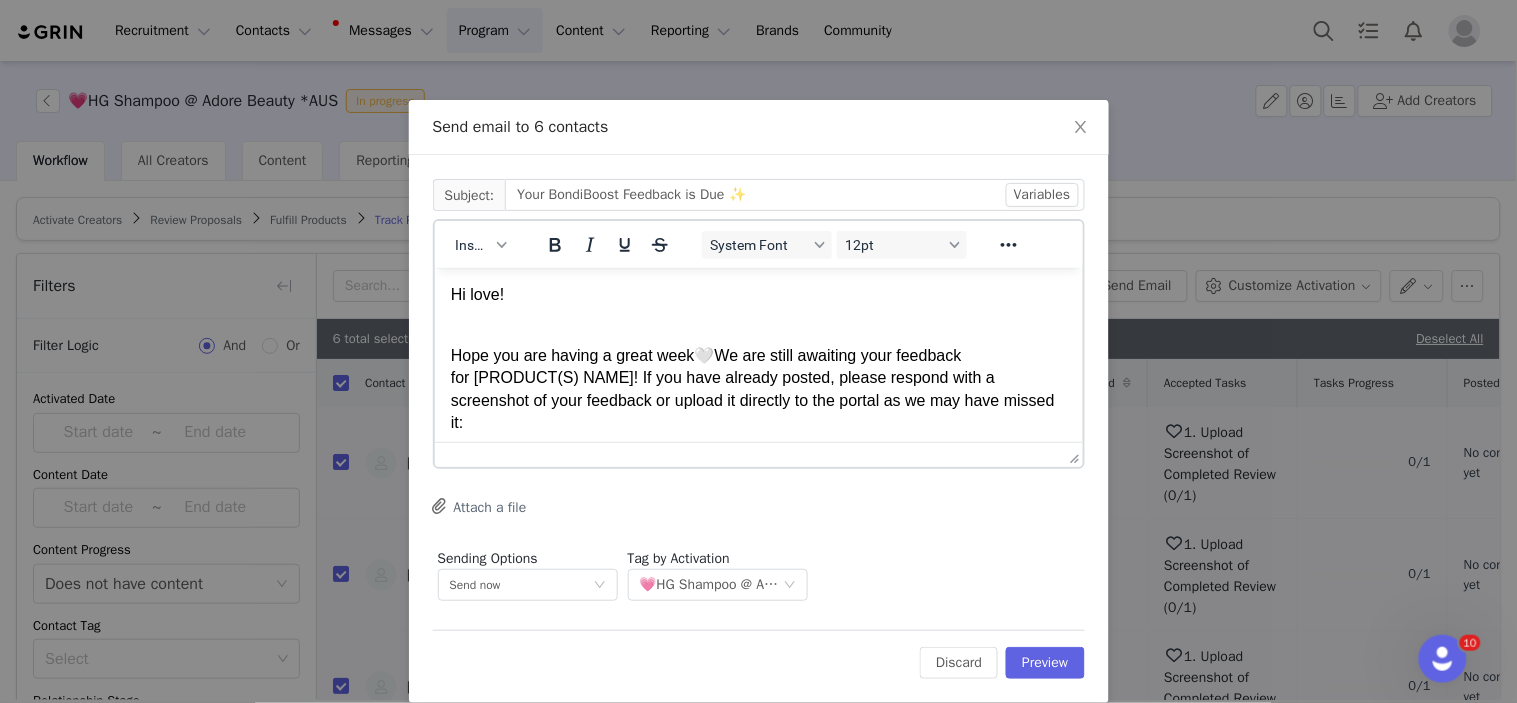 scroll, scrollTop: 0, scrollLeft: 0, axis: both 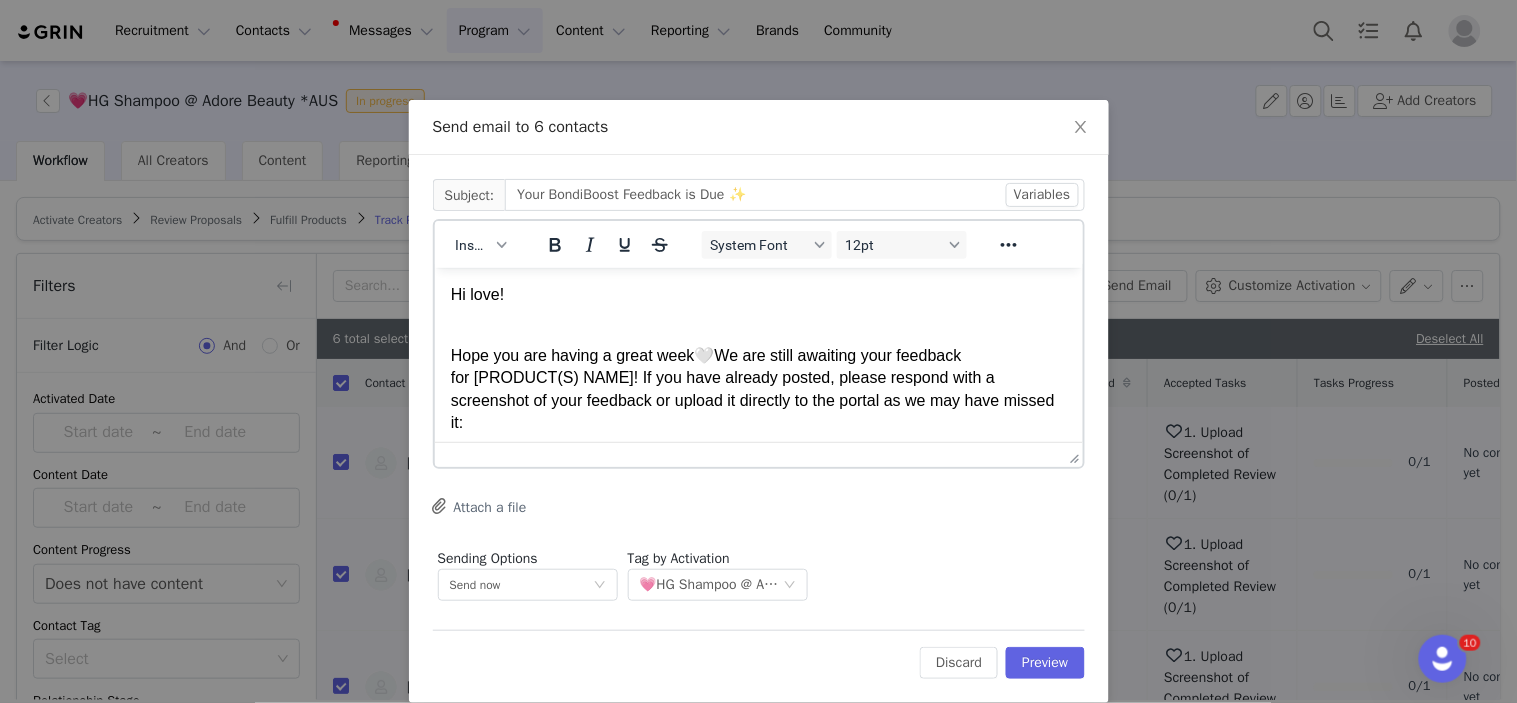 click on "We are still awaiting your feedback for [PRODUCT(S) NAME]! If you have already posted, please respond with a screenshot of your feedback or upload it directly to the portal as we may have missed it:" at bounding box center (752, 388) 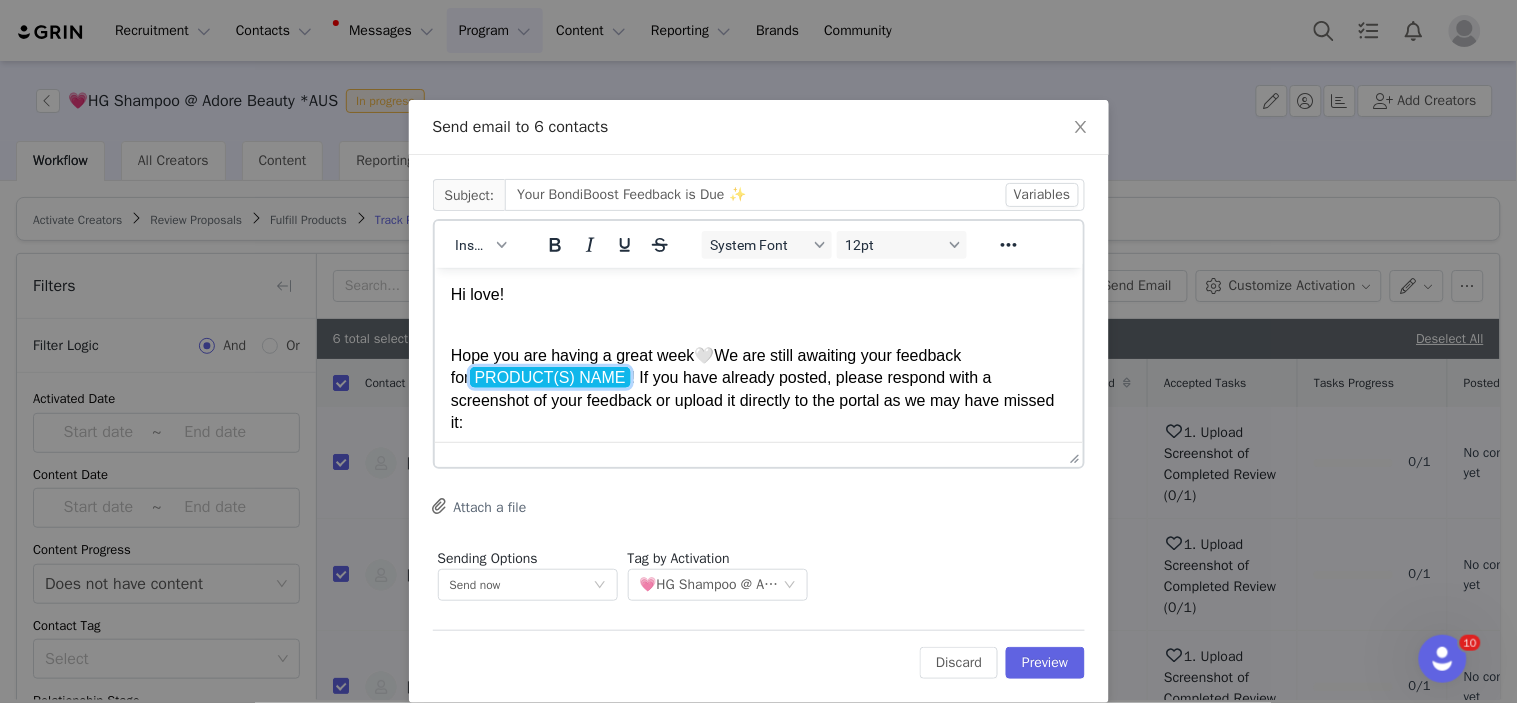 click on "PRODUCT(S) NAME" at bounding box center (549, 376) 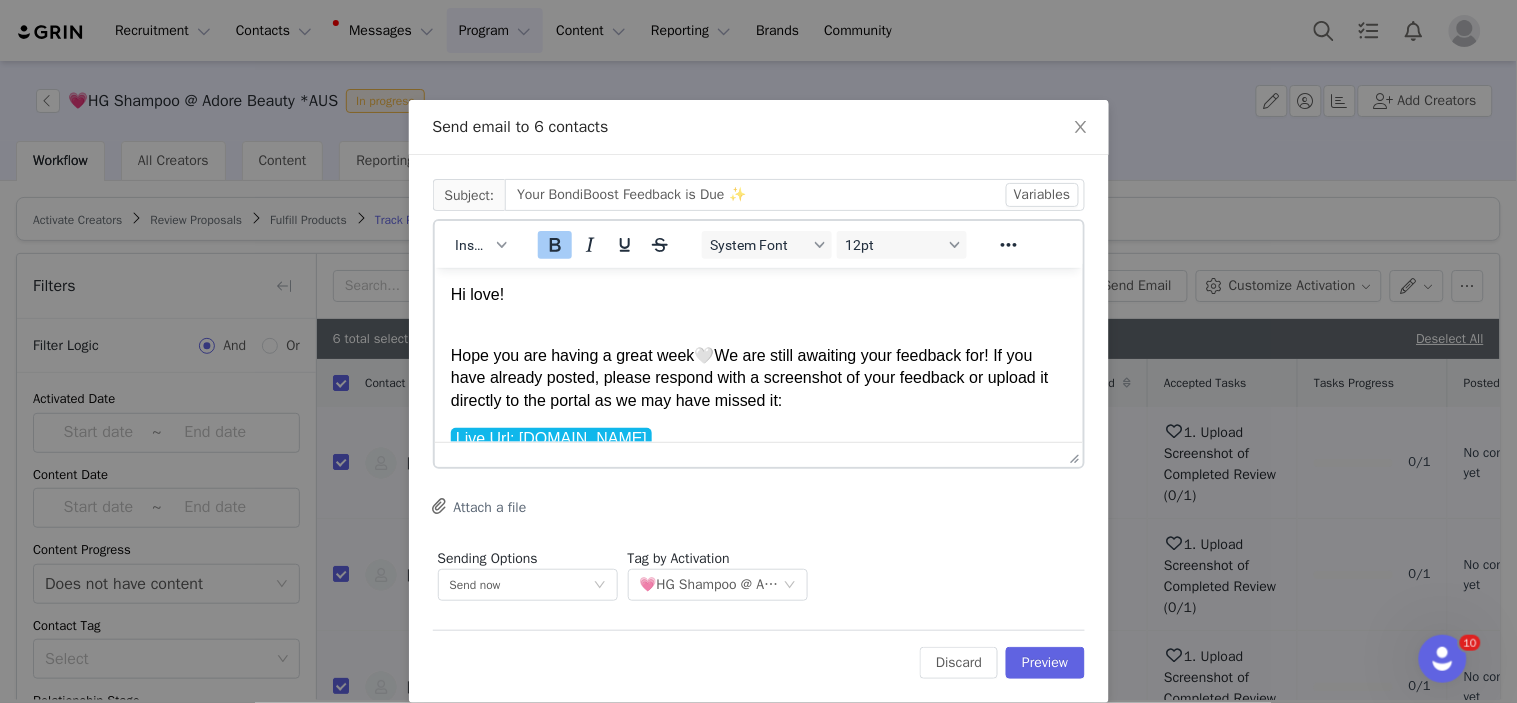 type 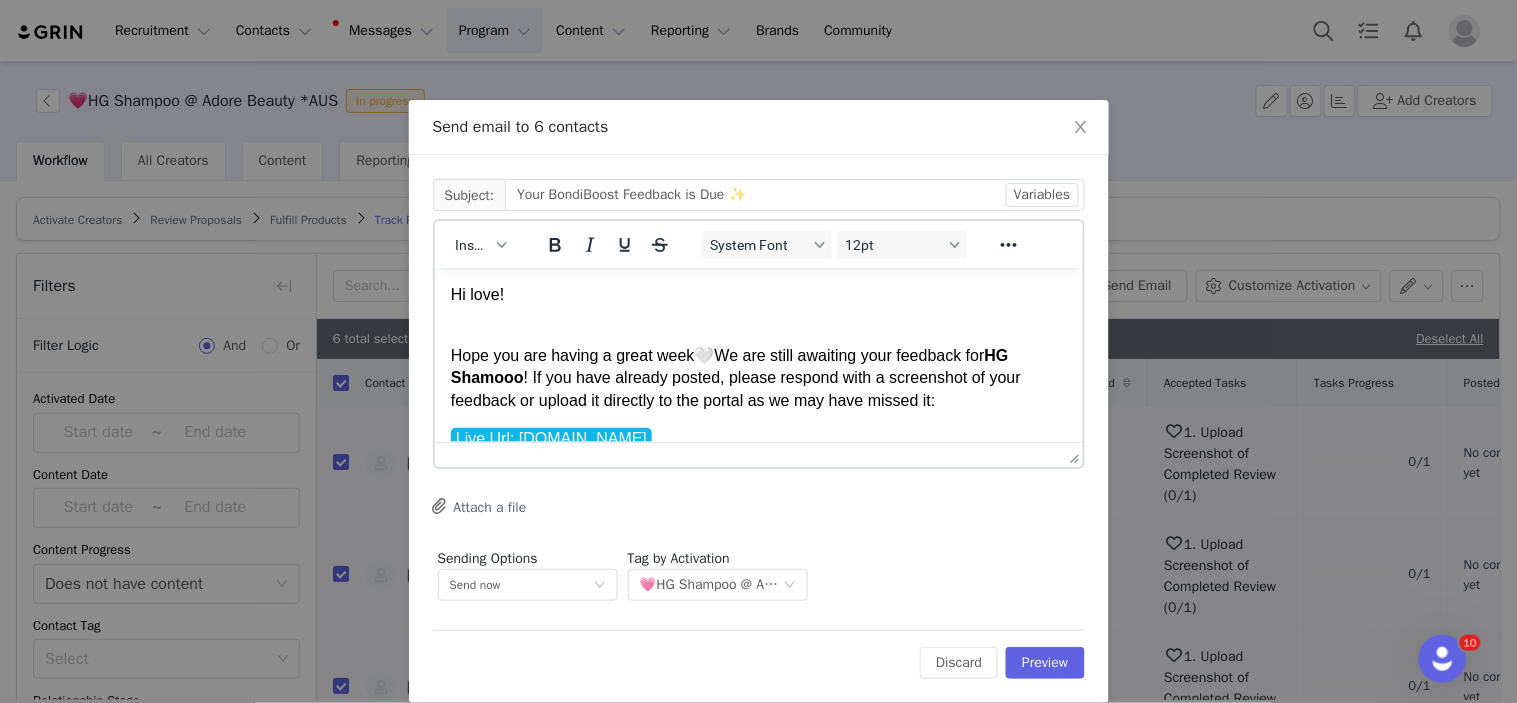 click on "Hope you are having a great week" at bounding box center (572, 354) 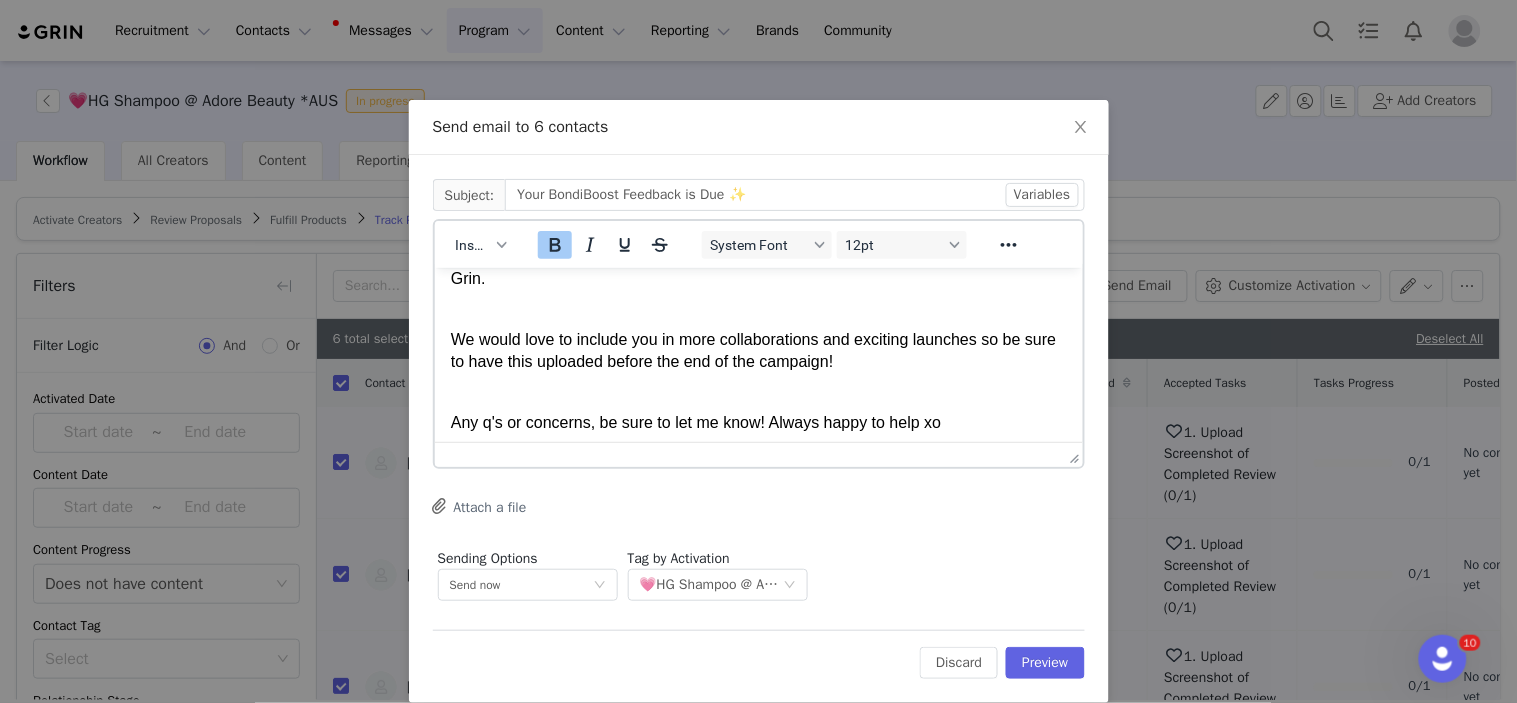 scroll, scrollTop: 444, scrollLeft: 0, axis: vertical 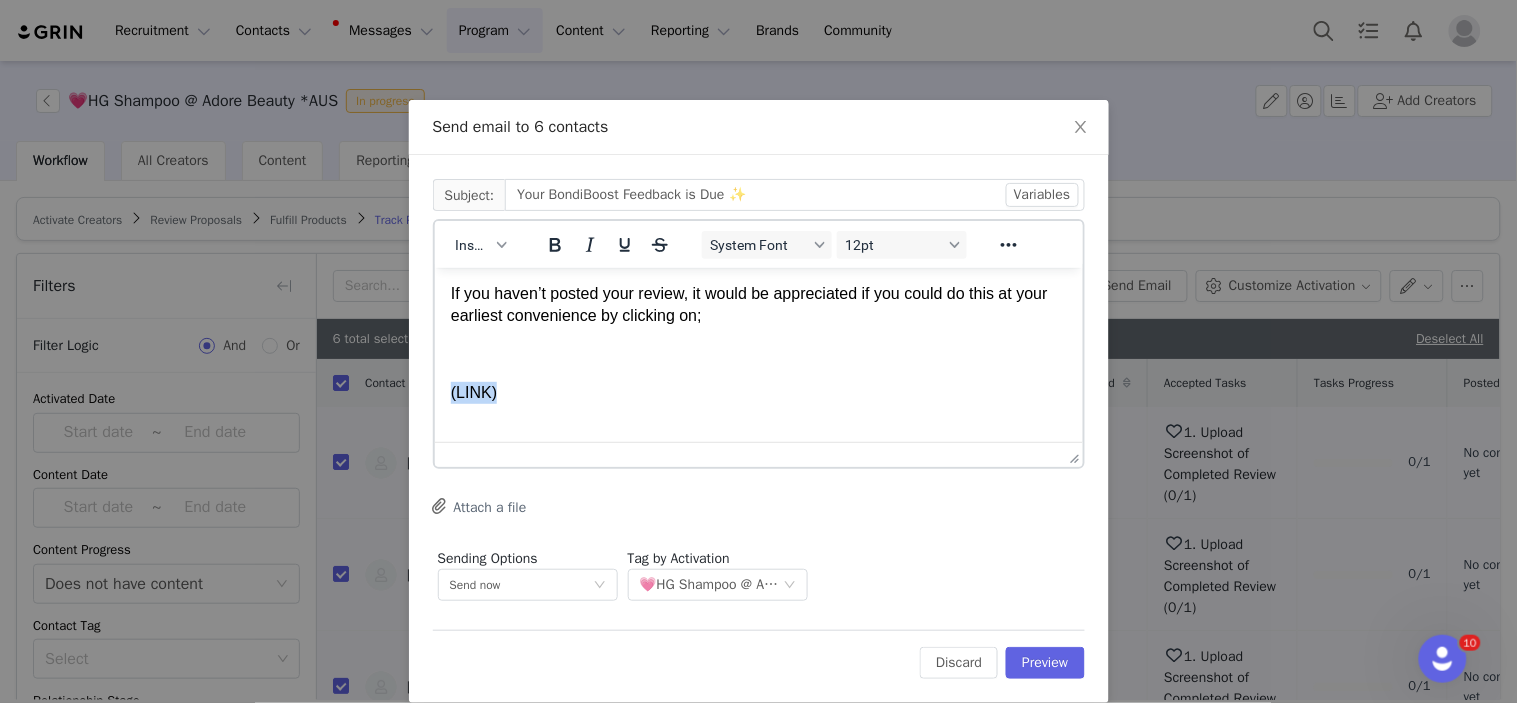 drag, startPoint x: 513, startPoint y: 384, endPoint x: 1091, endPoint y: 715, distance: 666.06683 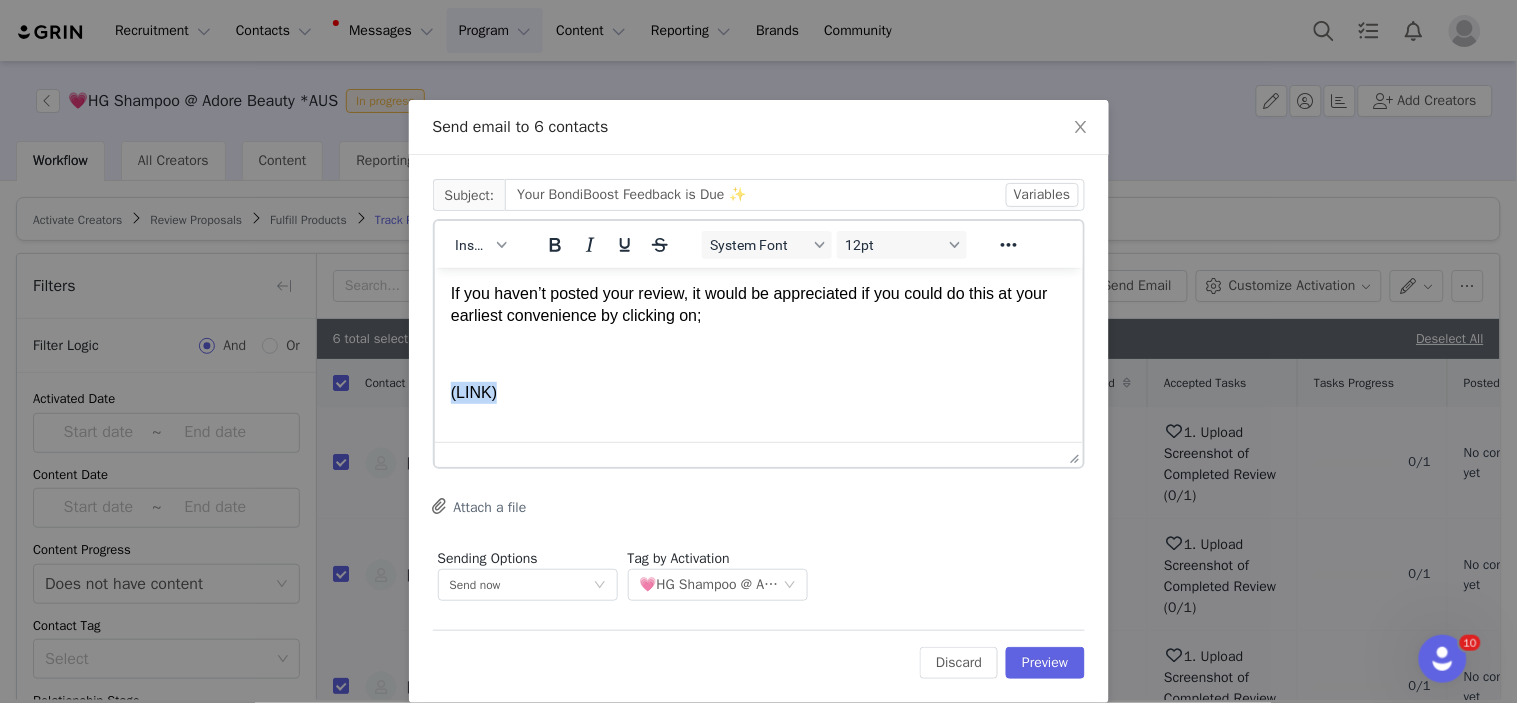 click on "Hi love!     Hope you are having a great week  🤍  We are still awaiting your feedback for  HG Shampoo ! If you have already posted, please respond with a screenshot of your feedback or upload it directly to the portal as we may have missed it:    Live Url: [DOMAIN_NAME]     If you haven’t posted your review, it would be appreciated if you could do this at your earliest convenience by clicking on; (LINK) Don't forget to take a screenshot of your review  (before you submit)  and upload to Grin.  We would love to include you in more collaborations and exciting launches so be sure to have this uploaded before the end of the campaign!      Any q's or concerns, be sure to let me know! Always happy to help xo   Kindest, [PERSON_NAME]| Partnerships Team W: [DOMAIN_NAME]  |  IG:  @bondiboost [URL][DOMAIN_NAME]" at bounding box center [758, 518] 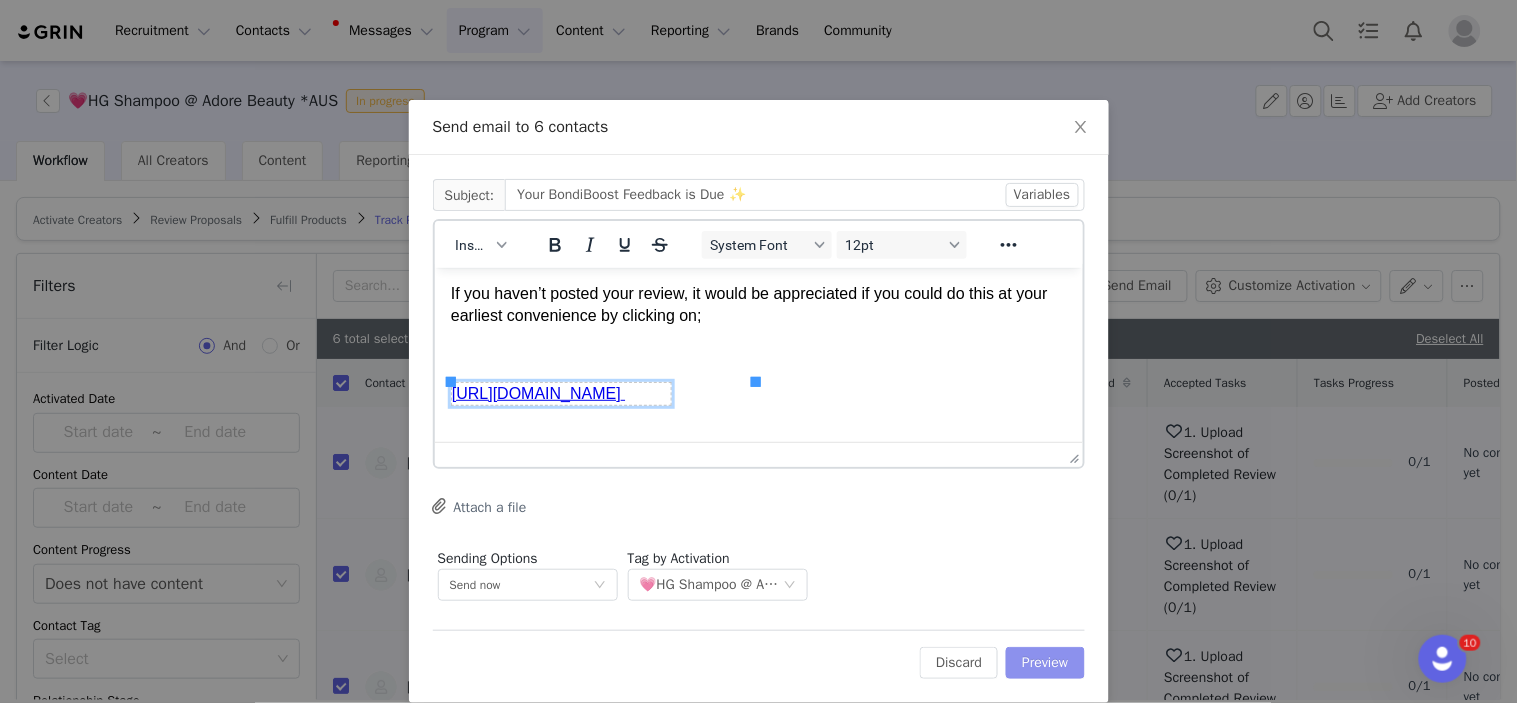 scroll, scrollTop: 227, scrollLeft: 0, axis: vertical 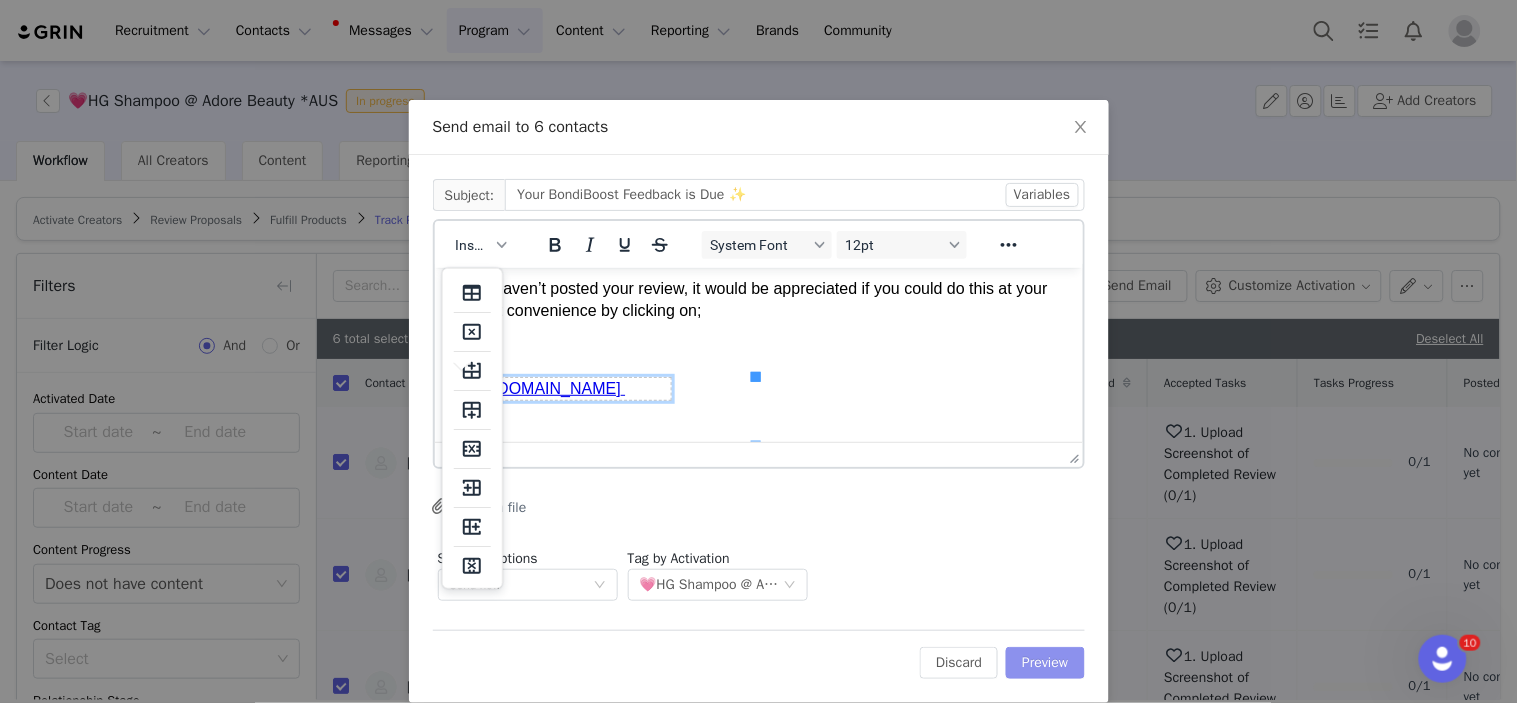 click on "Preview" at bounding box center (1045, 663) 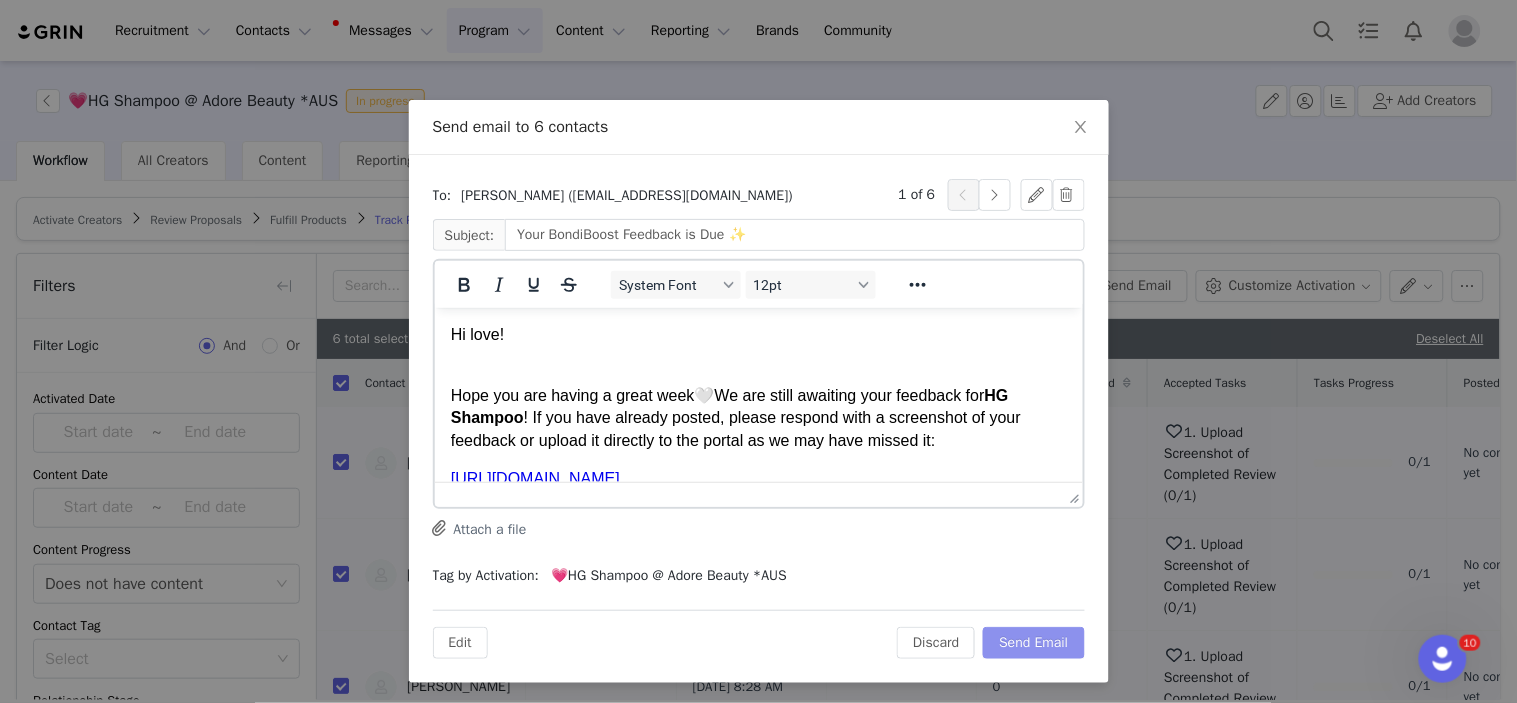 scroll, scrollTop: 0, scrollLeft: 0, axis: both 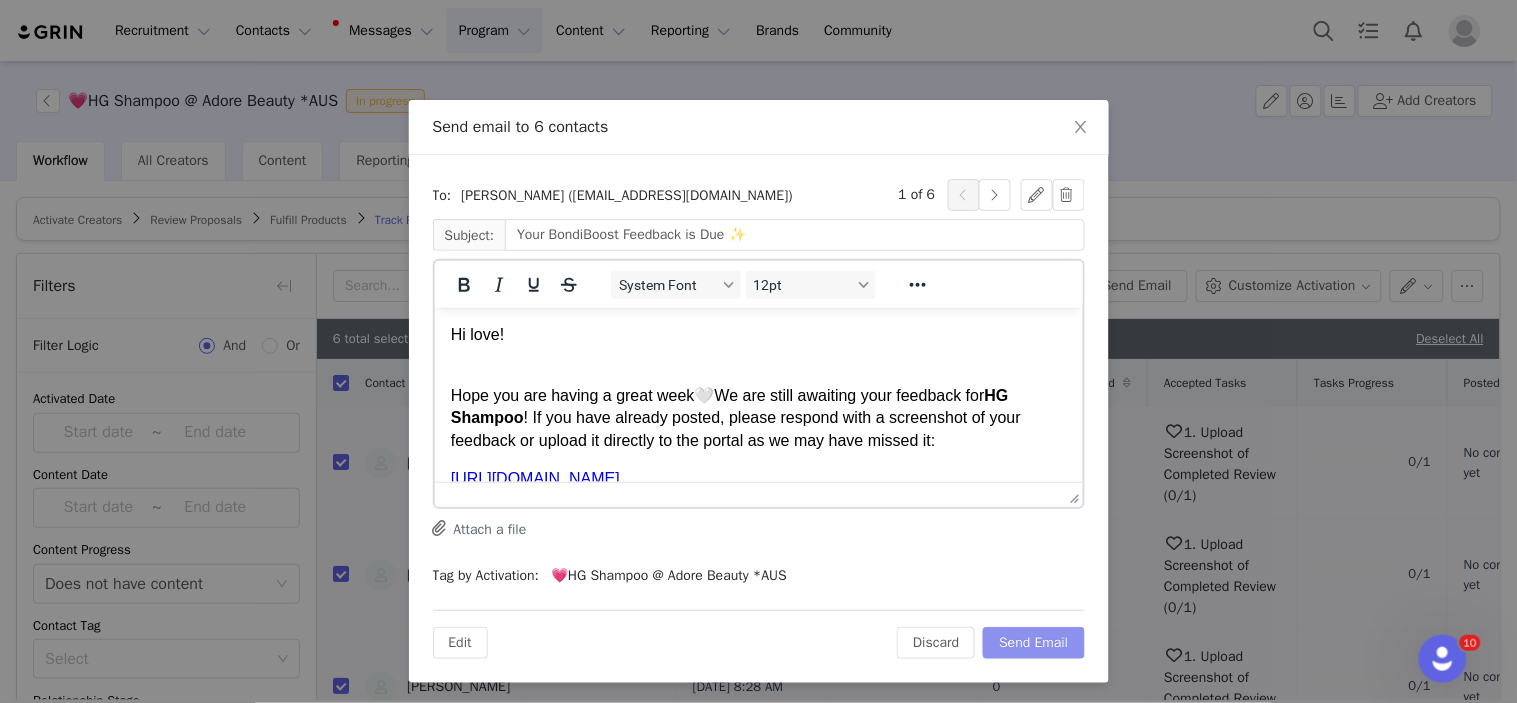 click on "Send Email" at bounding box center (1033, 643) 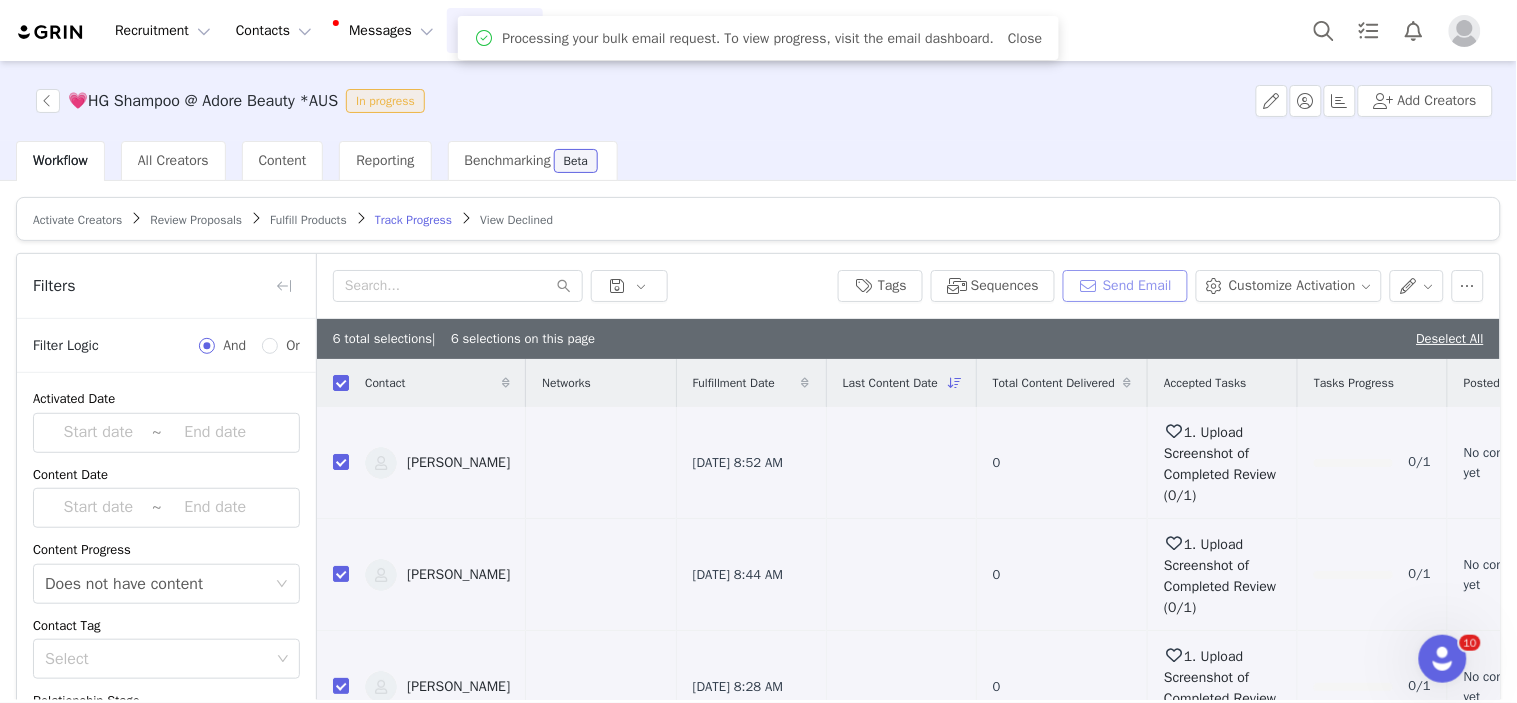 scroll, scrollTop: 0, scrollLeft: 0, axis: both 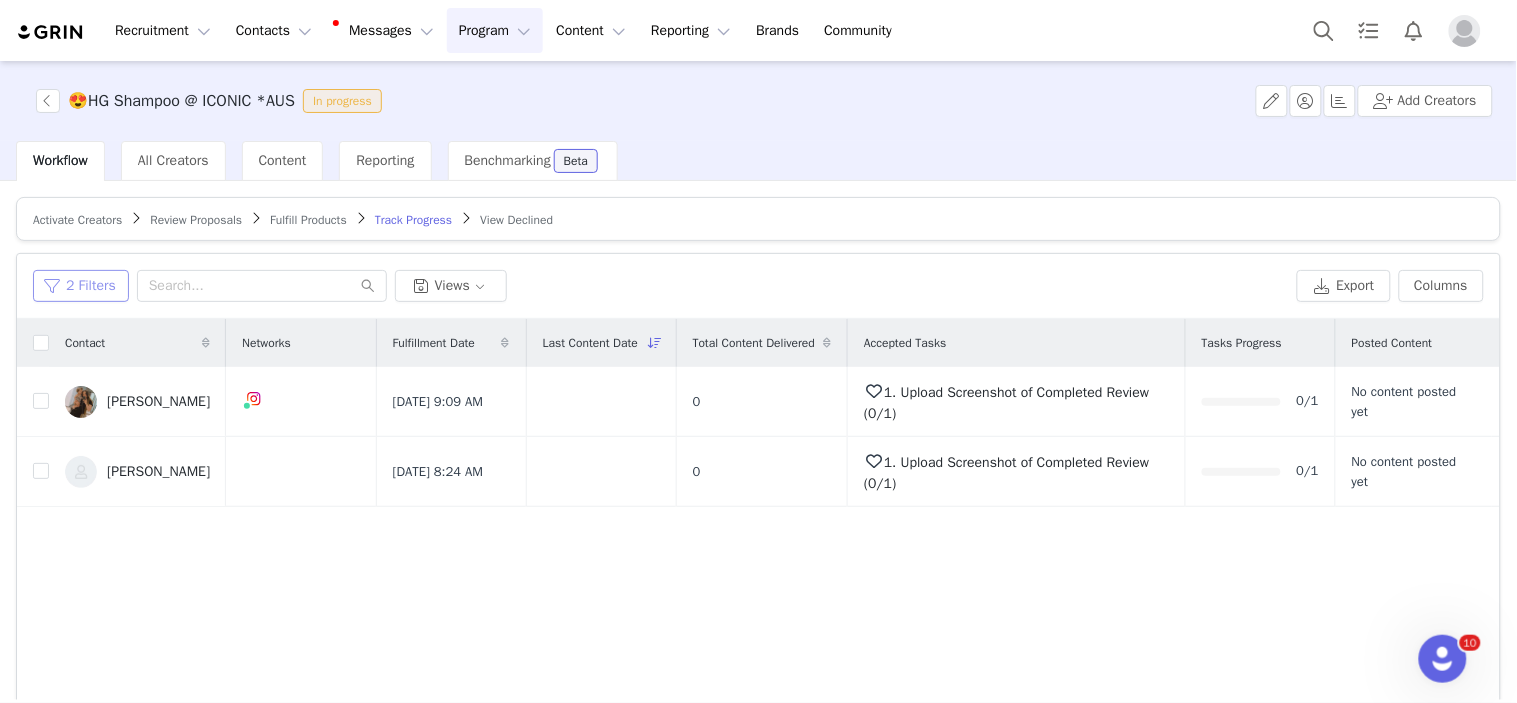 click on "2 Filters" at bounding box center [81, 286] 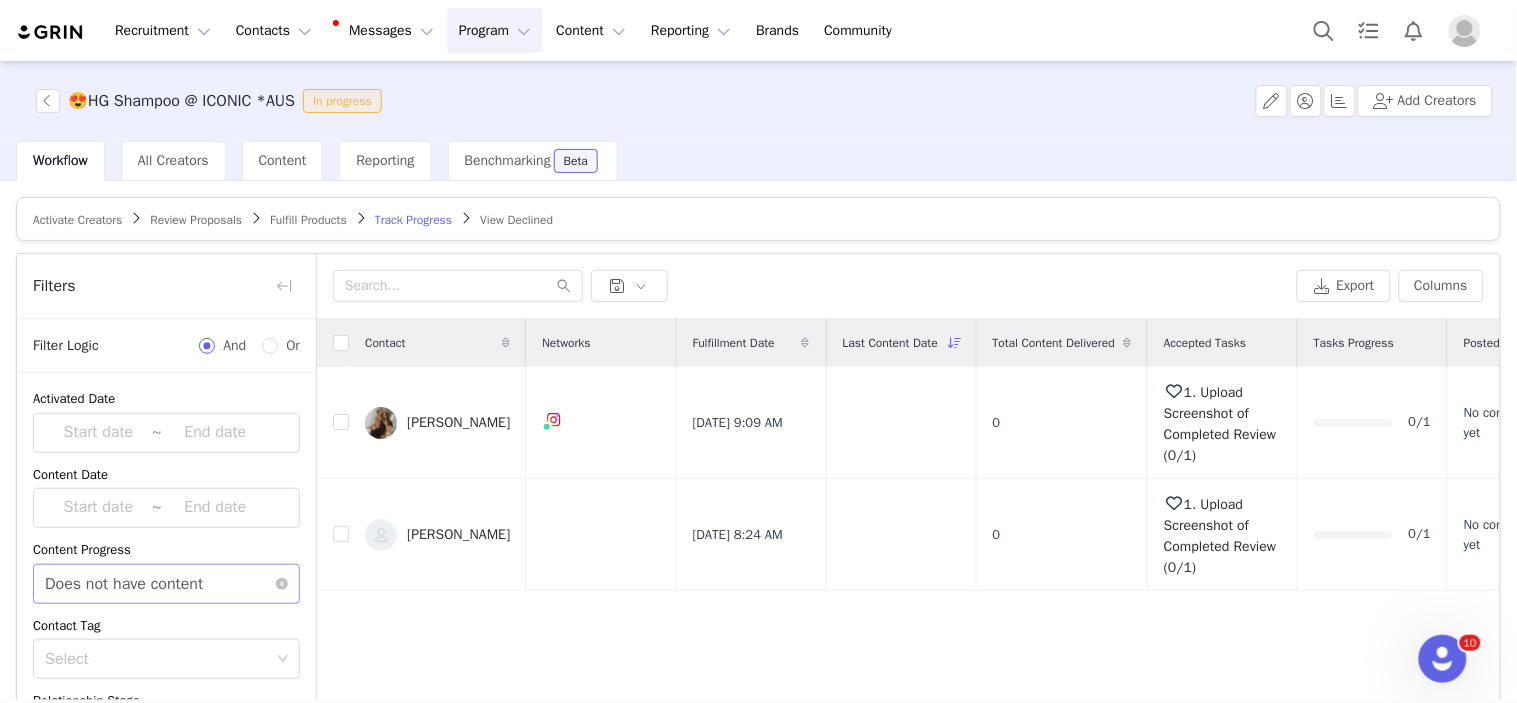 click on "Does not have content" at bounding box center (124, 584) 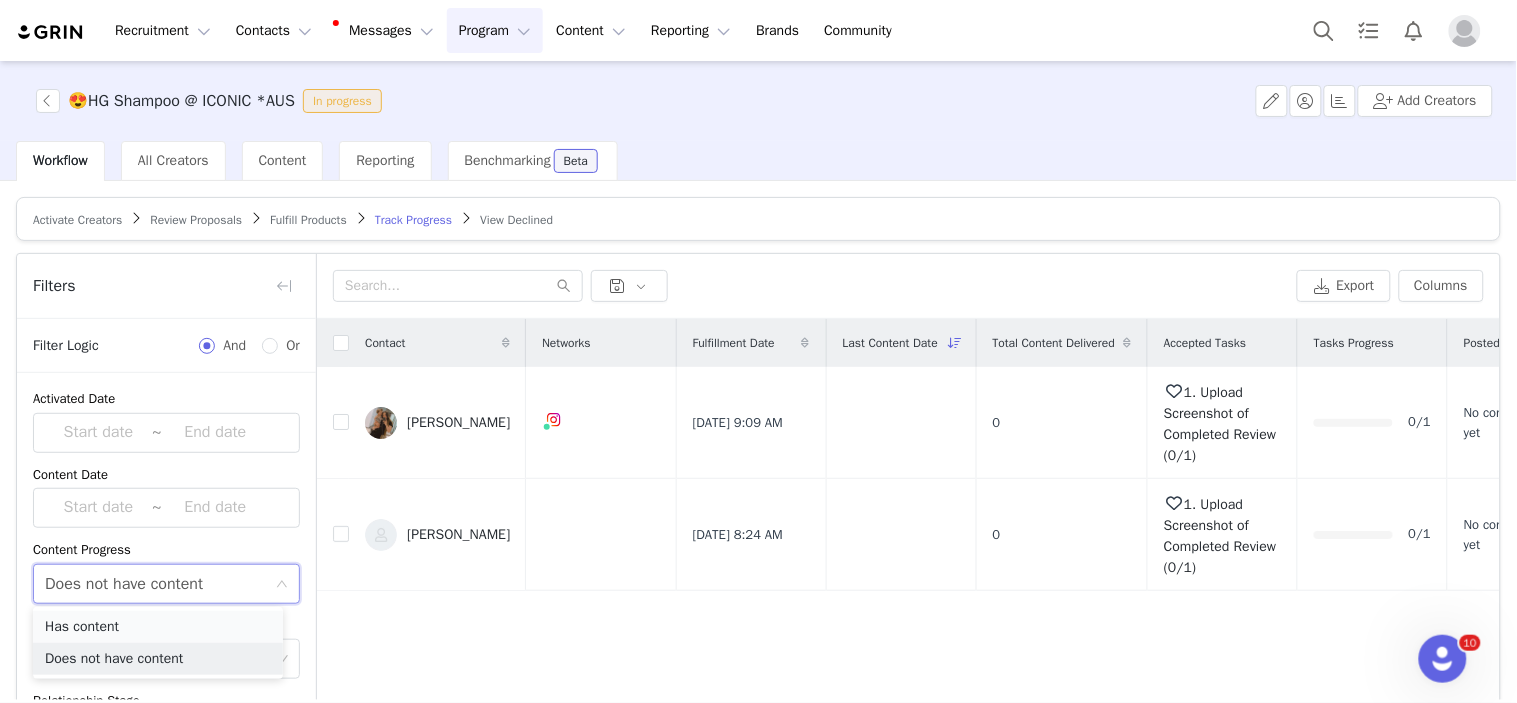 click on "Has content" at bounding box center [158, 627] 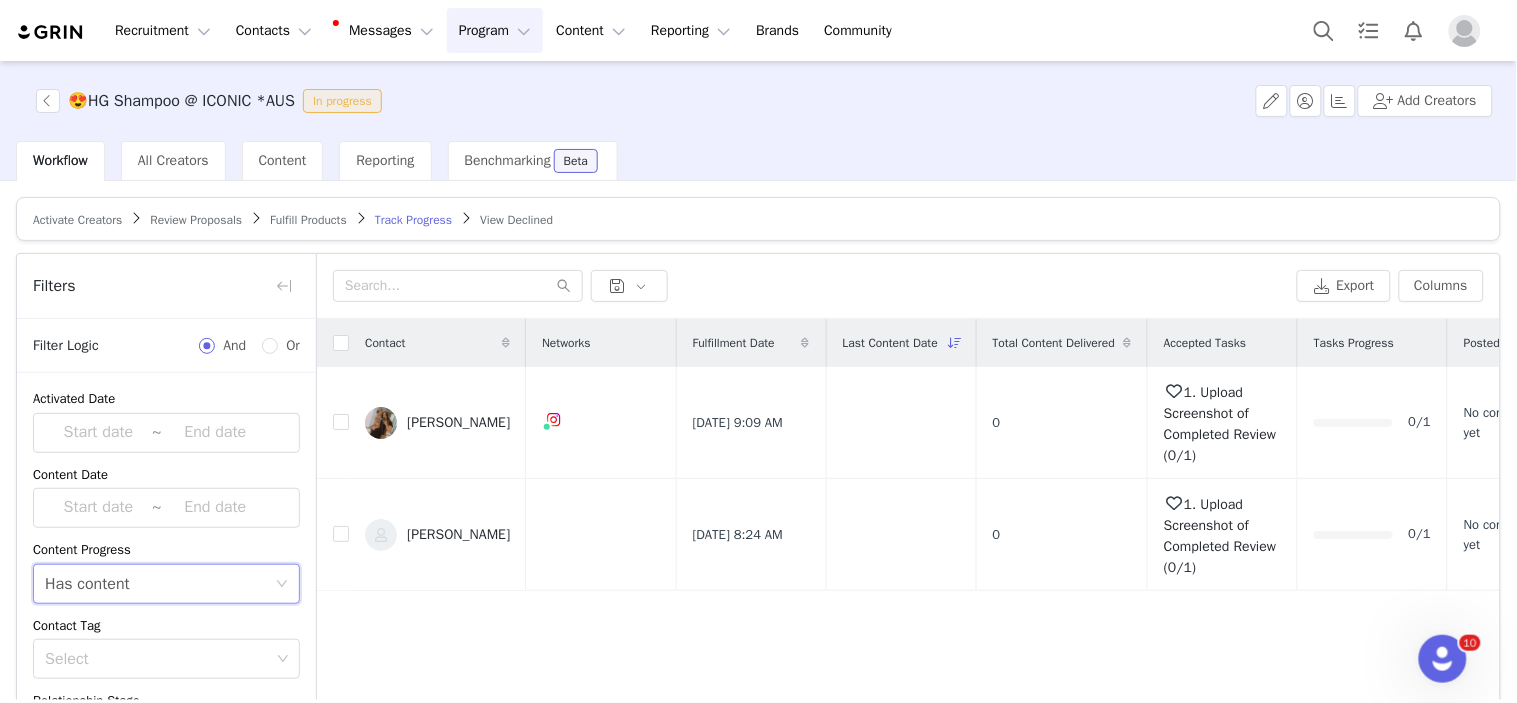 scroll, scrollTop: 168, scrollLeft: 0, axis: vertical 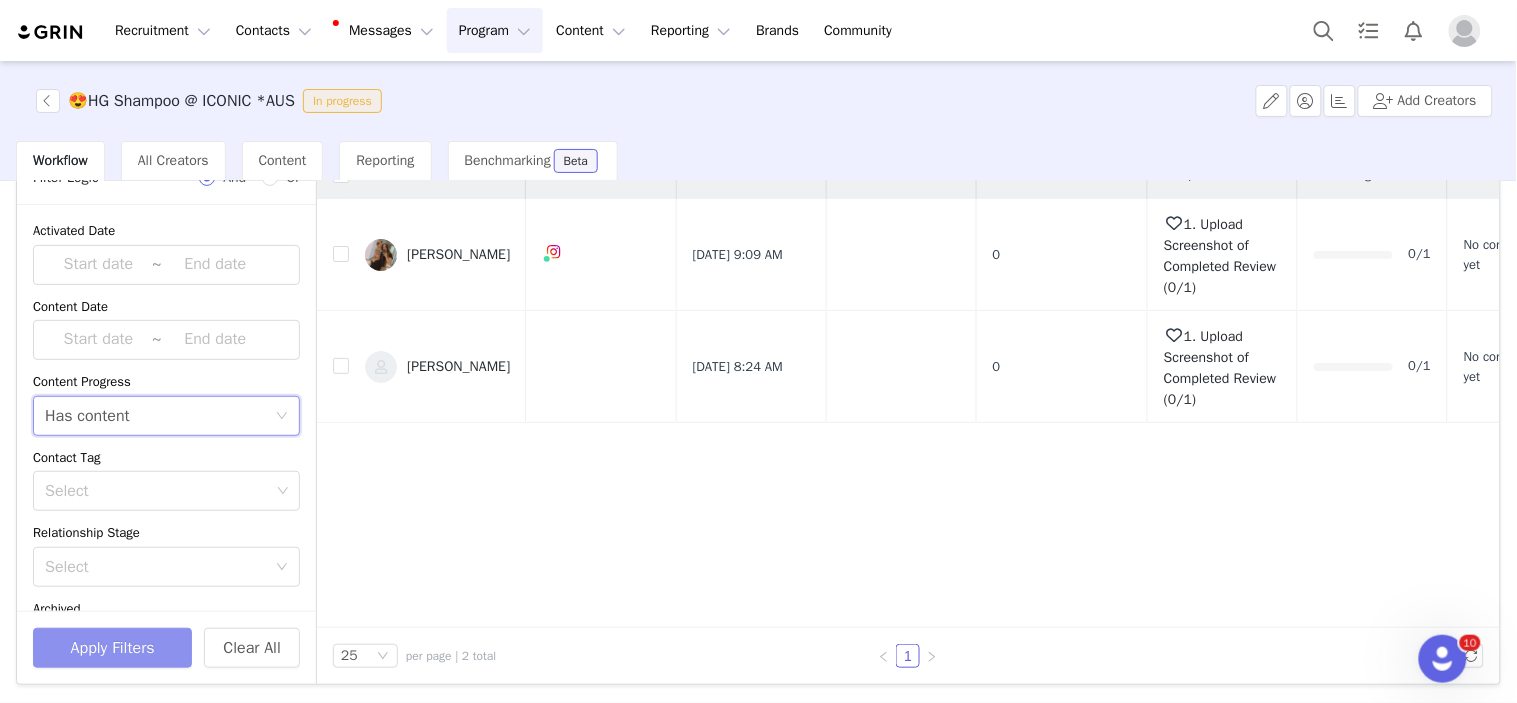 click on "Apply Filters" at bounding box center [112, 648] 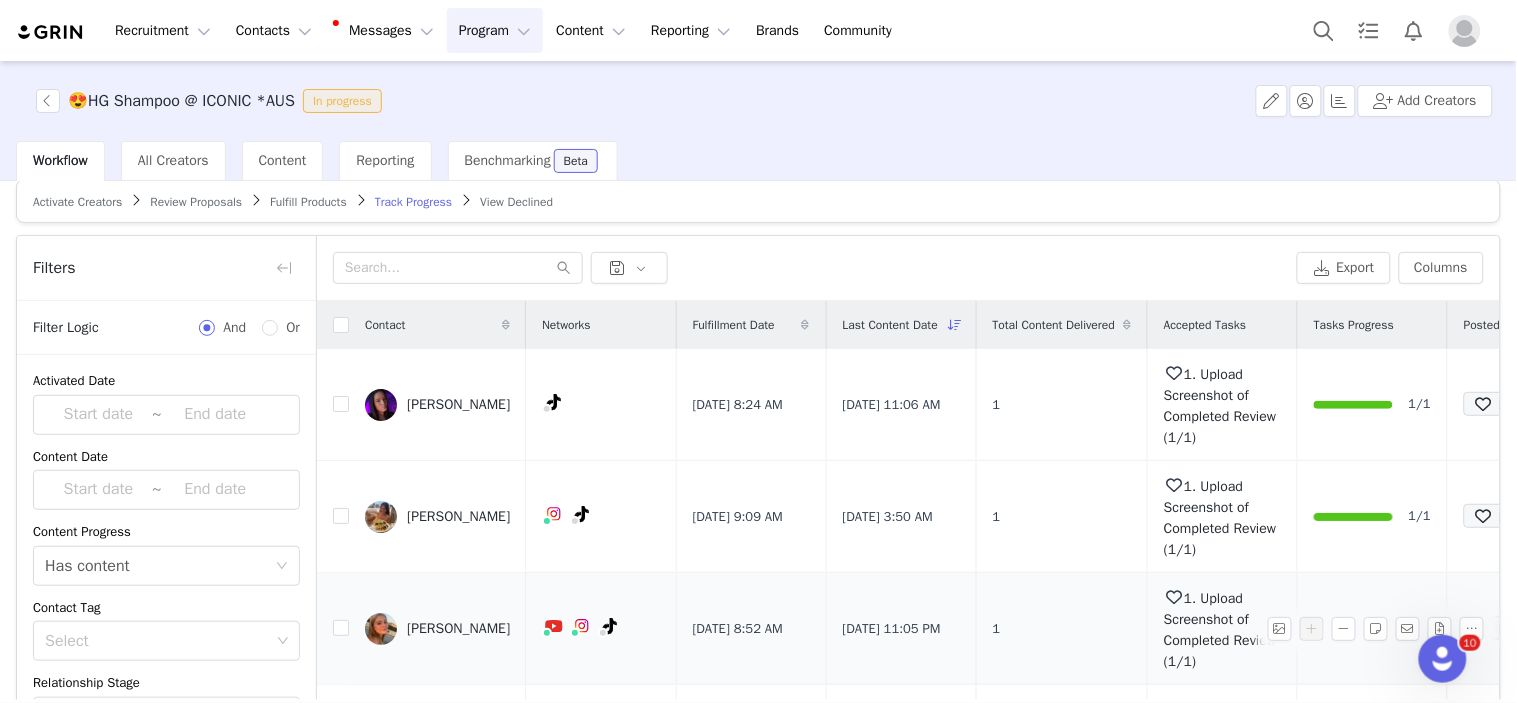 scroll, scrollTop: 0, scrollLeft: 0, axis: both 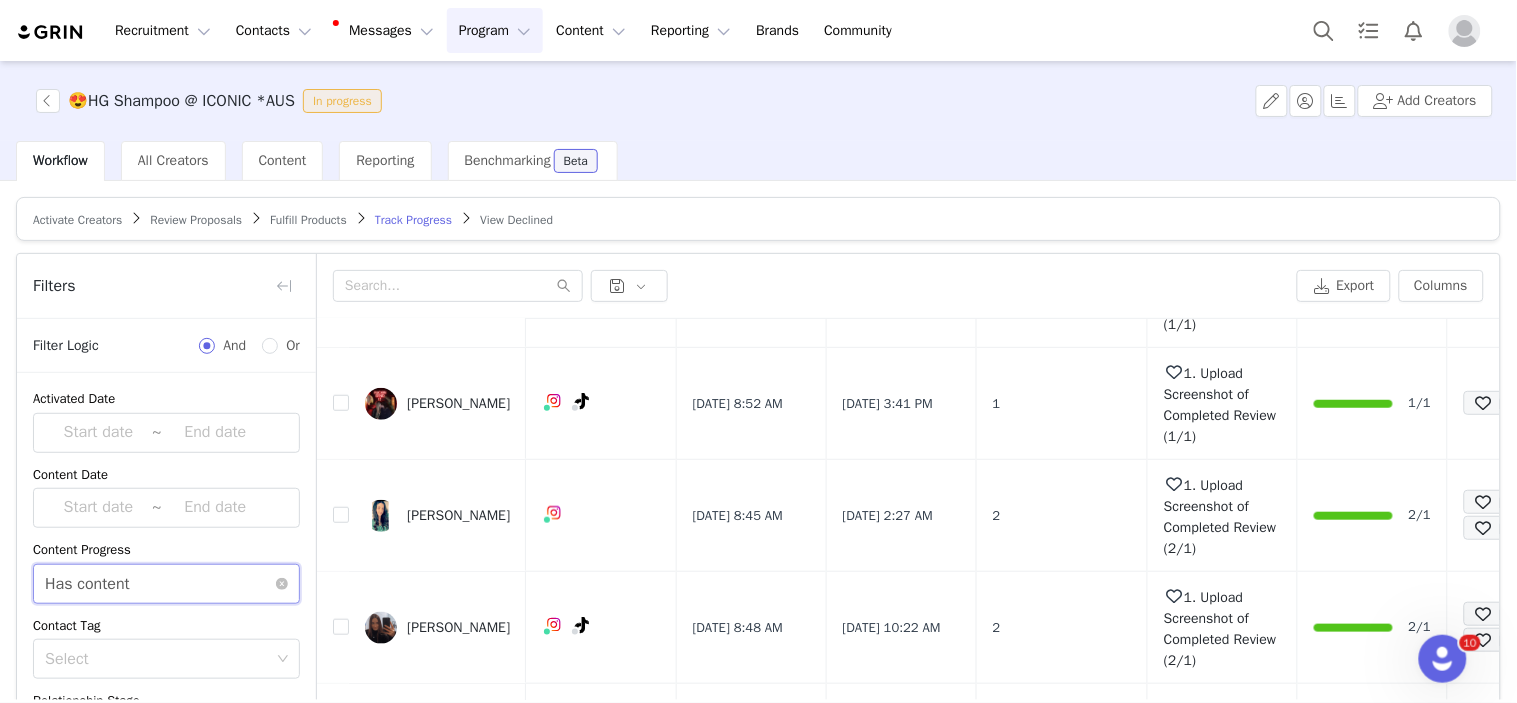 click on "Has content" at bounding box center (87, 584) 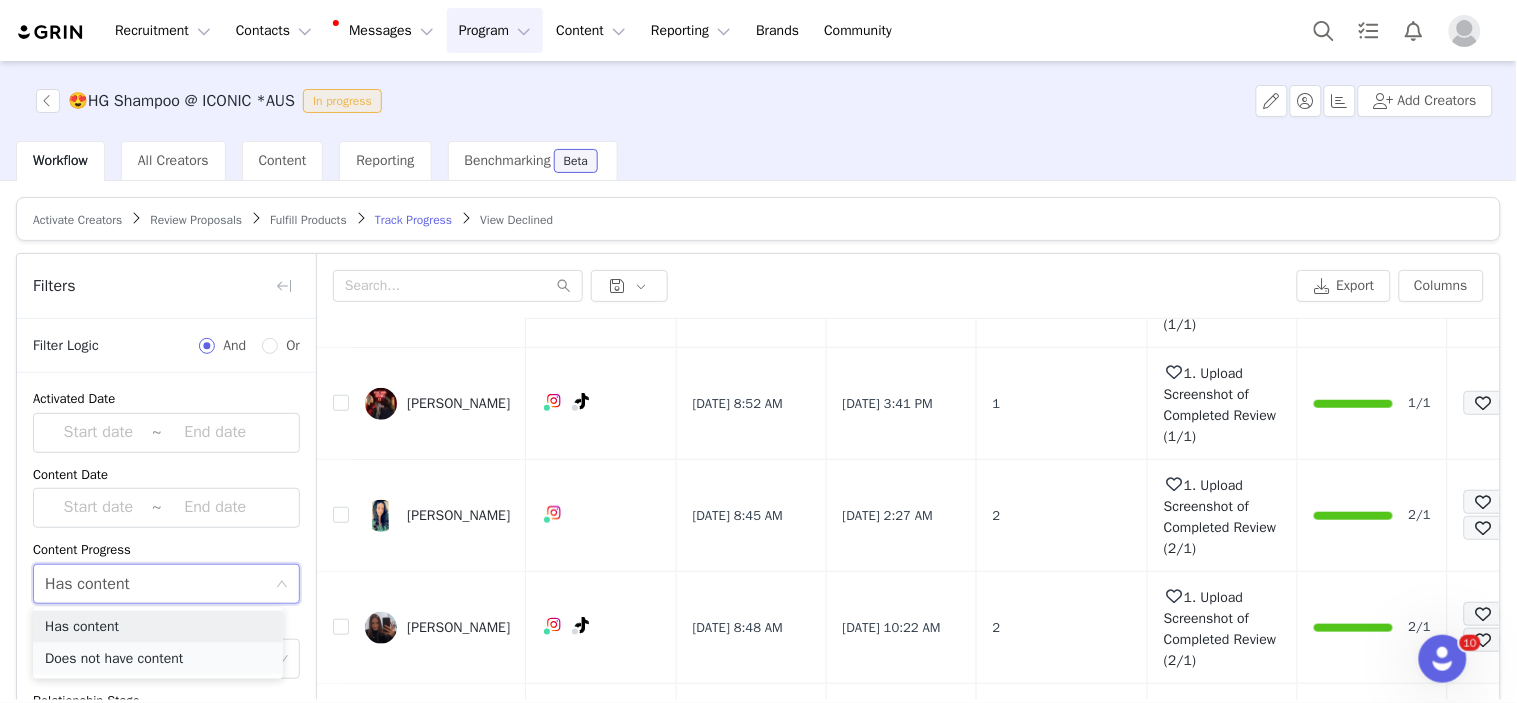 click on "Does not have content" at bounding box center [158, 659] 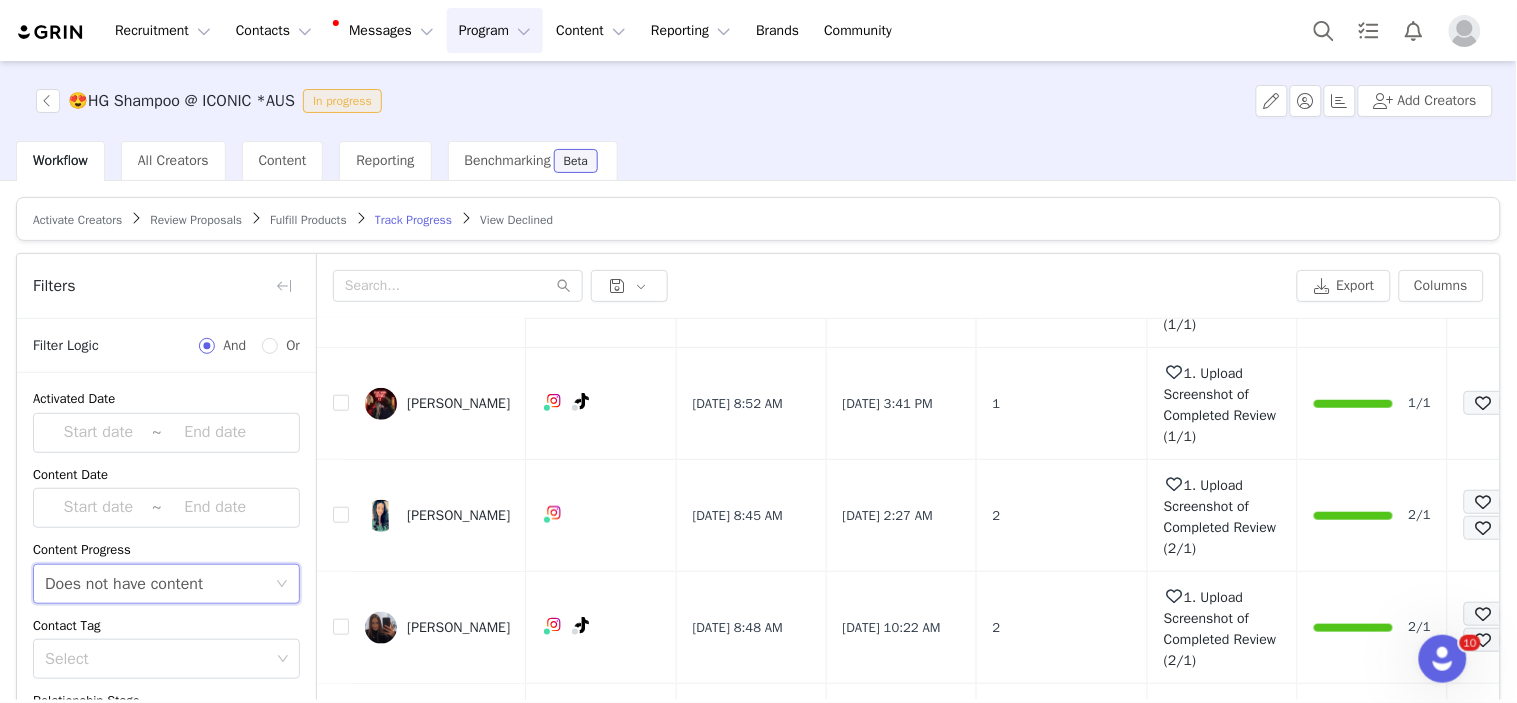 scroll, scrollTop: 168, scrollLeft: 0, axis: vertical 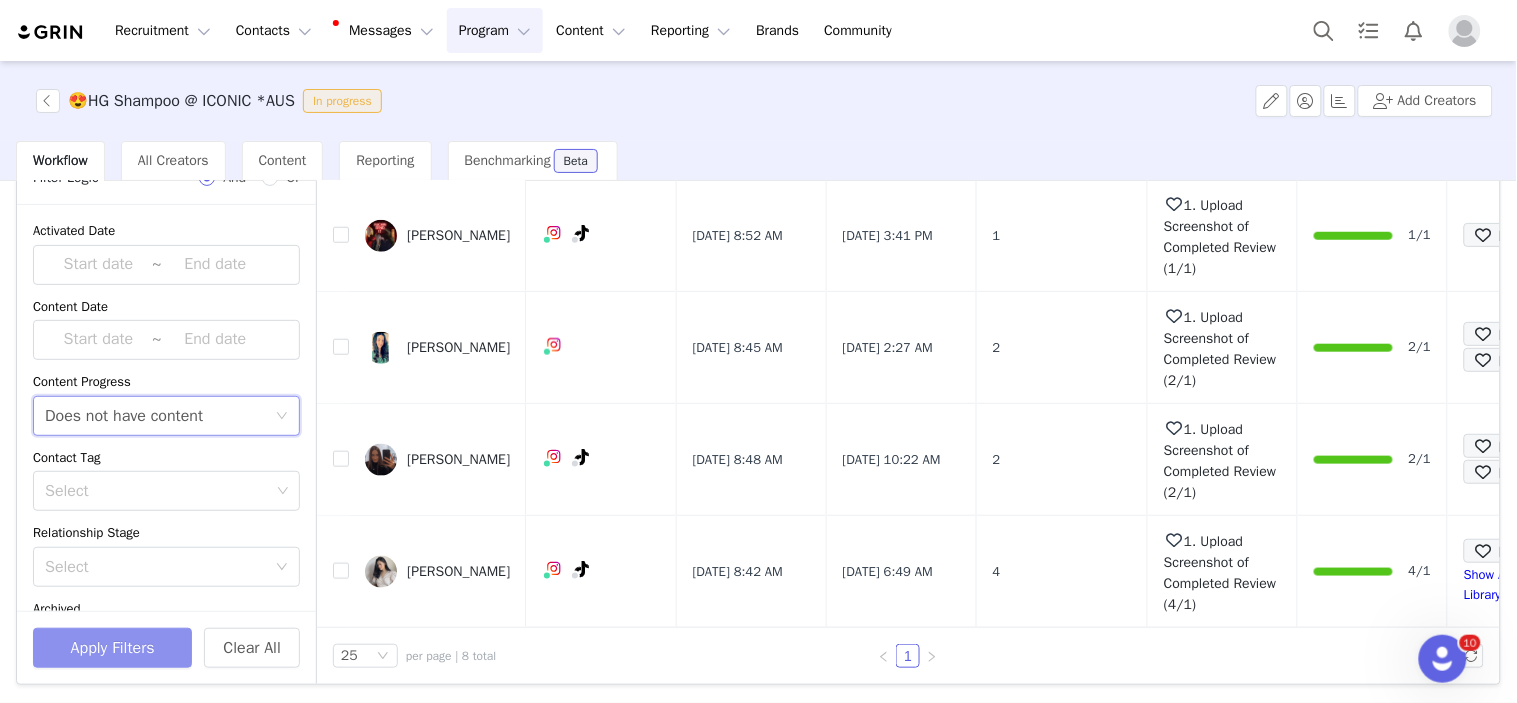 click on "Apply Filters" at bounding box center (112, 648) 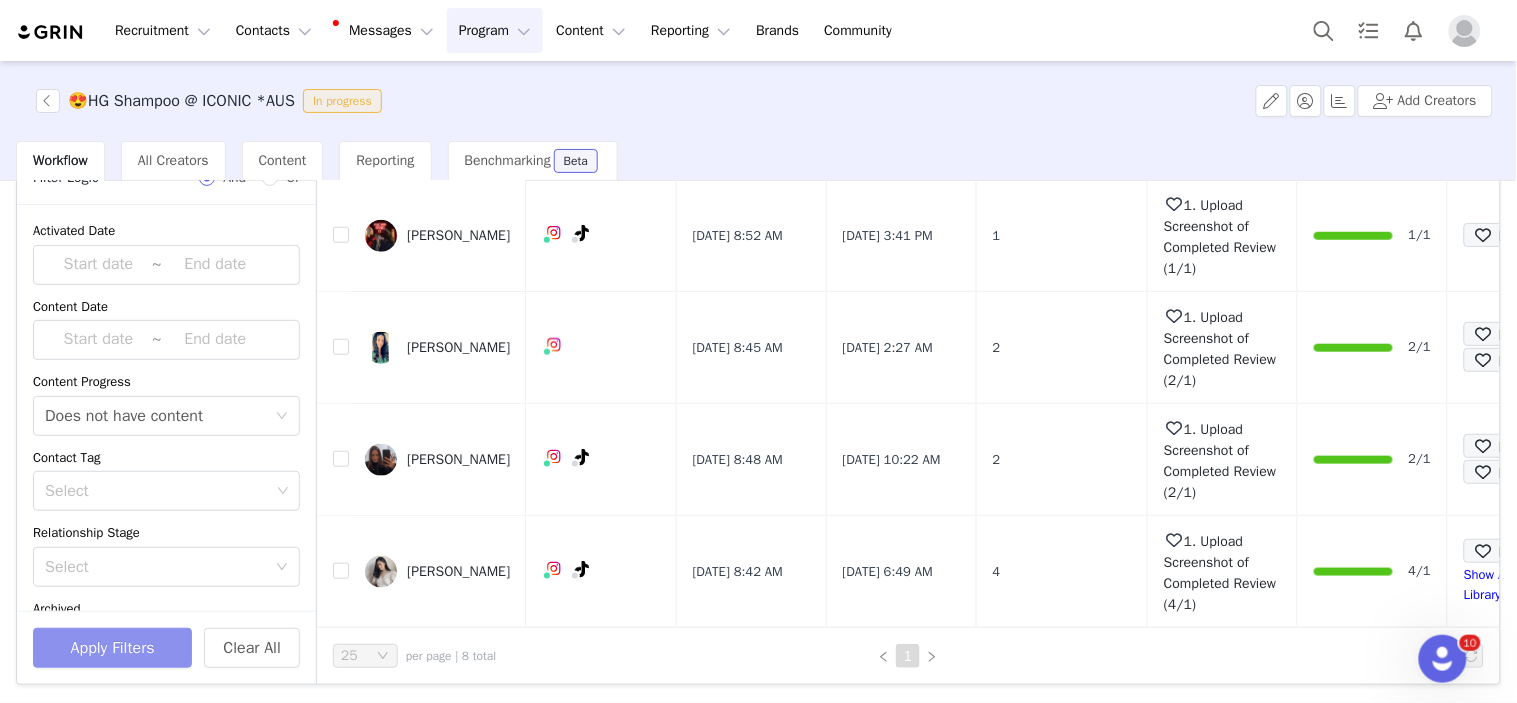 scroll, scrollTop: 0, scrollLeft: 0, axis: both 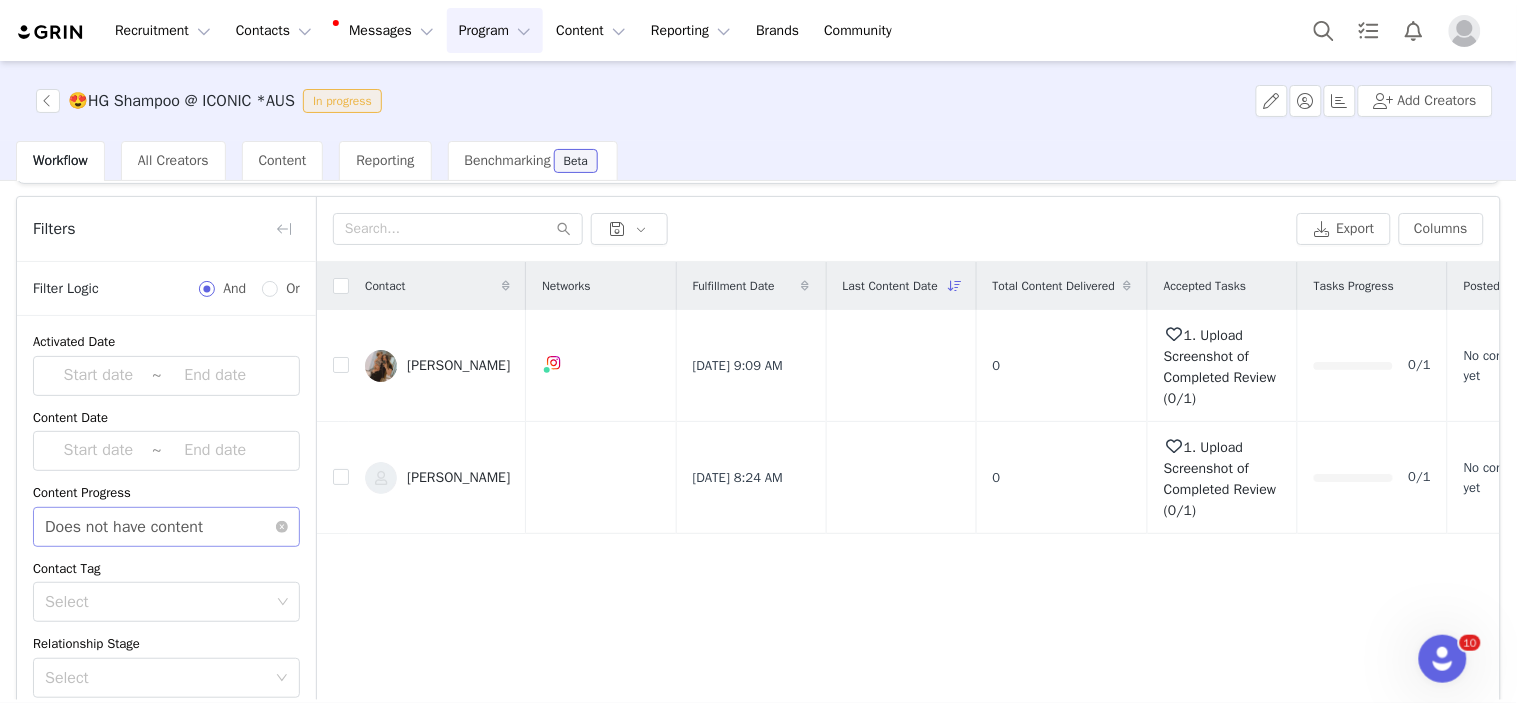 click on "Does not have content" at bounding box center (124, 527) 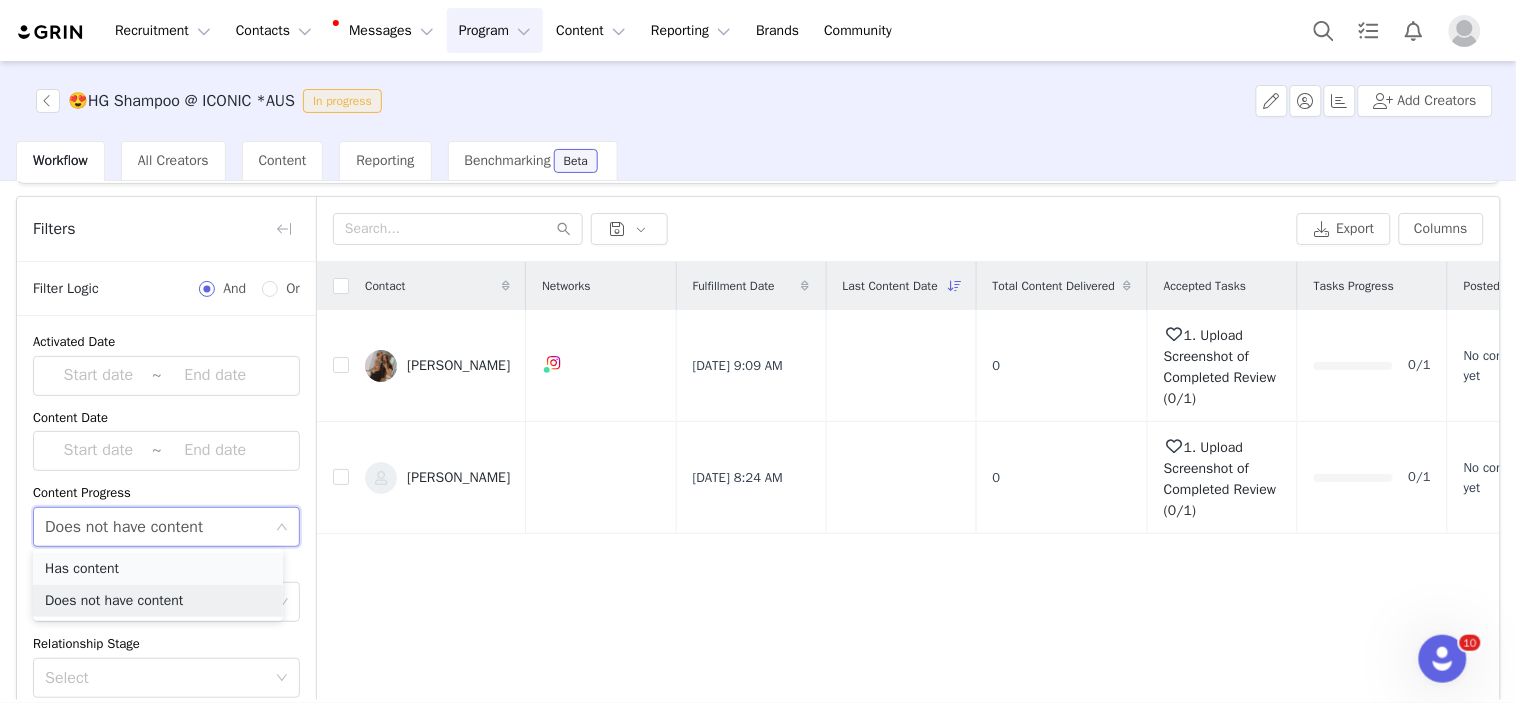 click on "Has content" at bounding box center [158, 569] 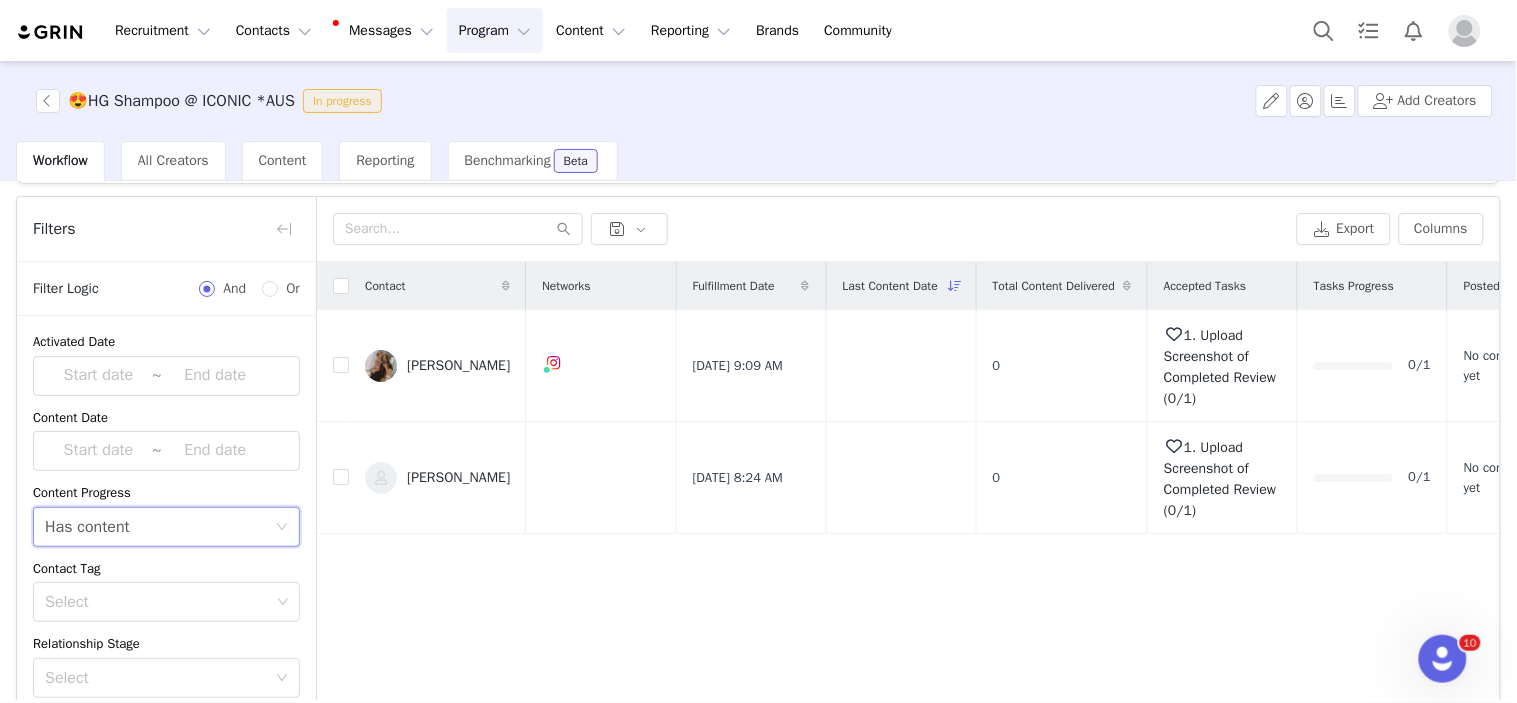 scroll, scrollTop: 168, scrollLeft: 0, axis: vertical 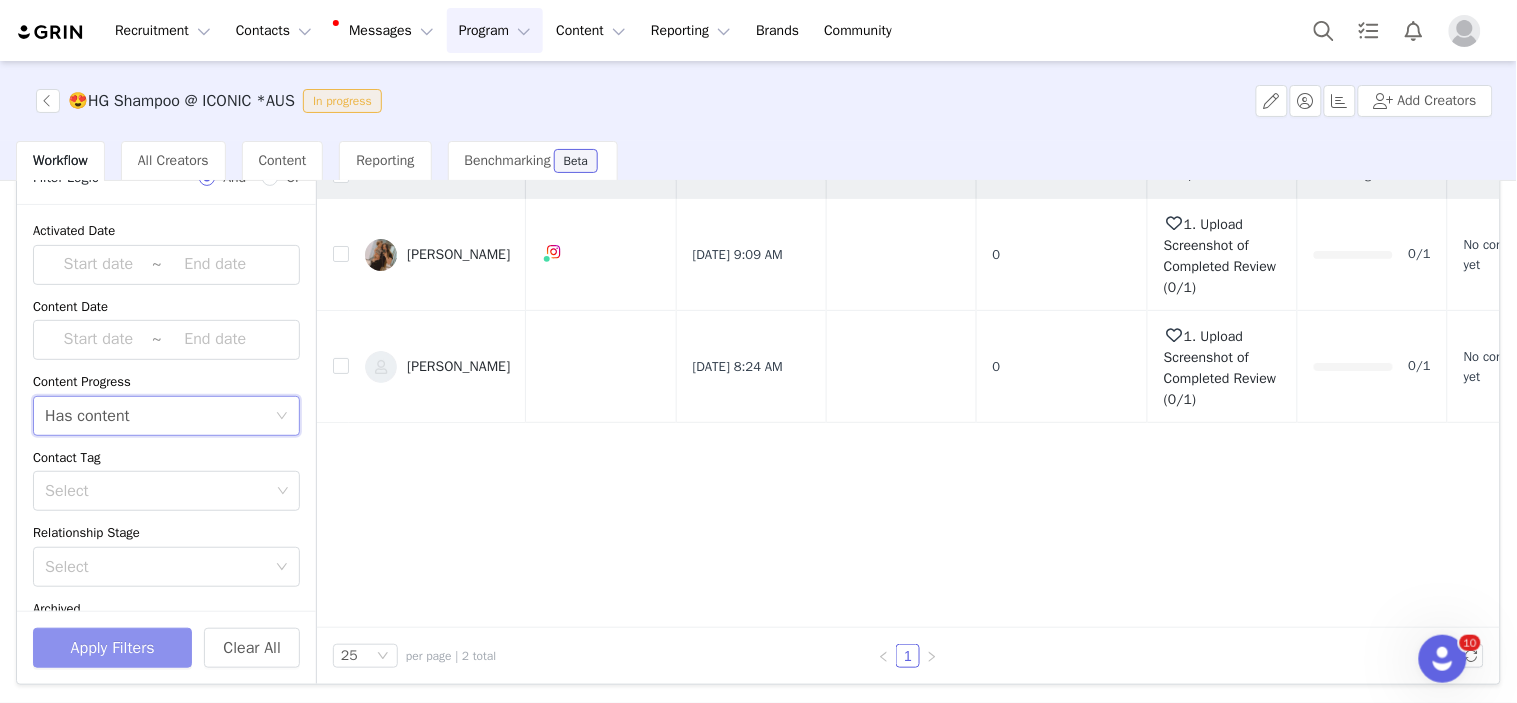 click on "Apply Filters" at bounding box center (112, 648) 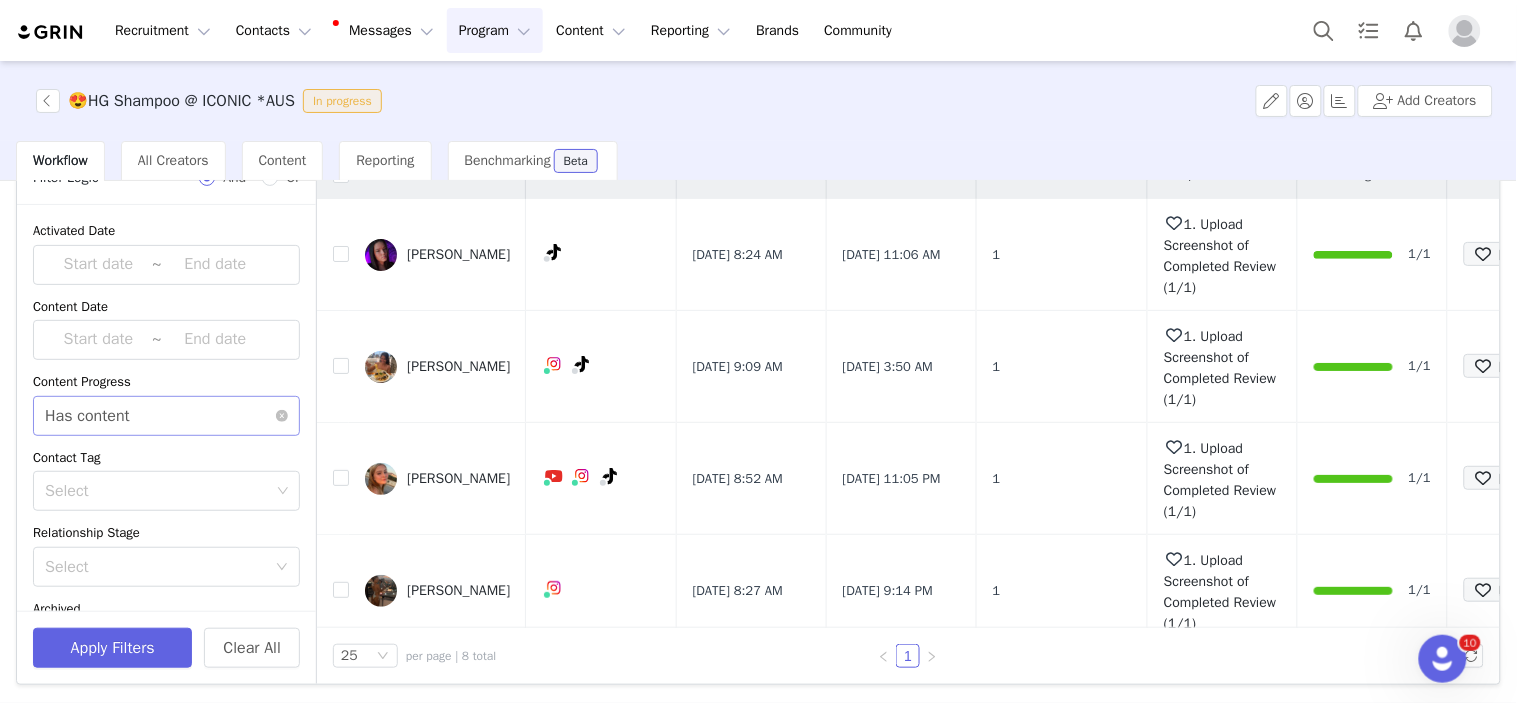 click on "Has content" at bounding box center [87, 416] 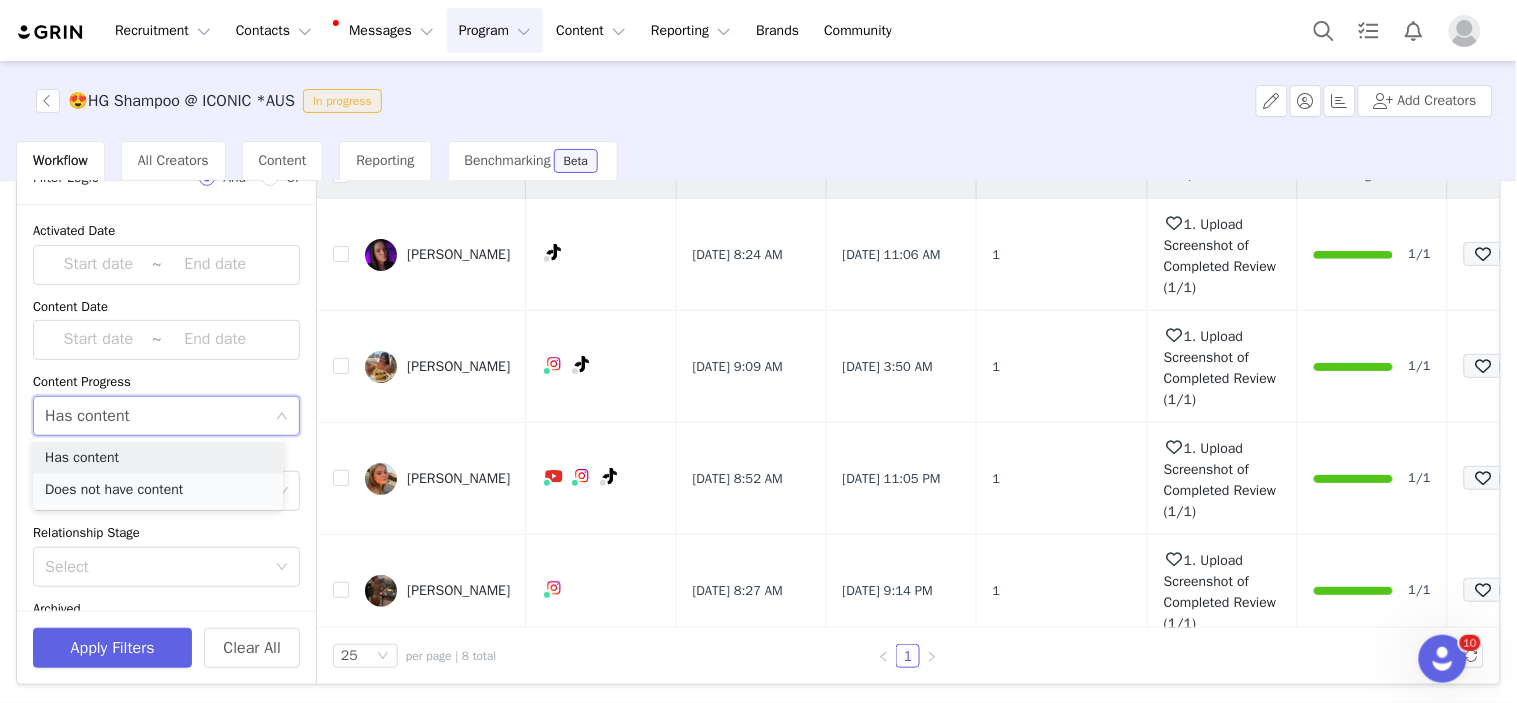 click on "Does not have content" at bounding box center [158, 490] 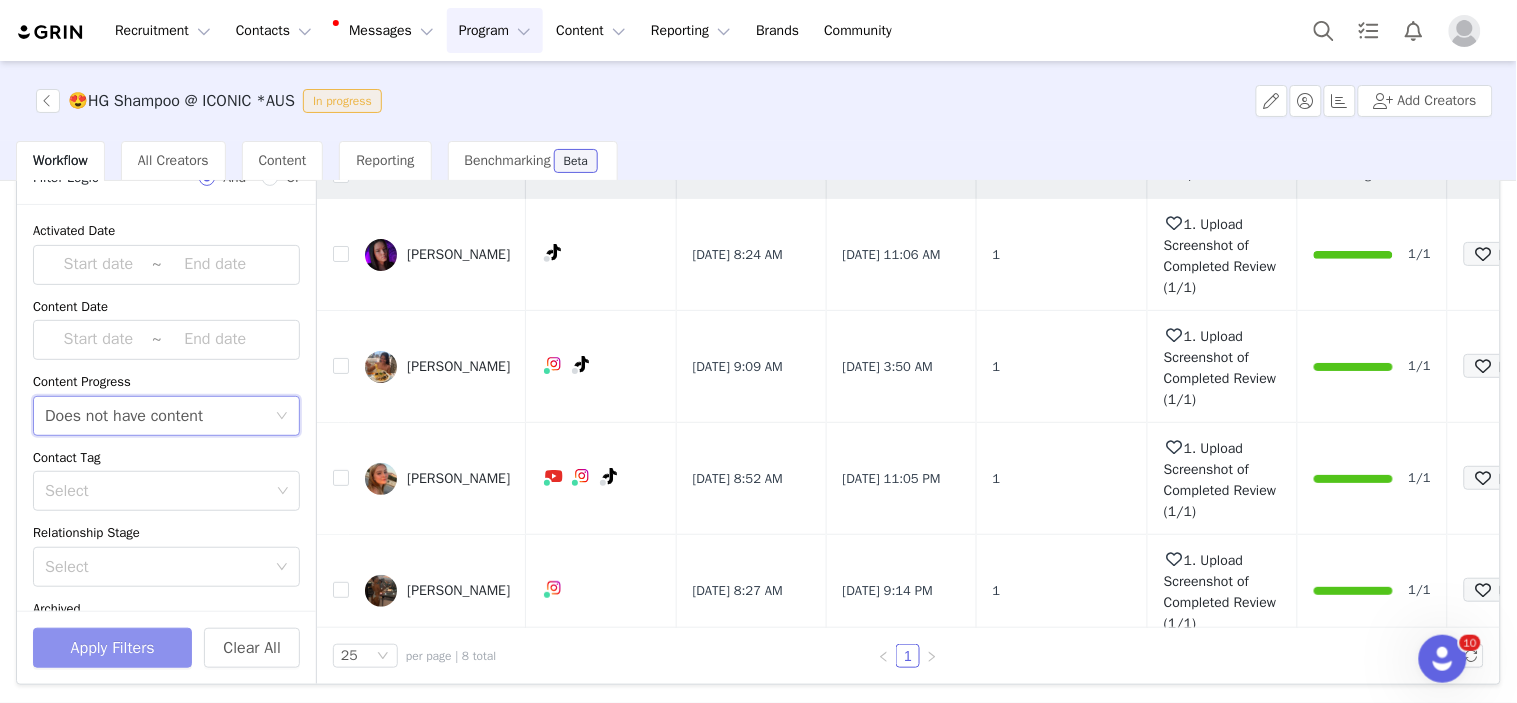 click on "Apply Filters" at bounding box center (112, 648) 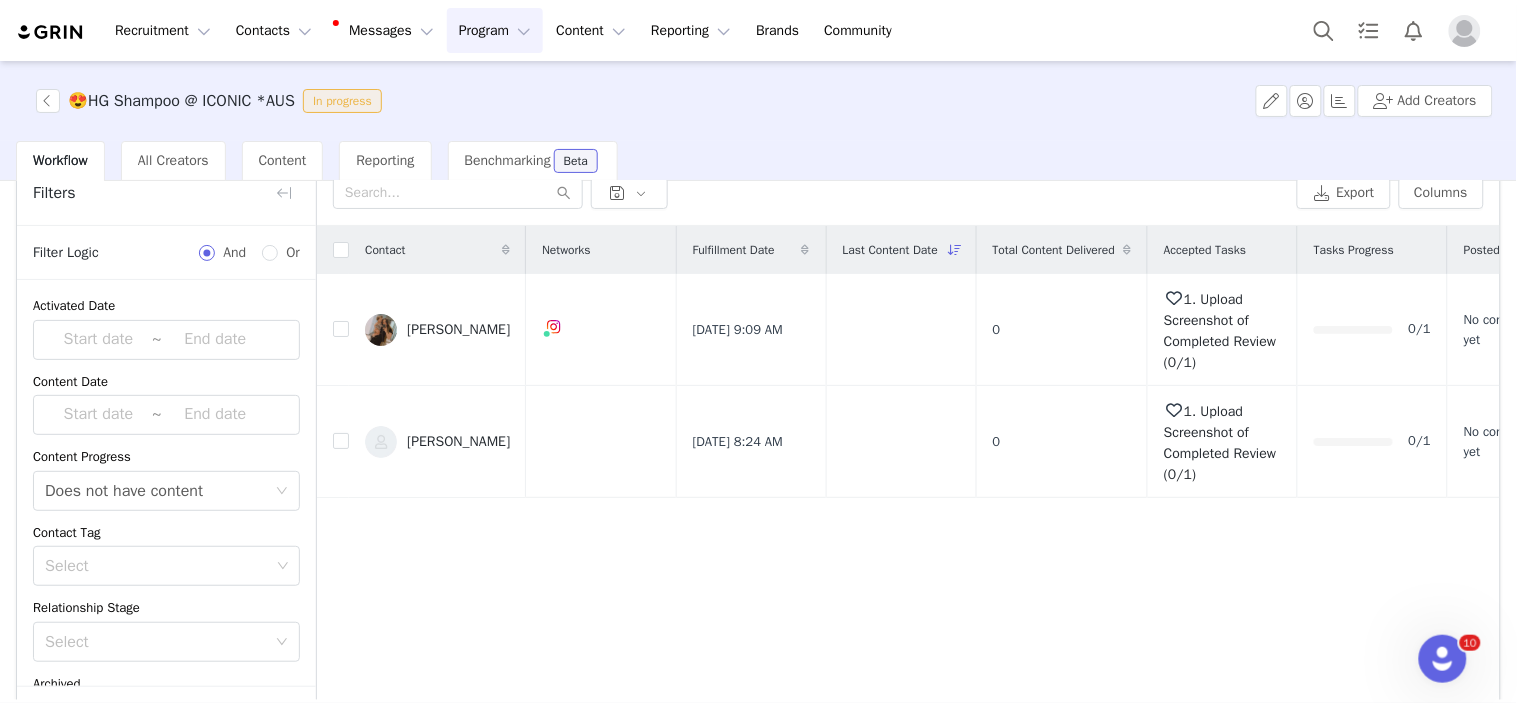 scroll, scrollTop: 57, scrollLeft: 0, axis: vertical 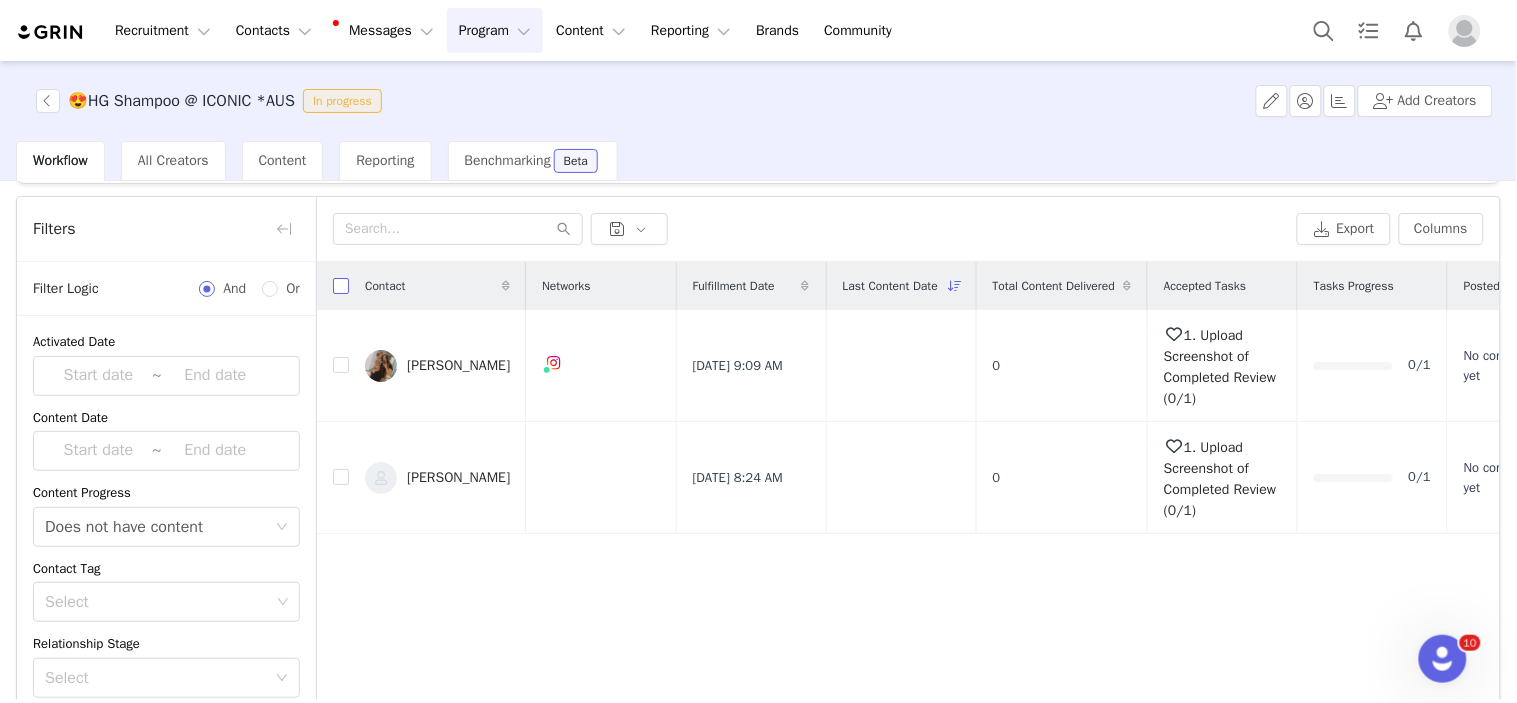 click at bounding box center (341, 286) 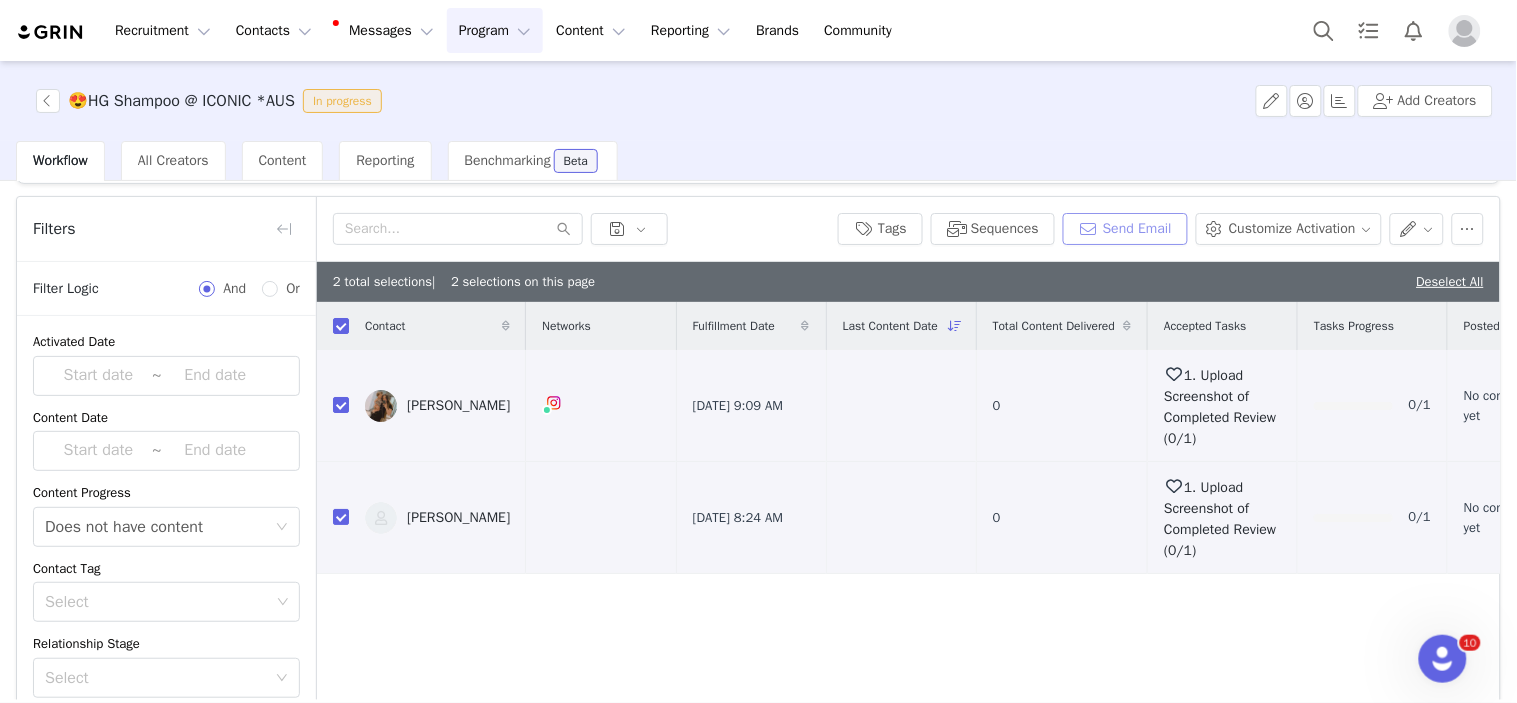 click on "Send Email" at bounding box center [1125, 229] 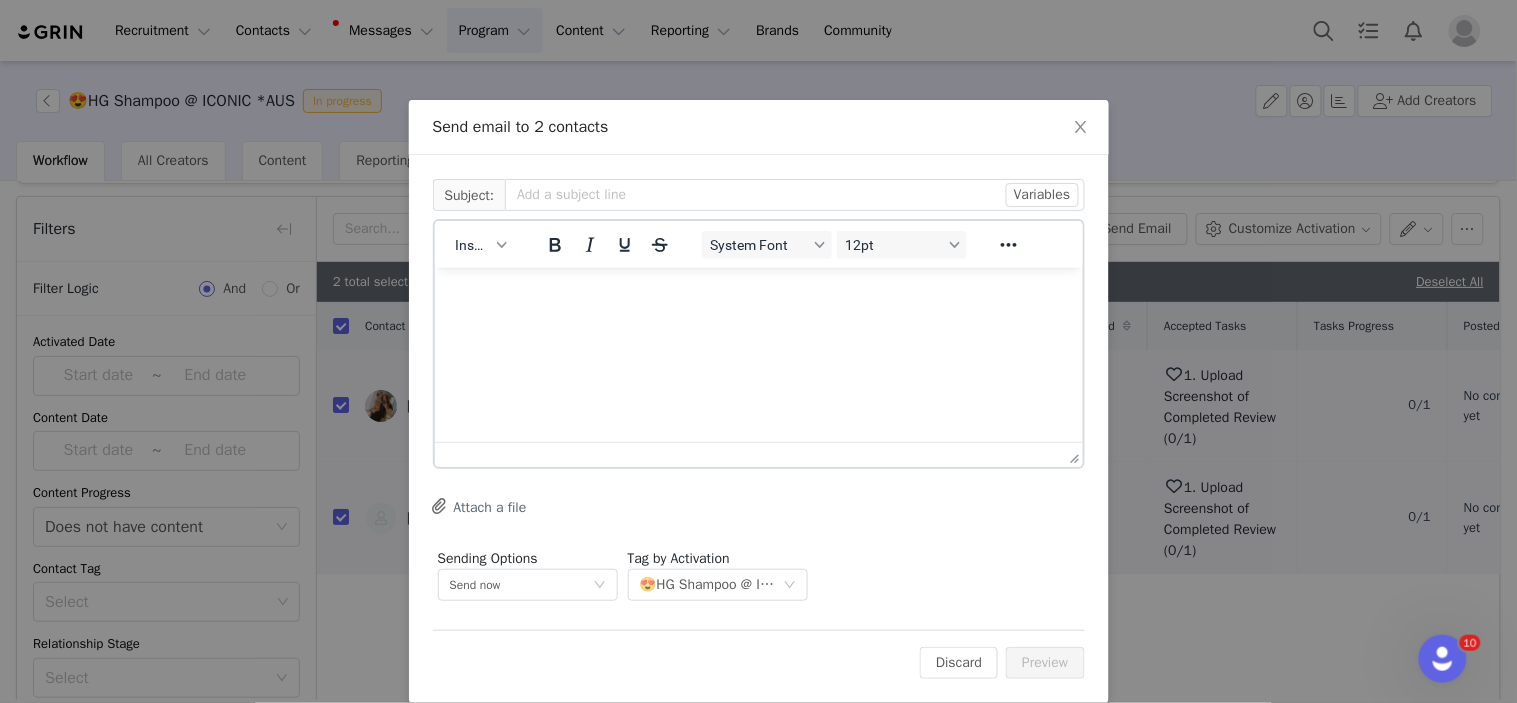 scroll, scrollTop: 0, scrollLeft: 0, axis: both 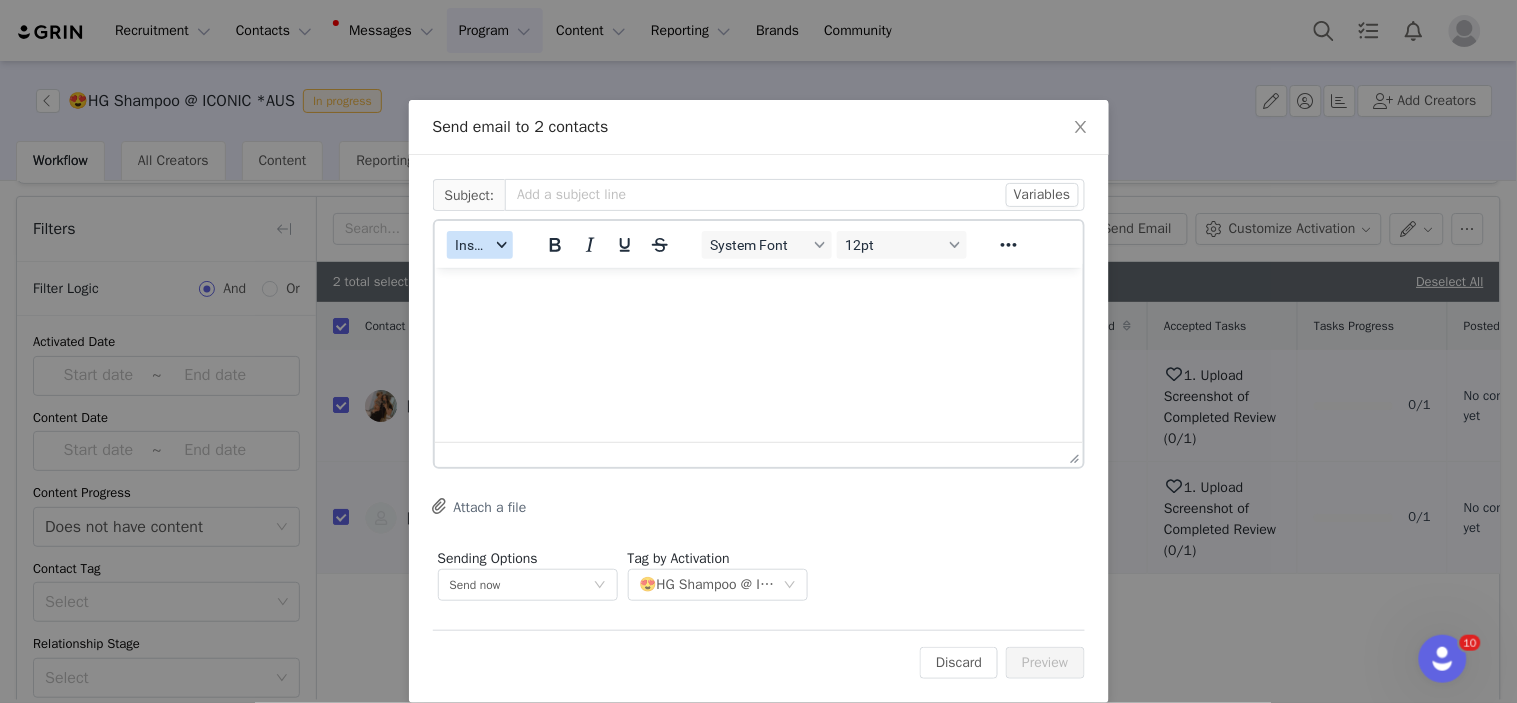 click on "Insert" at bounding box center [480, 245] 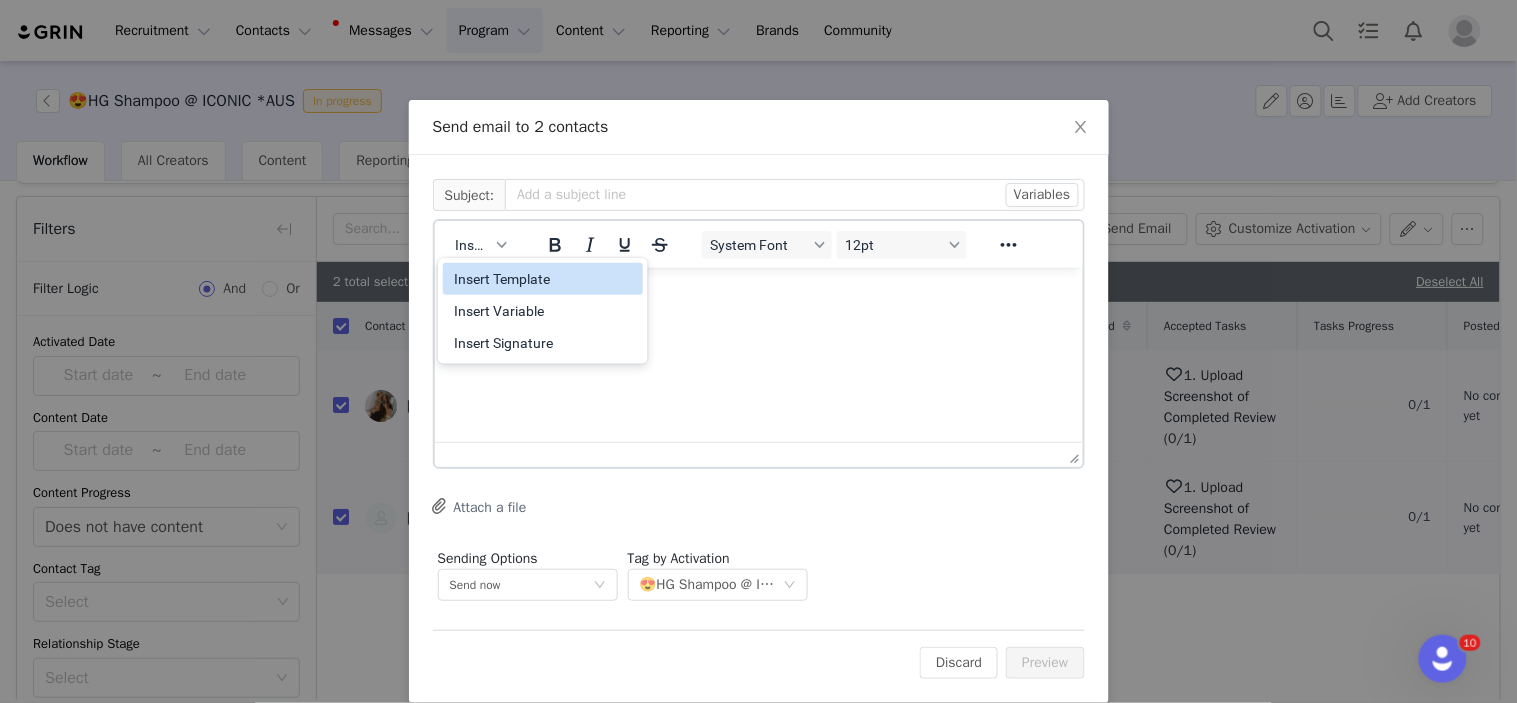 click on "Insert Template" at bounding box center (545, 279) 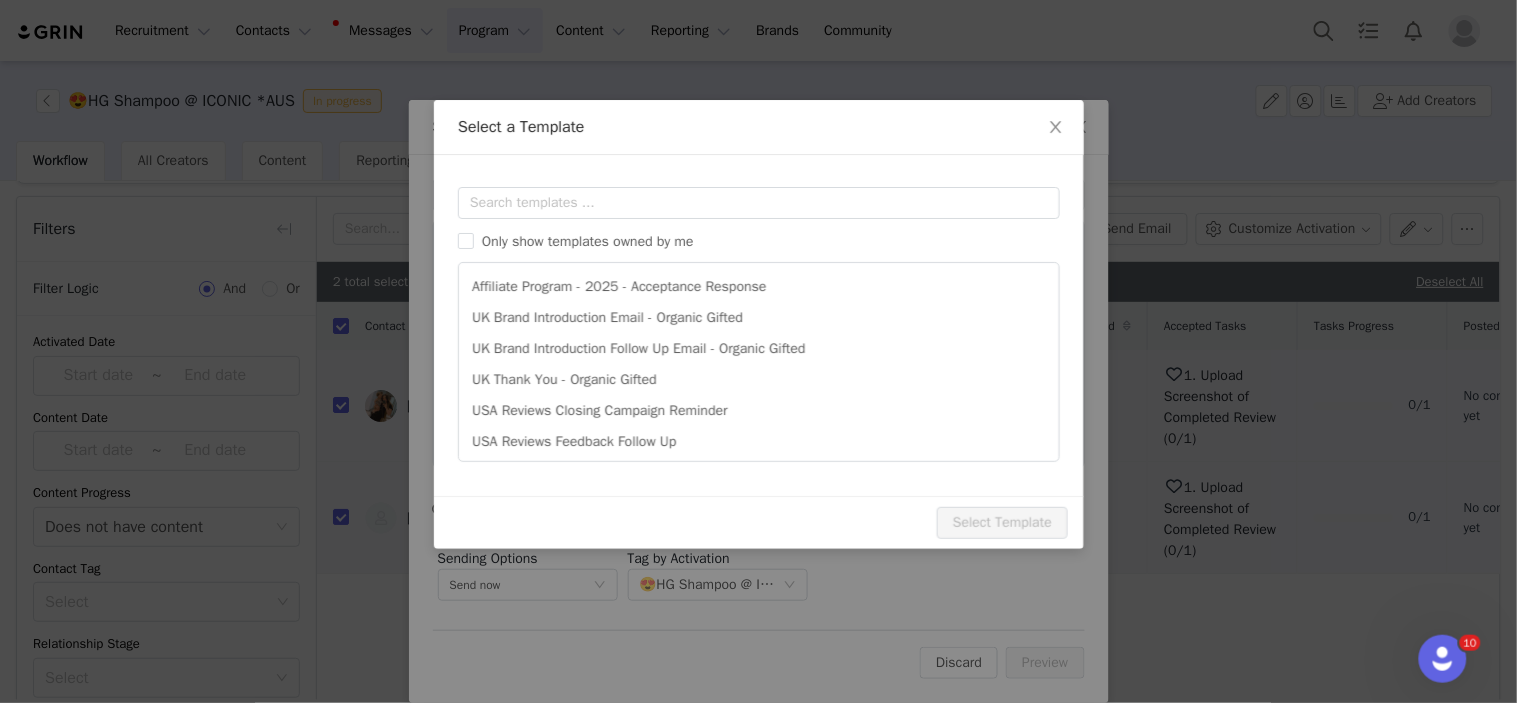 scroll, scrollTop: 0, scrollLeft: 0, axis: both 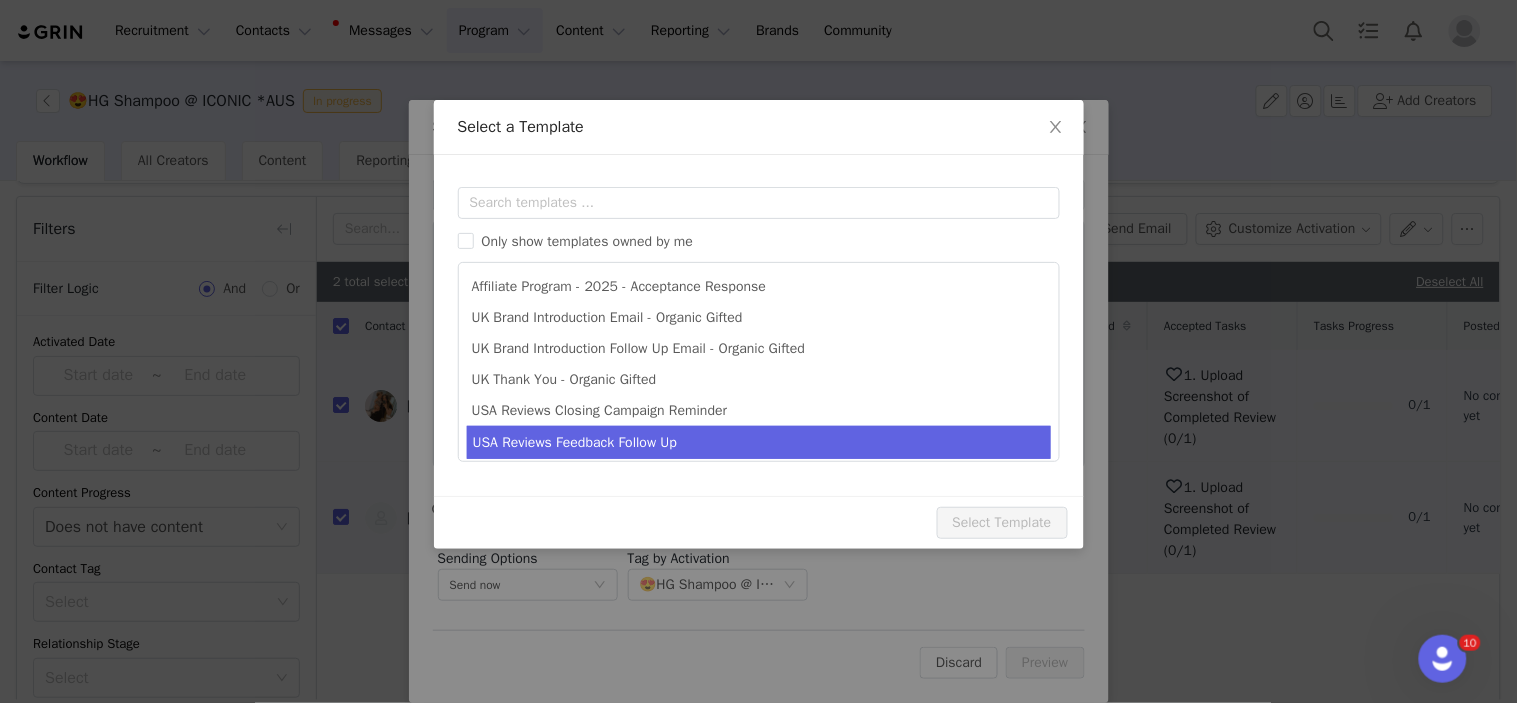 click on "USA Reviews Feedback Follow Up" at bounding box center (759, 442) 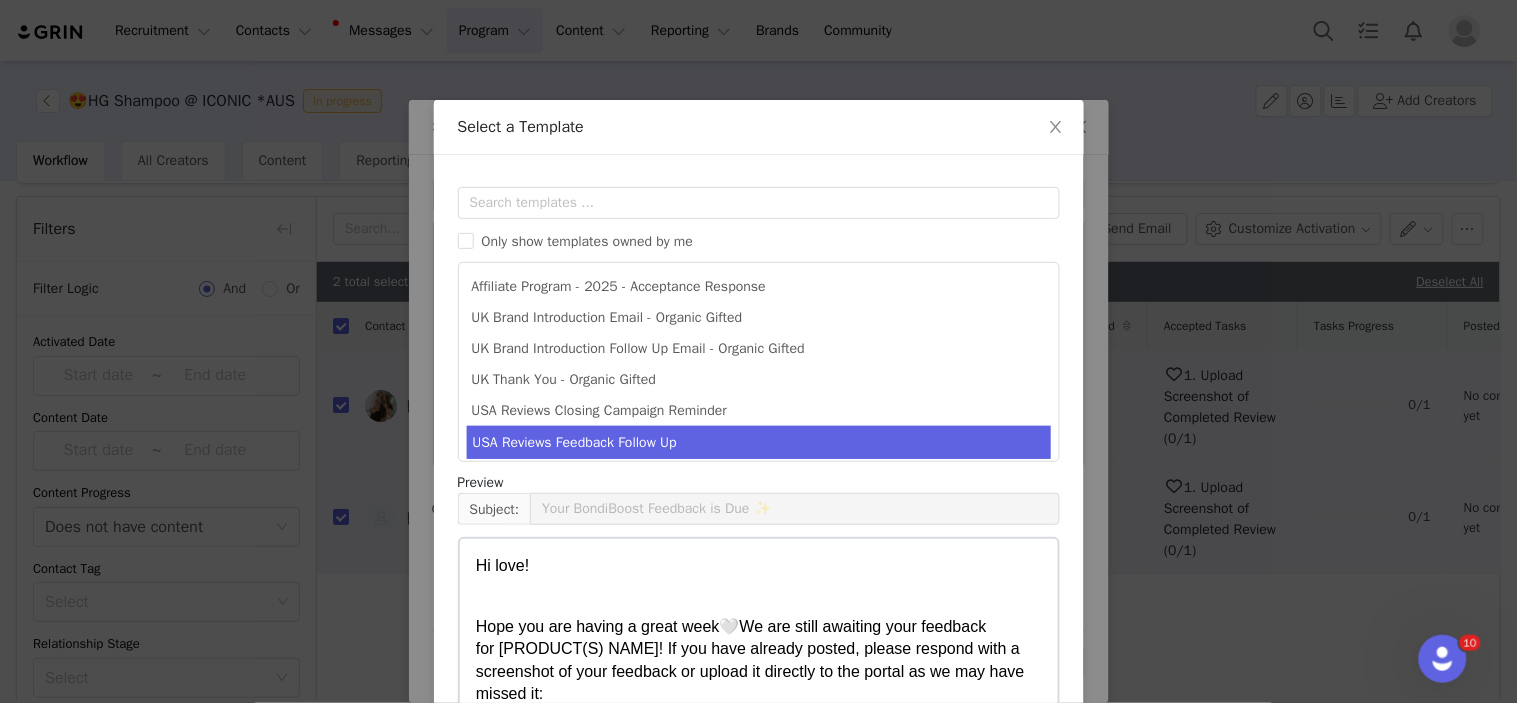 click on "Hi love!     Hope you are having a great week  🤍  We are still awaiting your feedback for [PRODUCT(S) NAME]! If you have already posted, please respond with a screenshot of your feedback or upload it directly to the portal as we may have missed it:    [live_url_bondiboost]    If you haven’t posted your review, it would be appreciated if you could do this at your earliest convenience by clicking on; (LINK) Don't forget to take a screenshot of your review  (before you submit)  and upload to Grin.  We would love to include you in more collaborations and exciting launches so be sure to have this uploaded before the end of the campaign!      Any q's or concerns, be sure to let me know! Always happy to help xo" at bounding box center [758, 858] 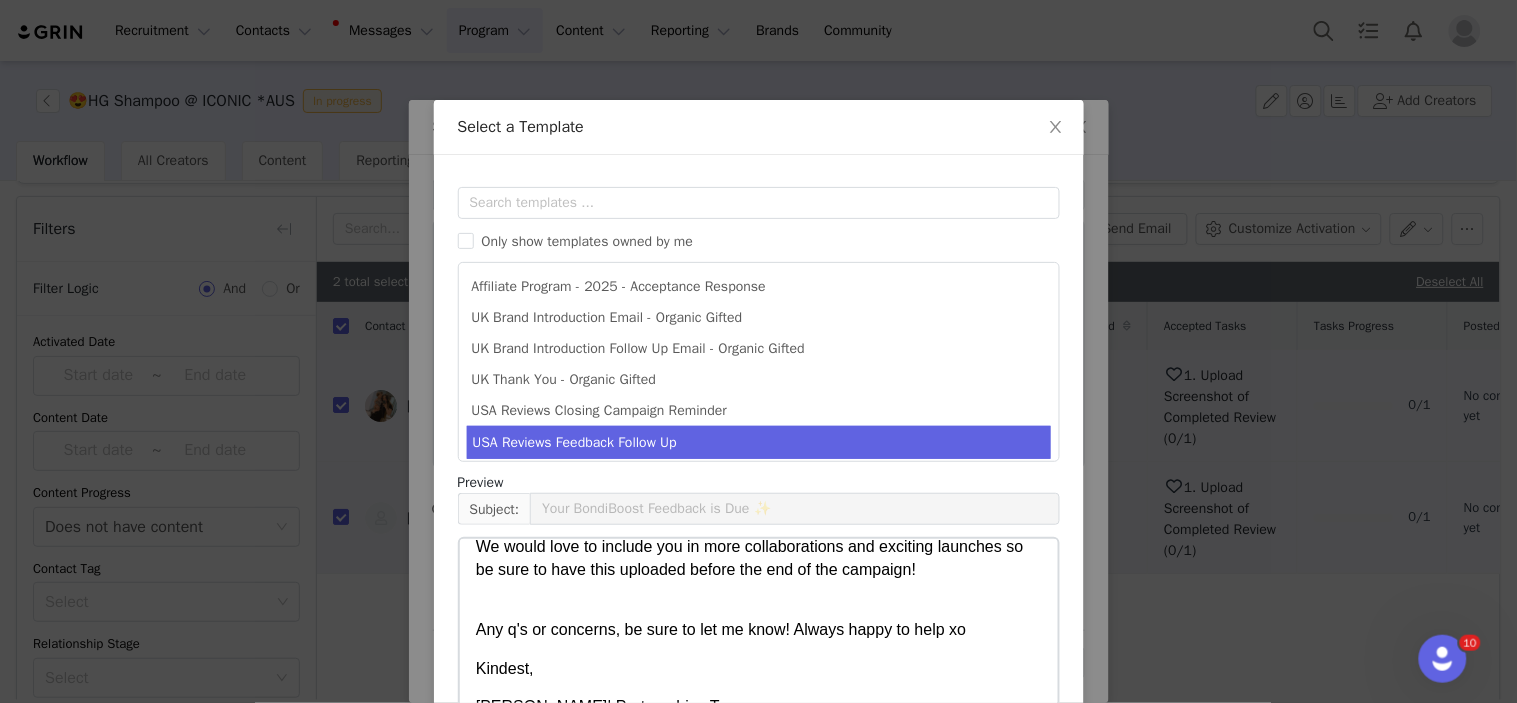scroll, scrollTop: 724, scrollLeft: 0, axis: vertical 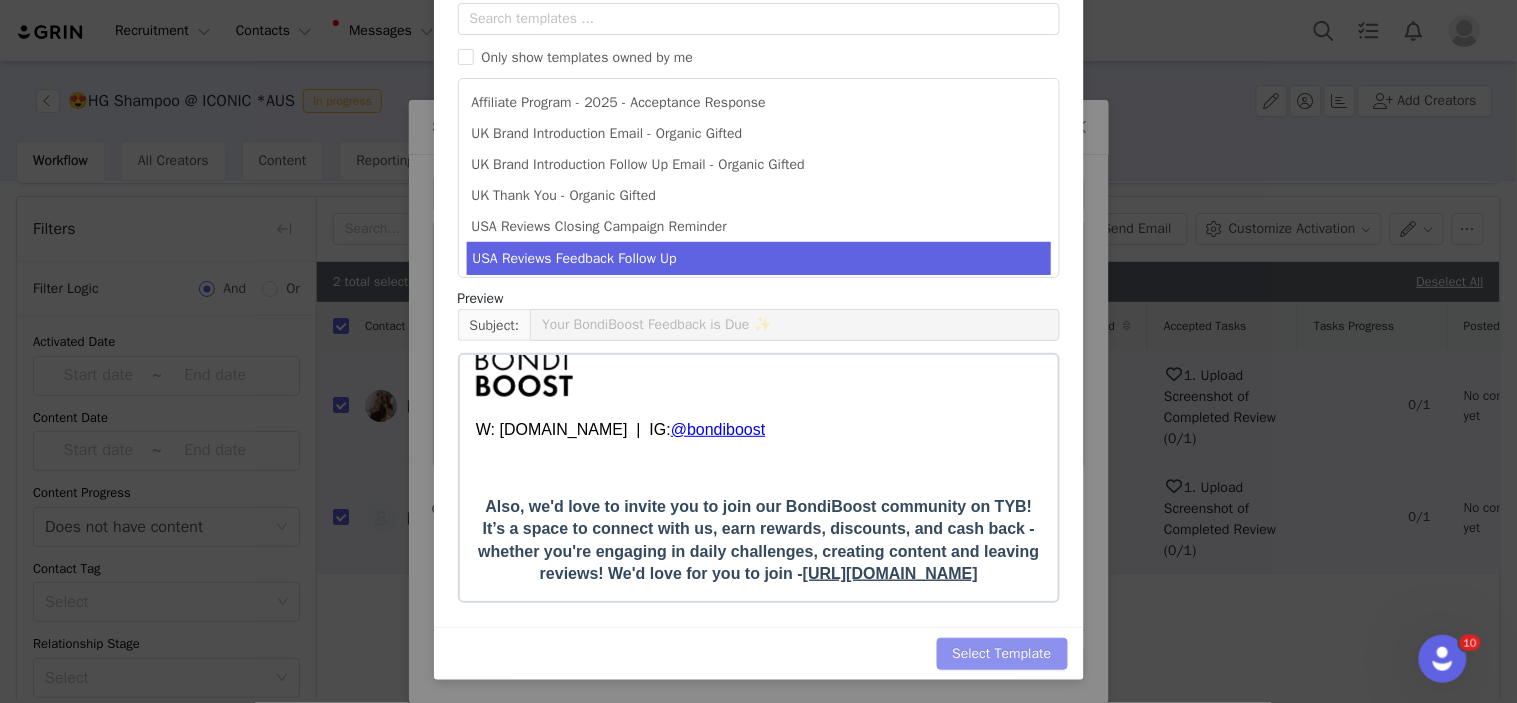 click on "Select Template" at bounding box center (1002, 654) 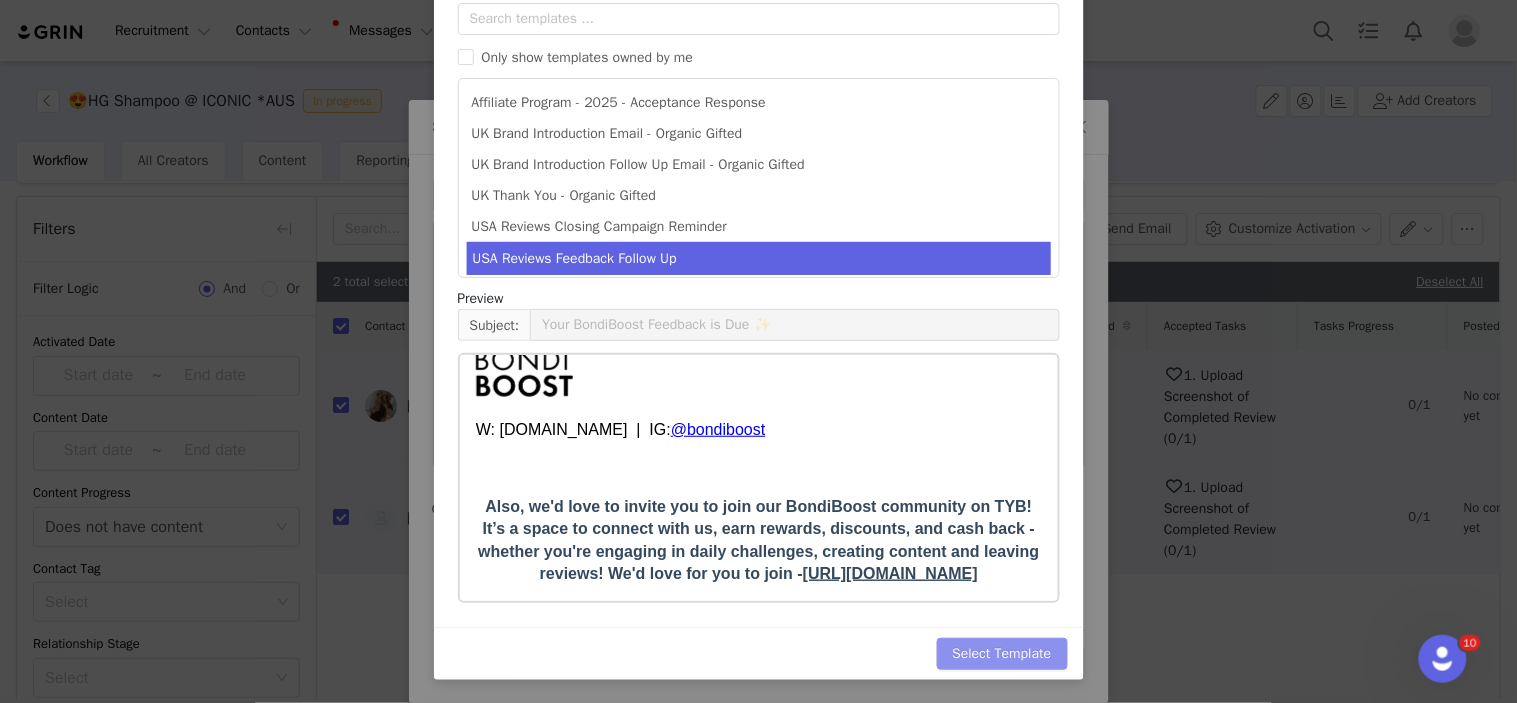 scroll, scrollTop: 0, scrollLeft: 0, axis: both 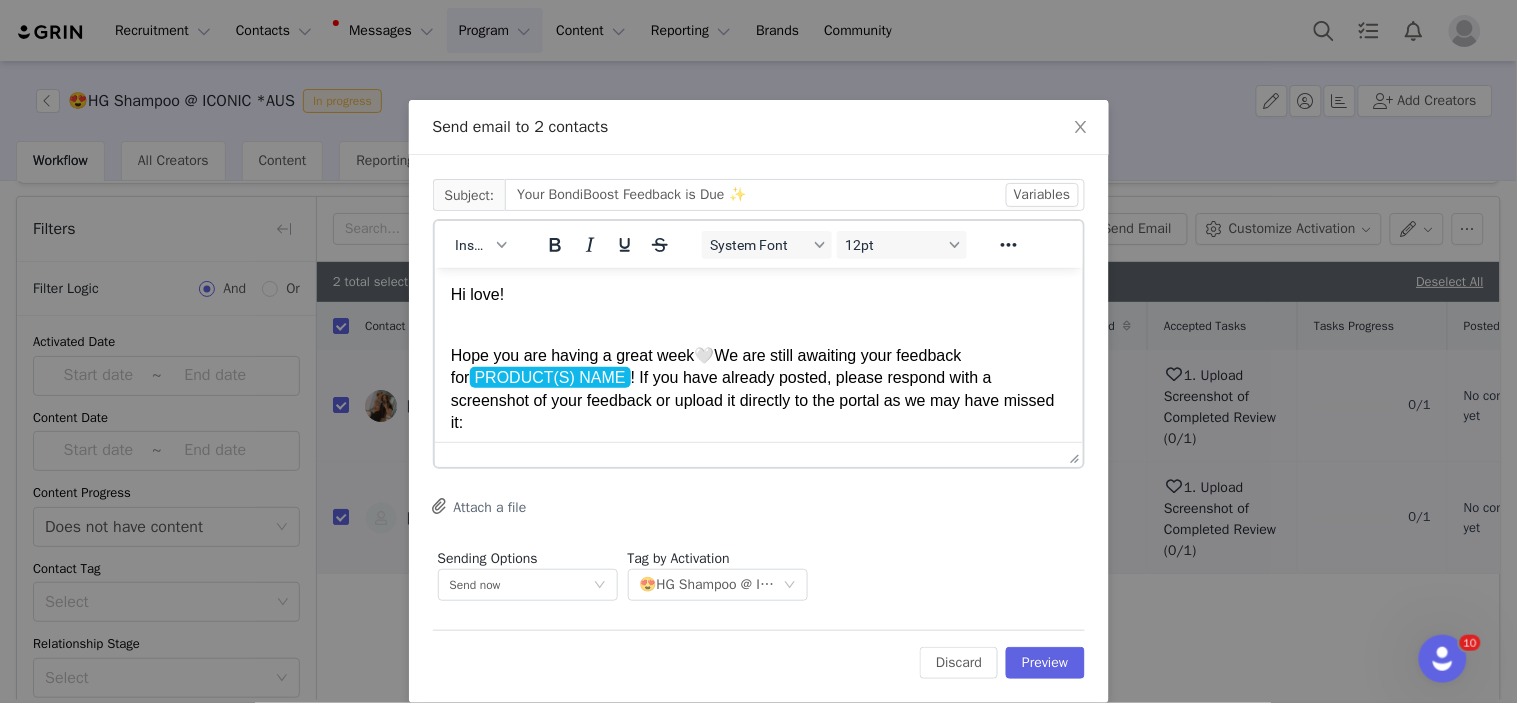 click on "We are still awaiting your feedback for  PRODUCT(S) NAME ! If you have already posted, please respond with a screenshot of your feedback or upload it directly to the portal as we may have missed it:" at bounding box center (752, 388) 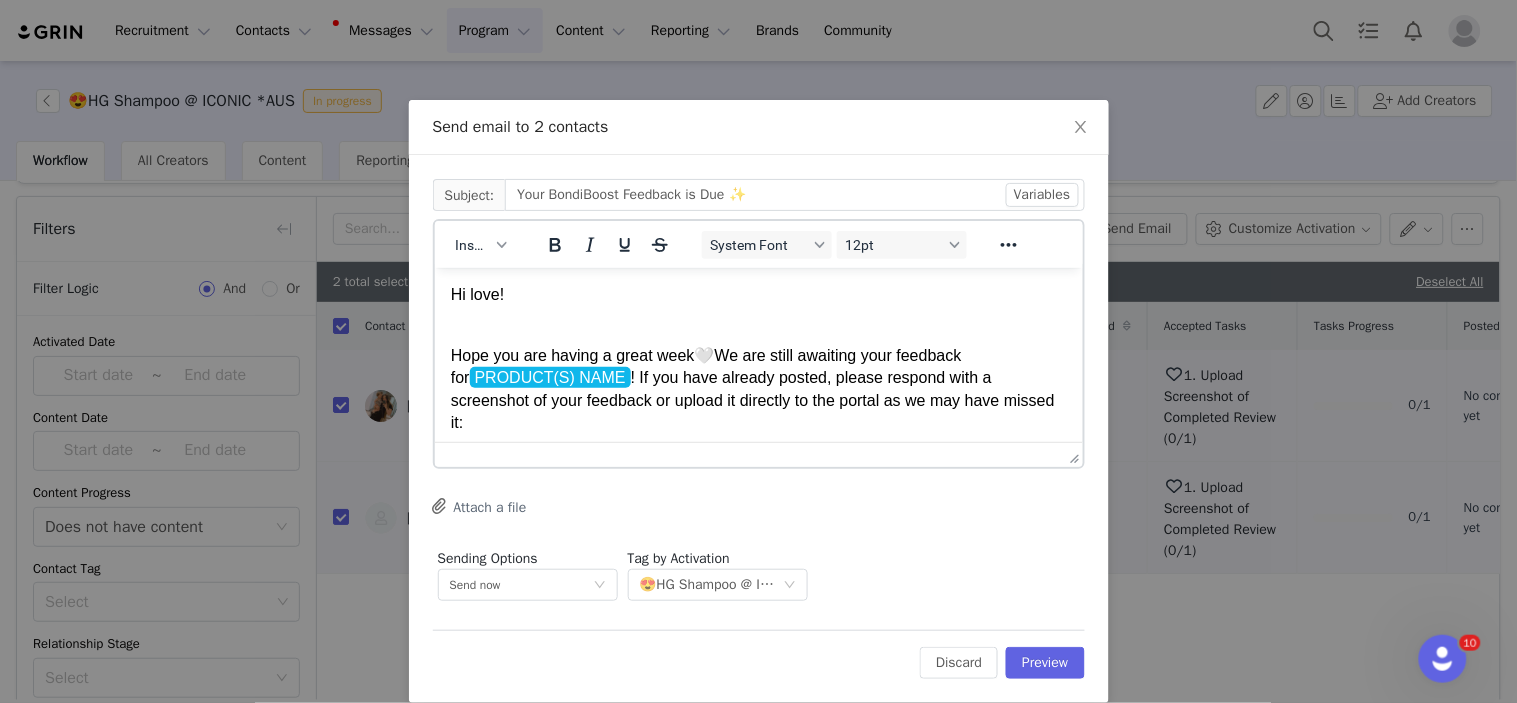 click on "PRODUCT(S) NAME" at bounding box center (549, 376) 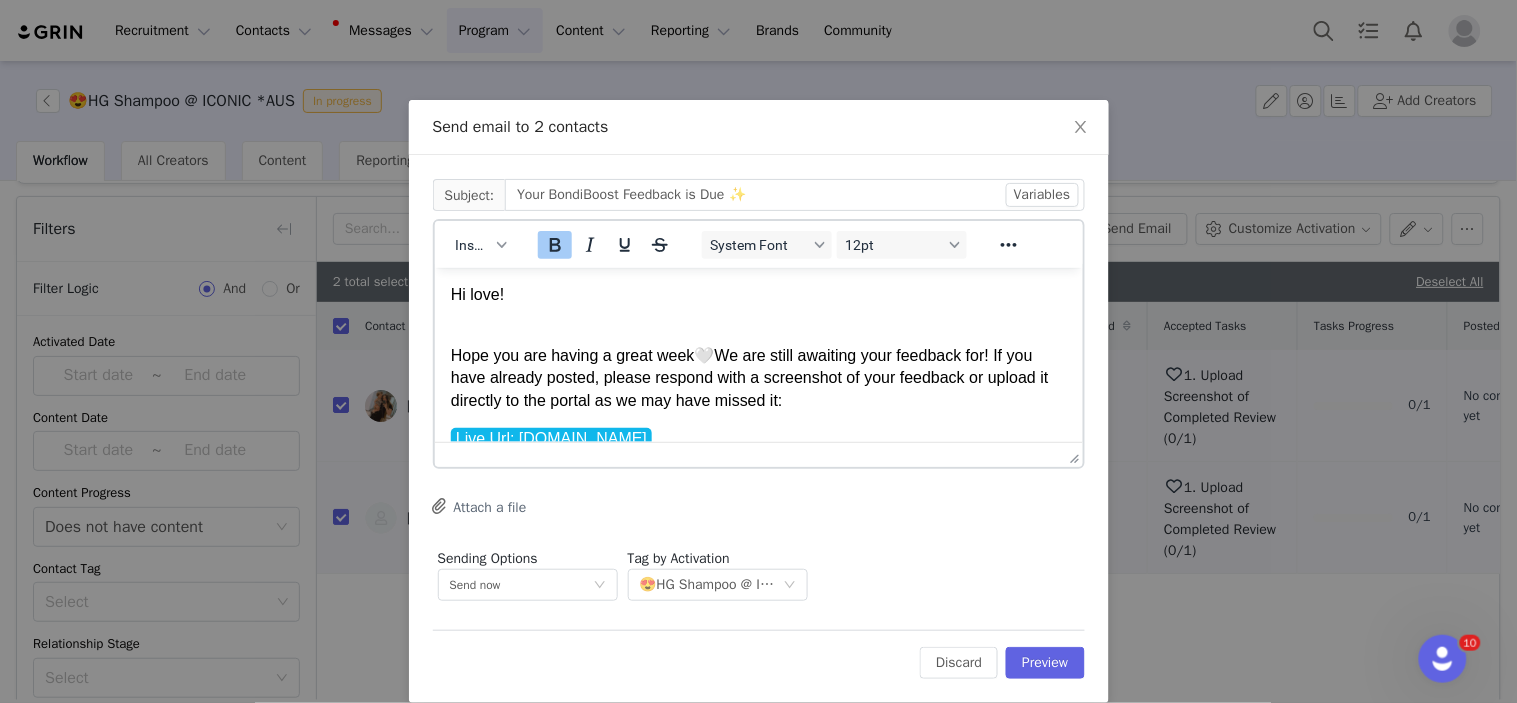 paste 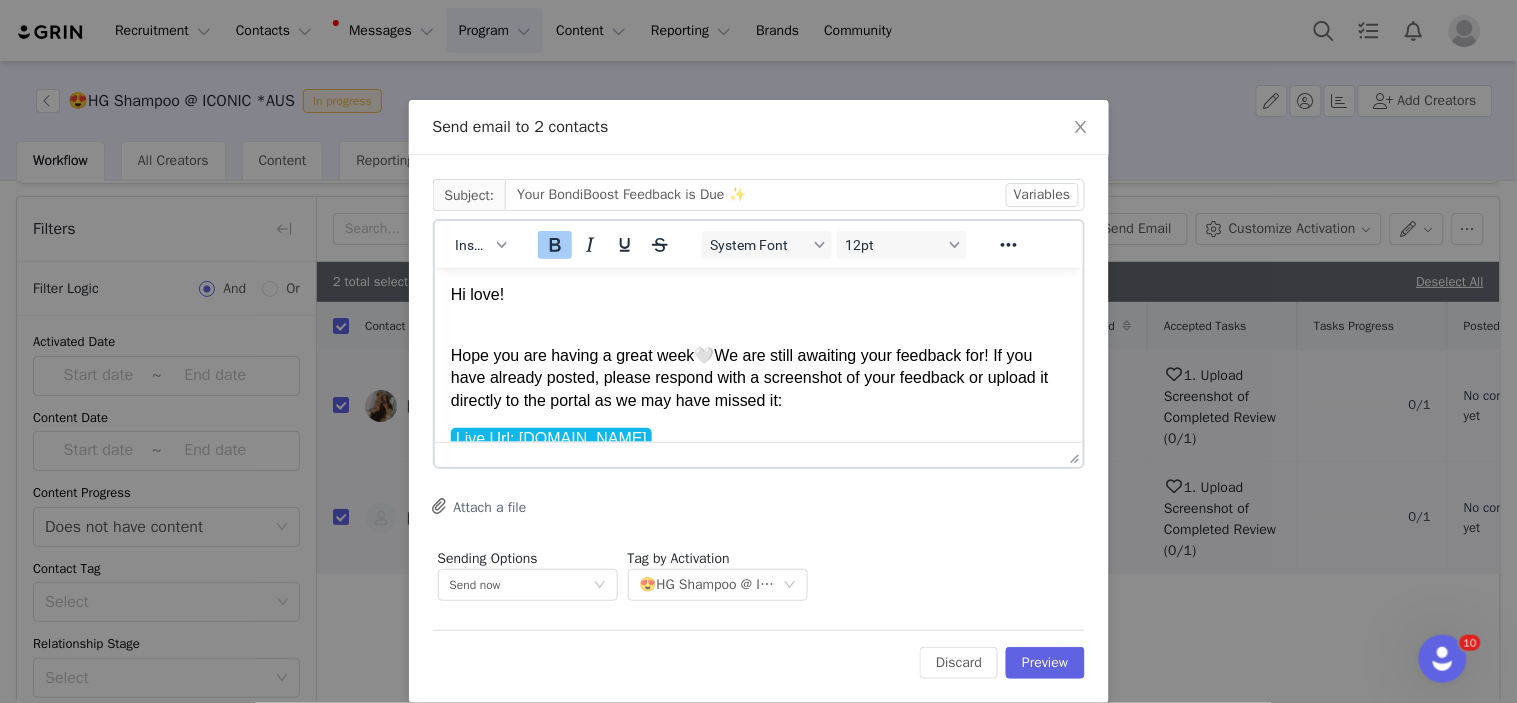 type 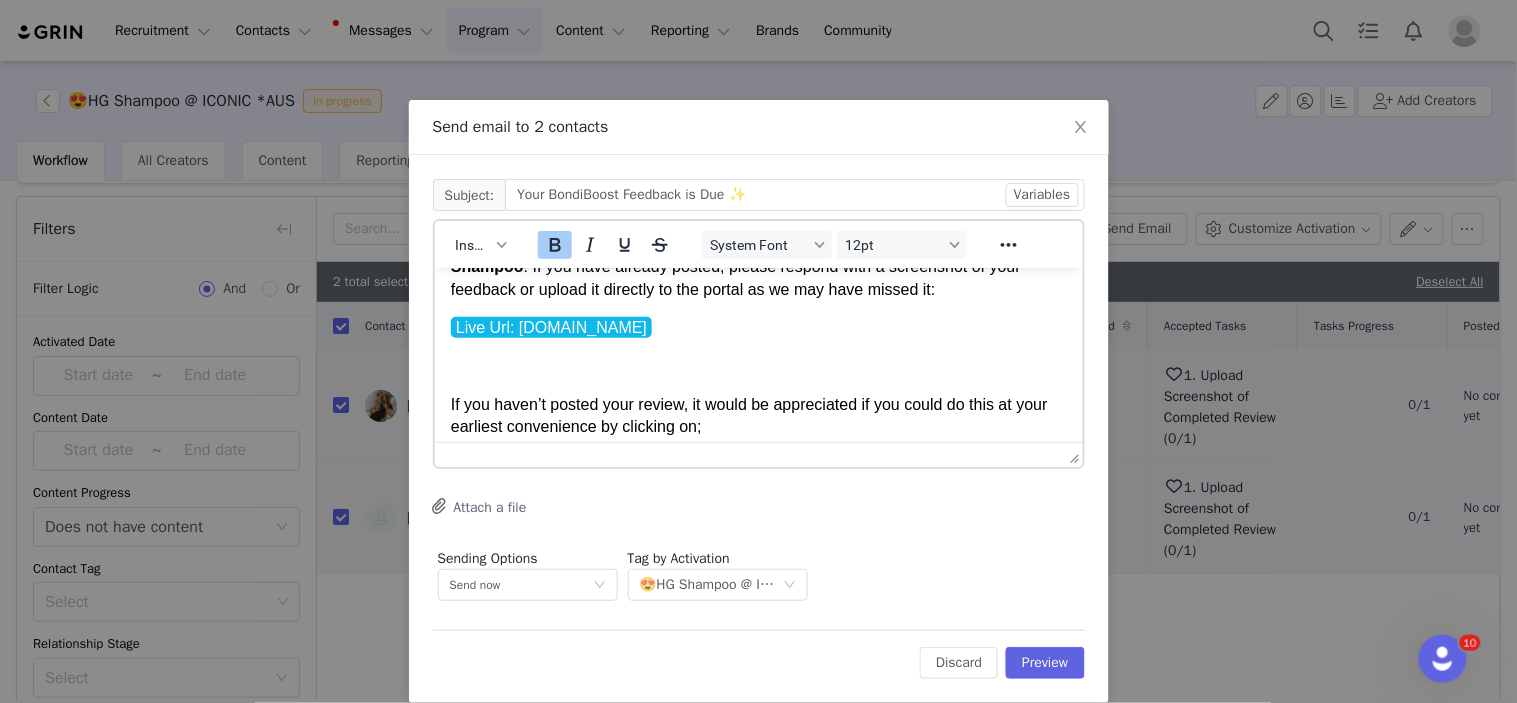 scroll, scrollTop: 222, scrollLeft: 0, axis: vertical 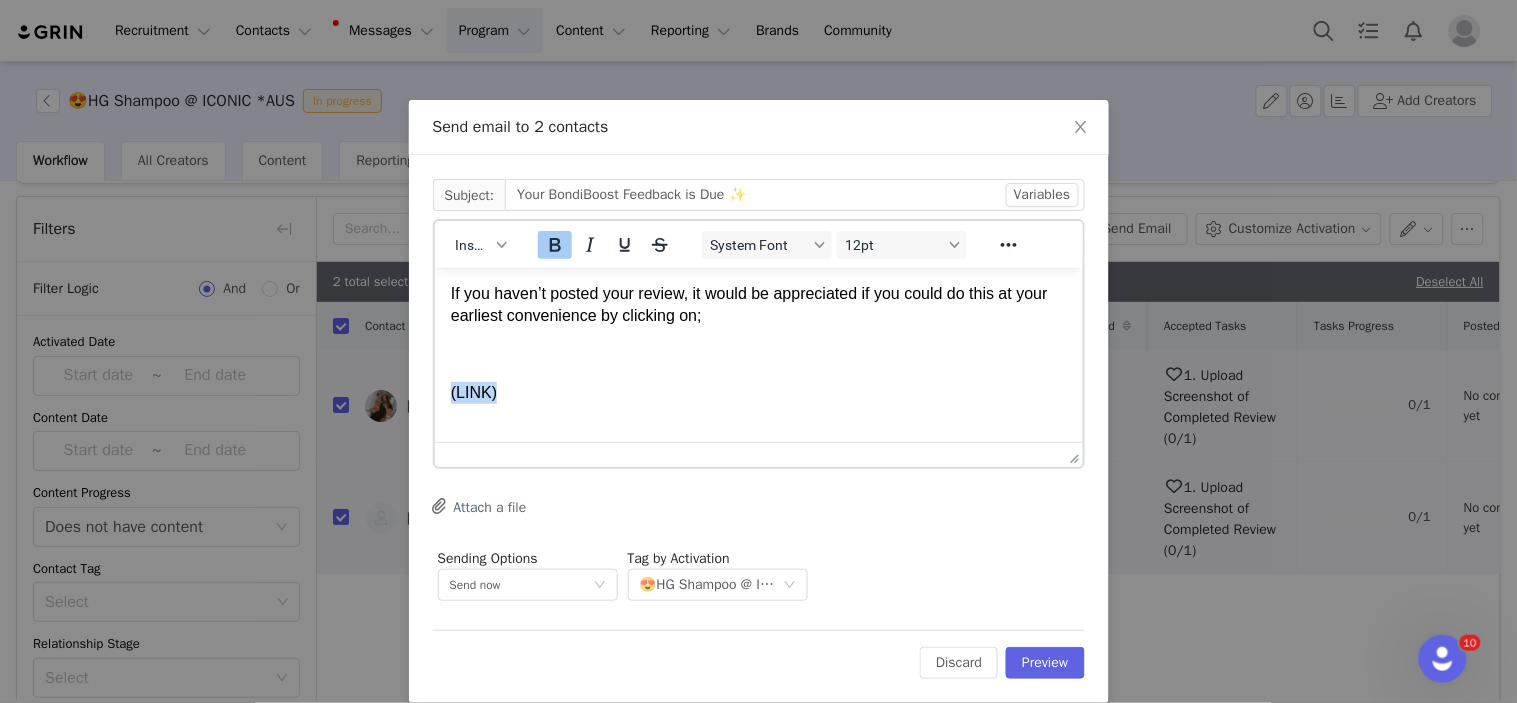 drag, startPoint x: 526, startPoint y: 378, endPoint x: 335, endPoint y: 382, distance: 191.04189 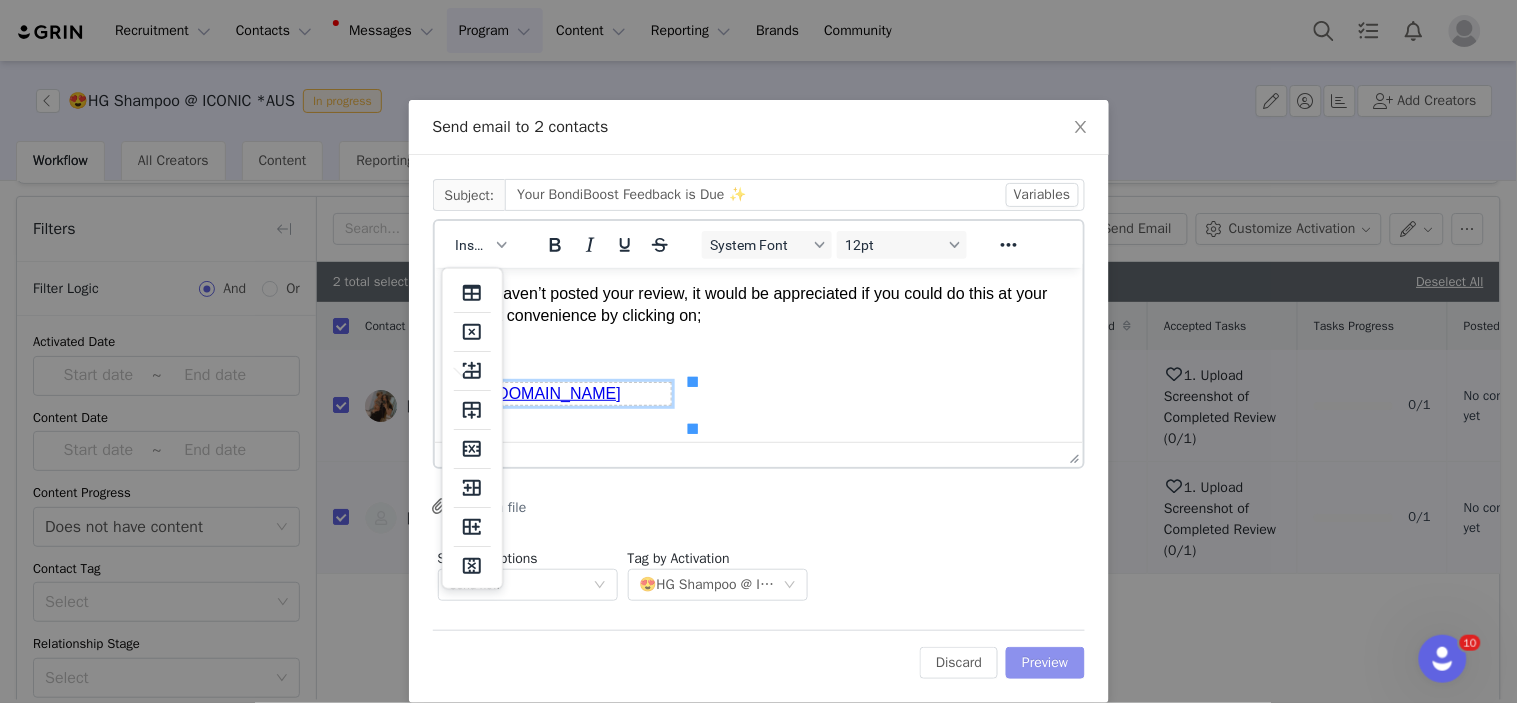 click on "Preview" at bounding box center [1045, 663] 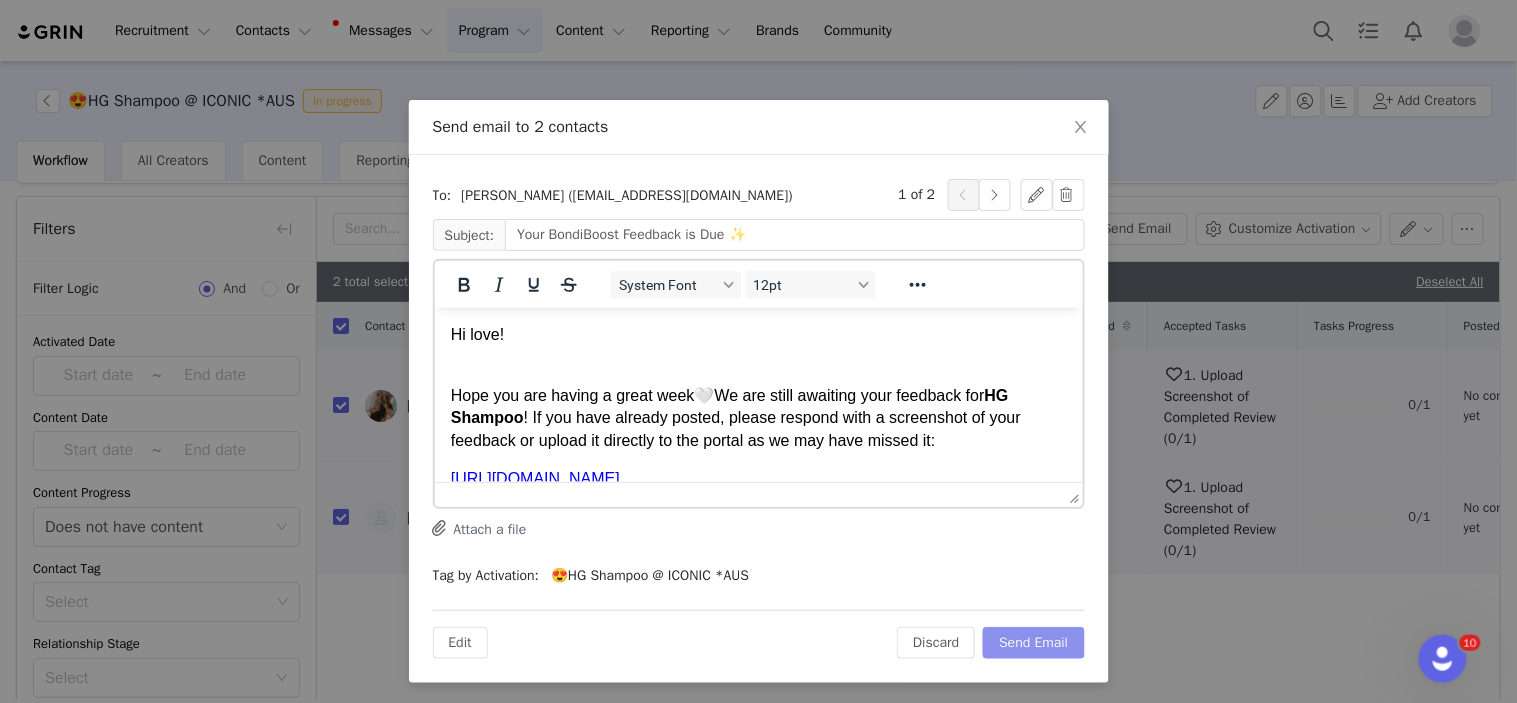 scroll, scrollTop: 0, scrollLeft: 0, axis: both 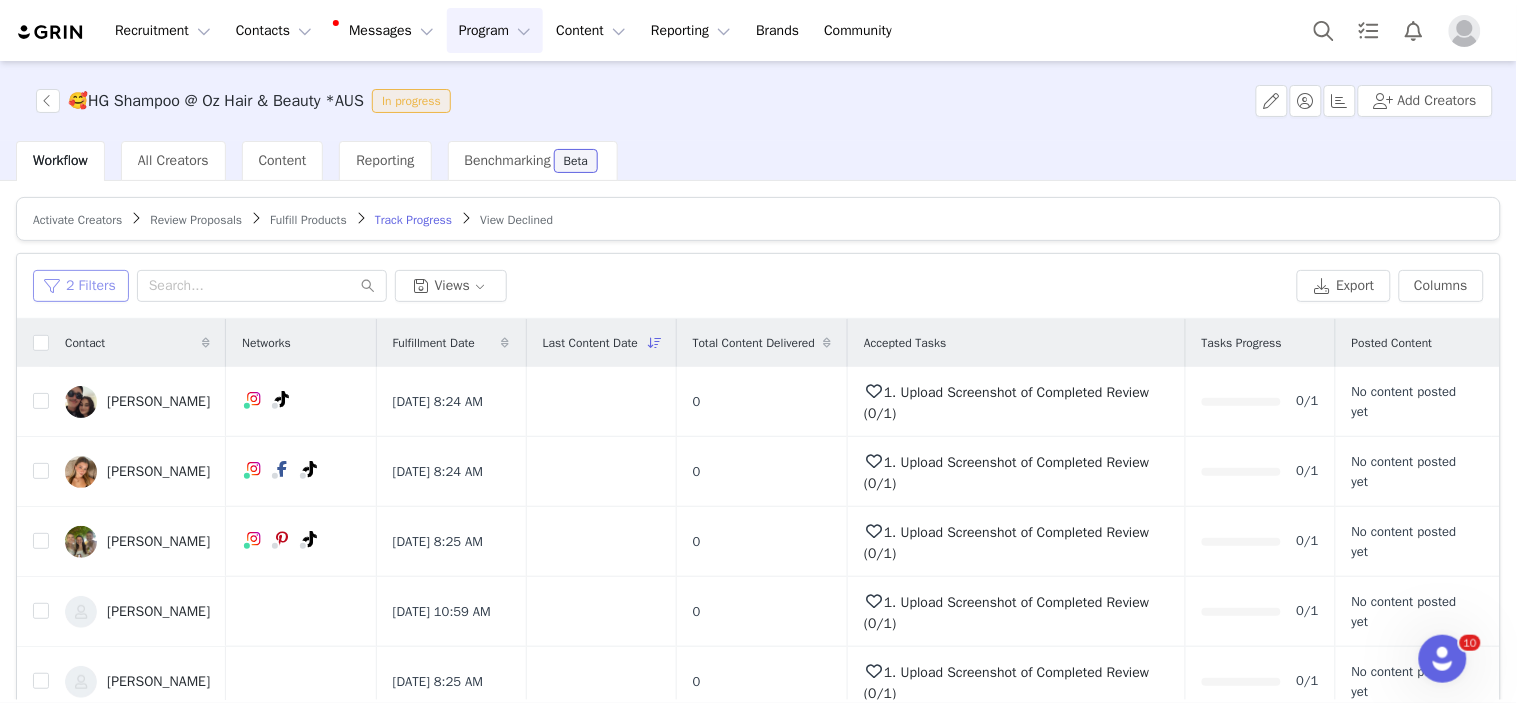 click on "2 Filters" at bounding box center [81, 286] 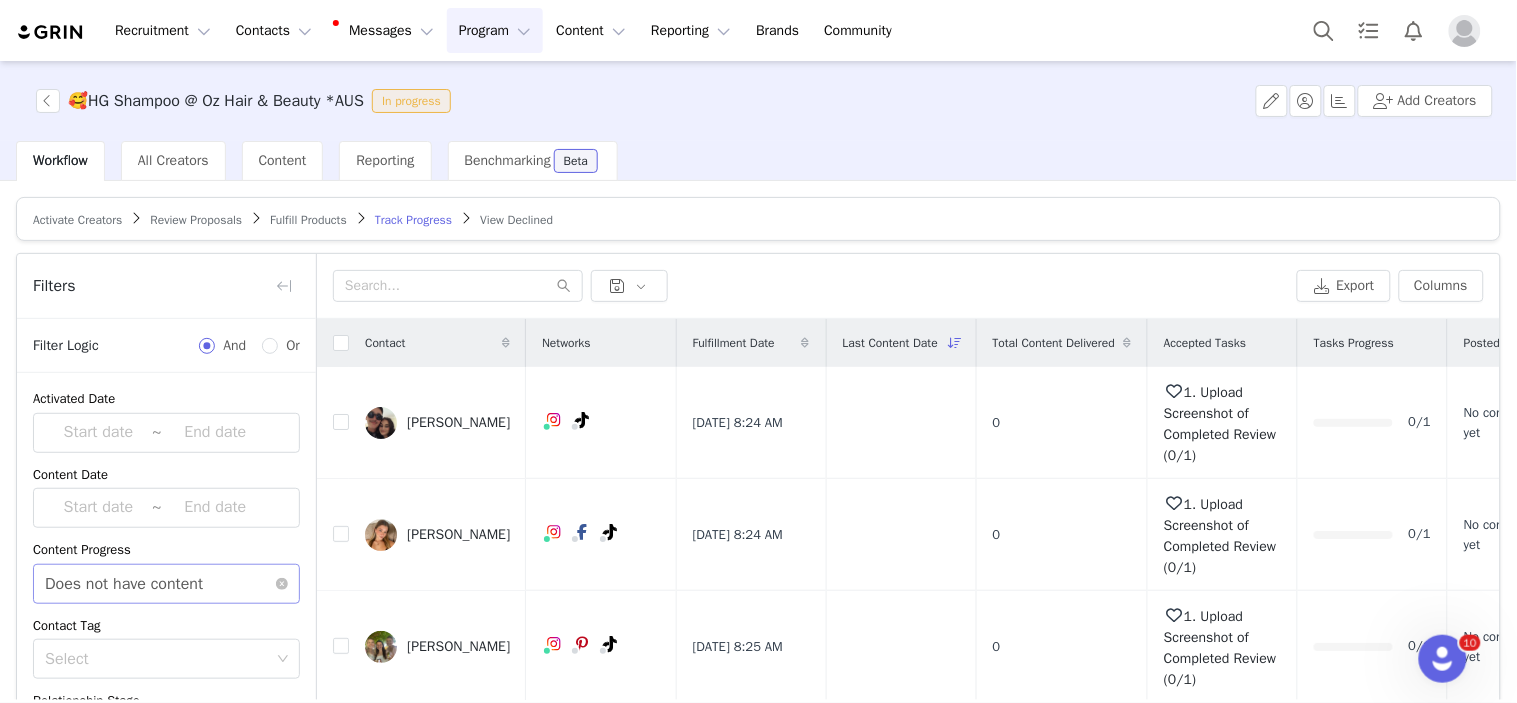 click on "Does not have content" at bounding box center (124, 584) 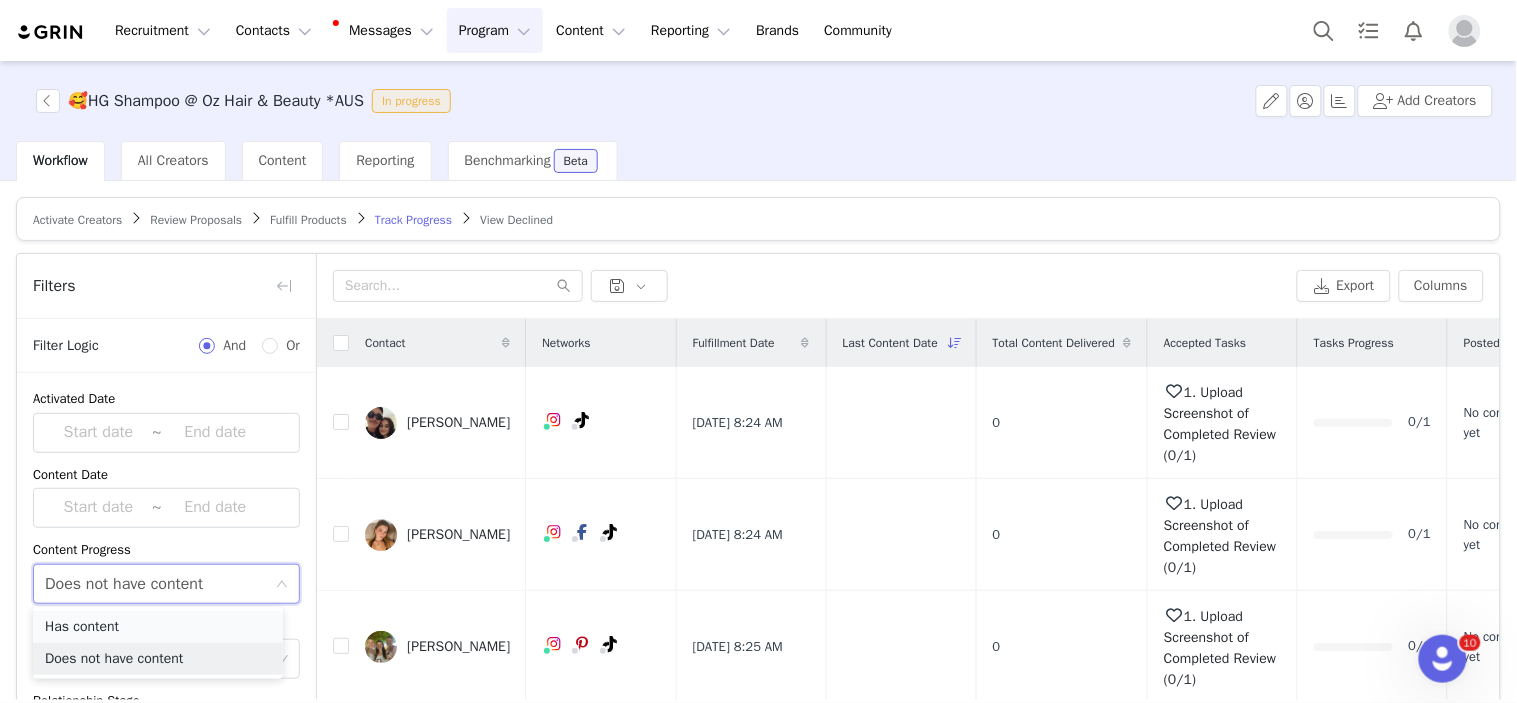 click on "Has content" at bounding box center (158, 627) 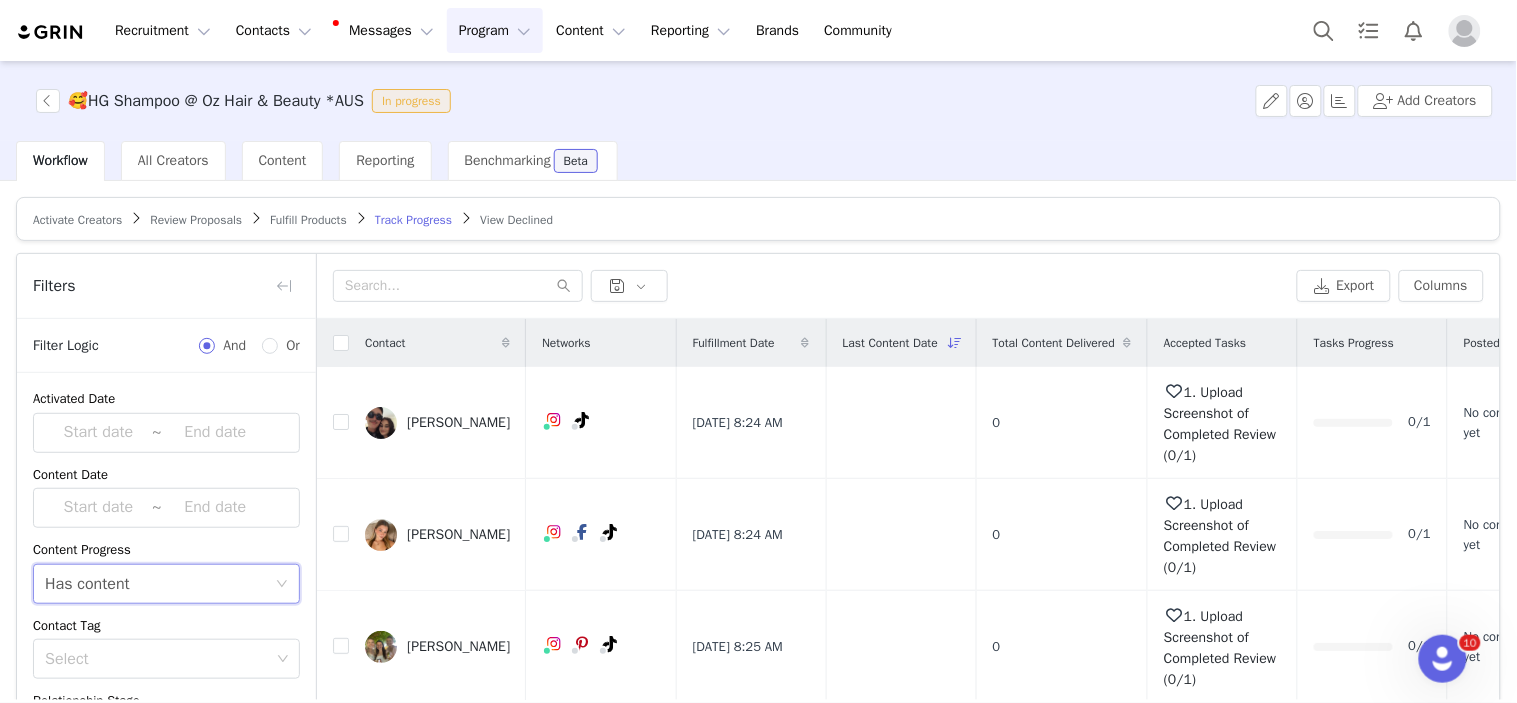 scroll, scrollTop: 168, scrollLeft: 0, axis: vertical 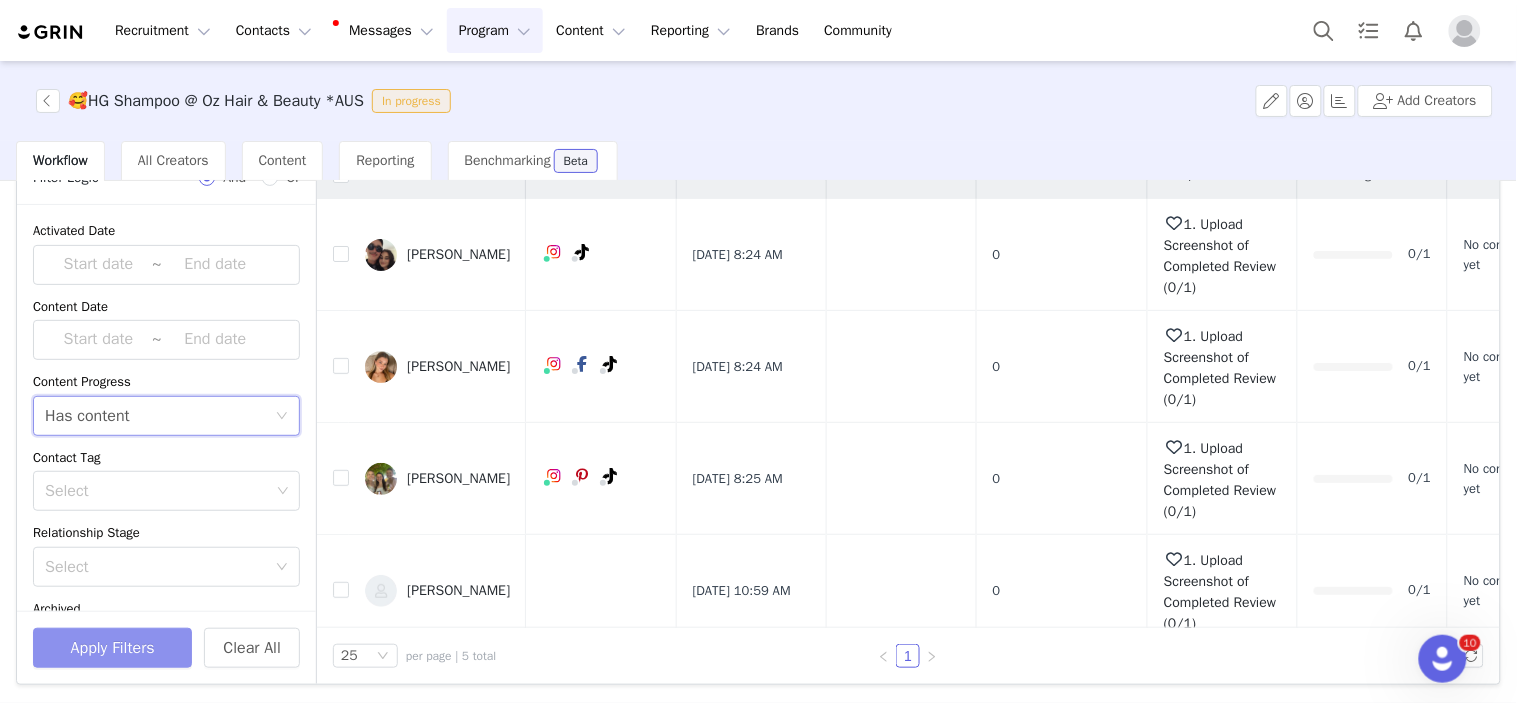 click on "Apply Filters" at bounding box center [112, 648] 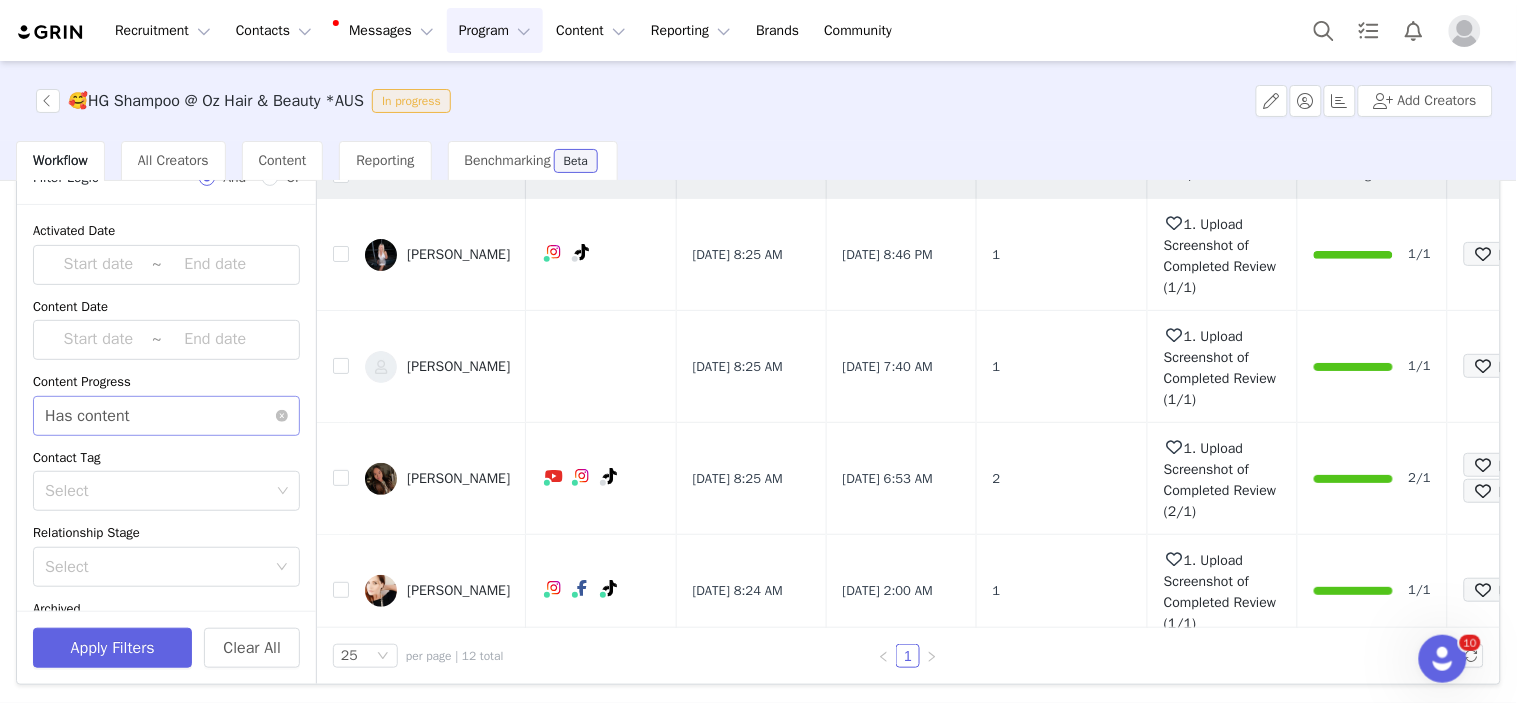 click on "Has content" at bounding box center [87, 416] 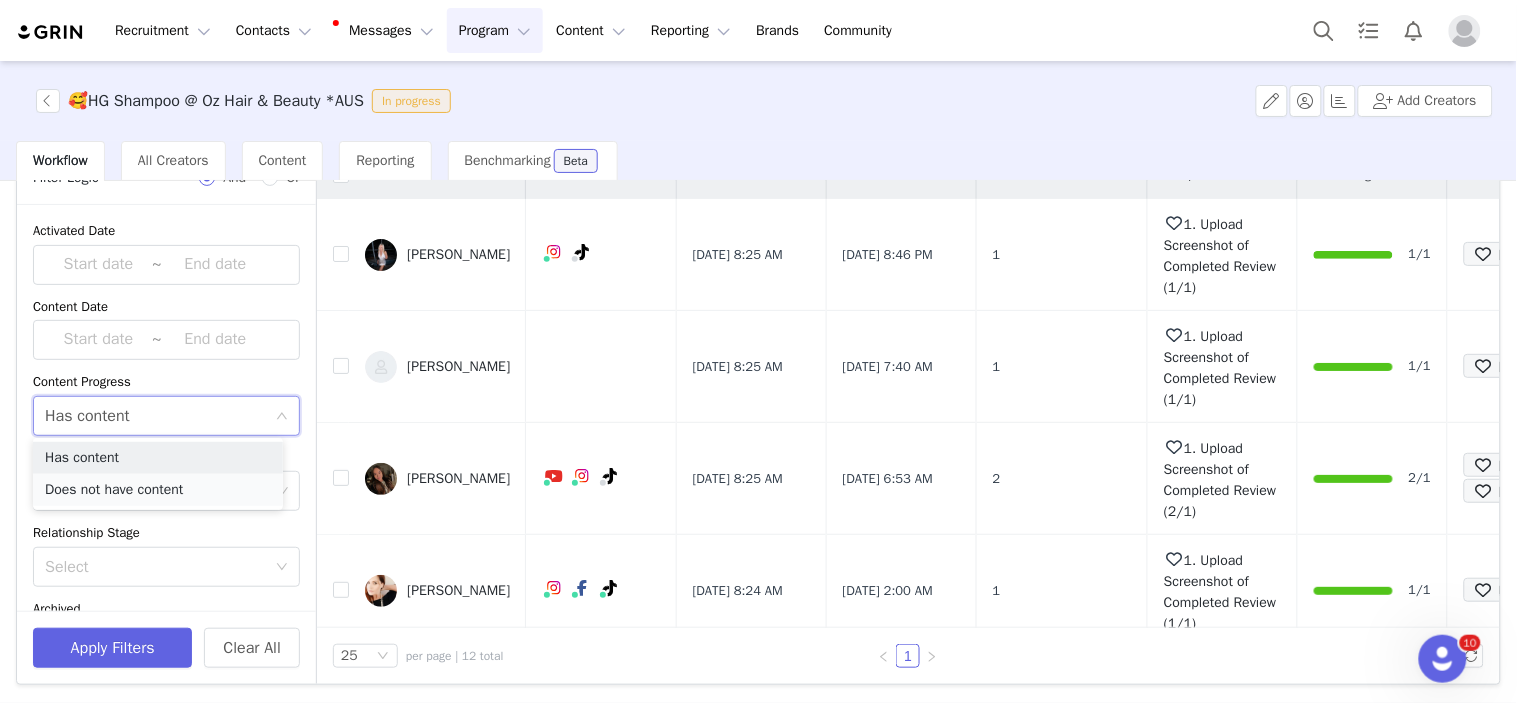 click on "Does not have content" at bounding box center [158, 490] 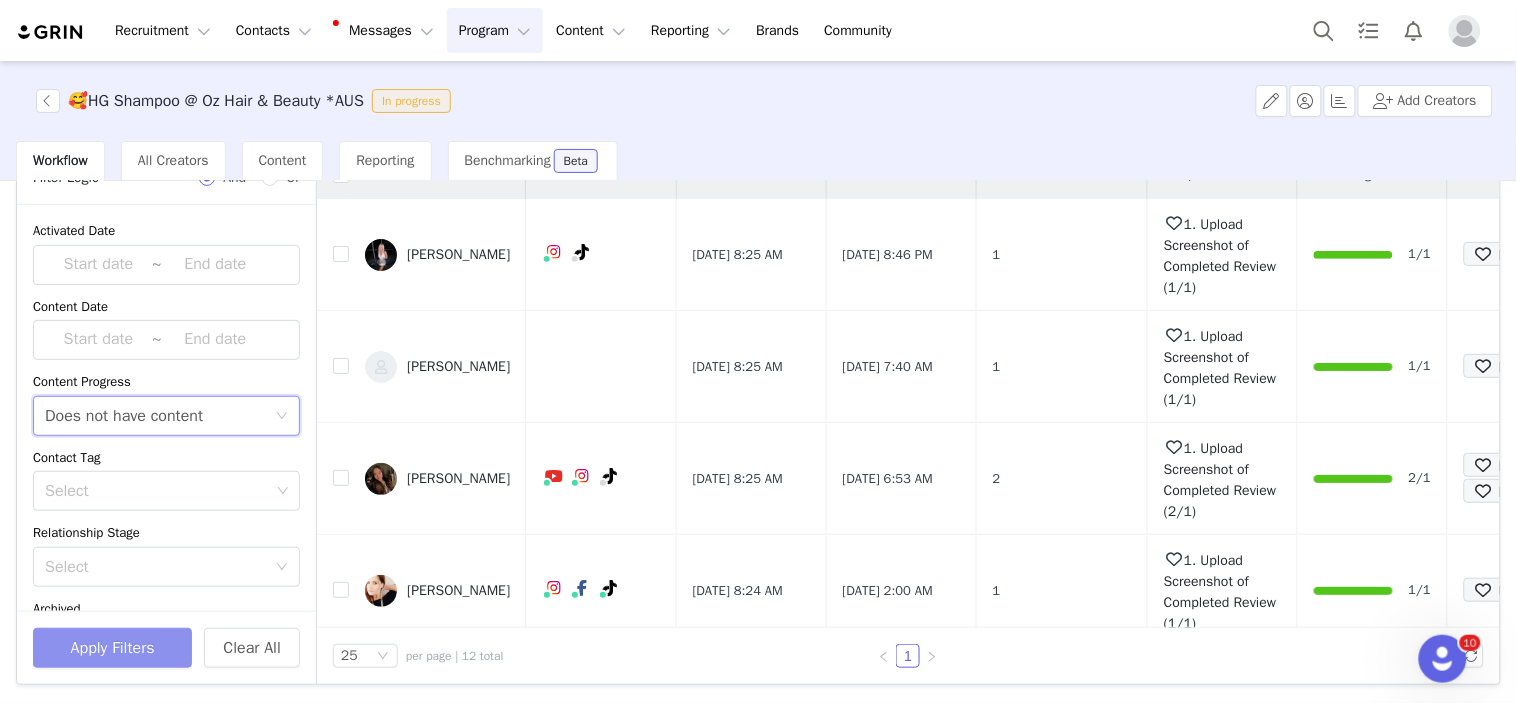click on "Apply Filters" at bounding box center (112, 648) 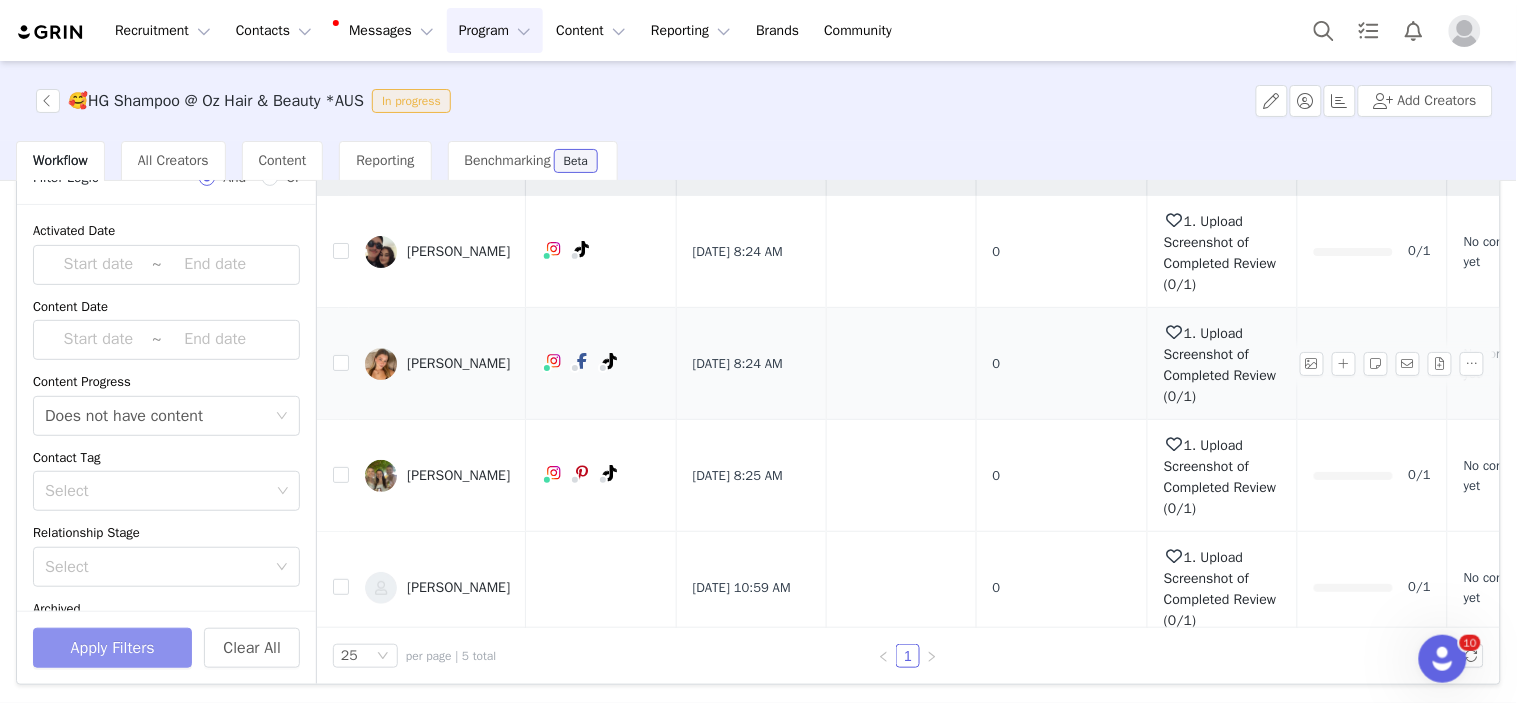 scroll, scrollTop: 0, scrollLeft: 0, axis: both 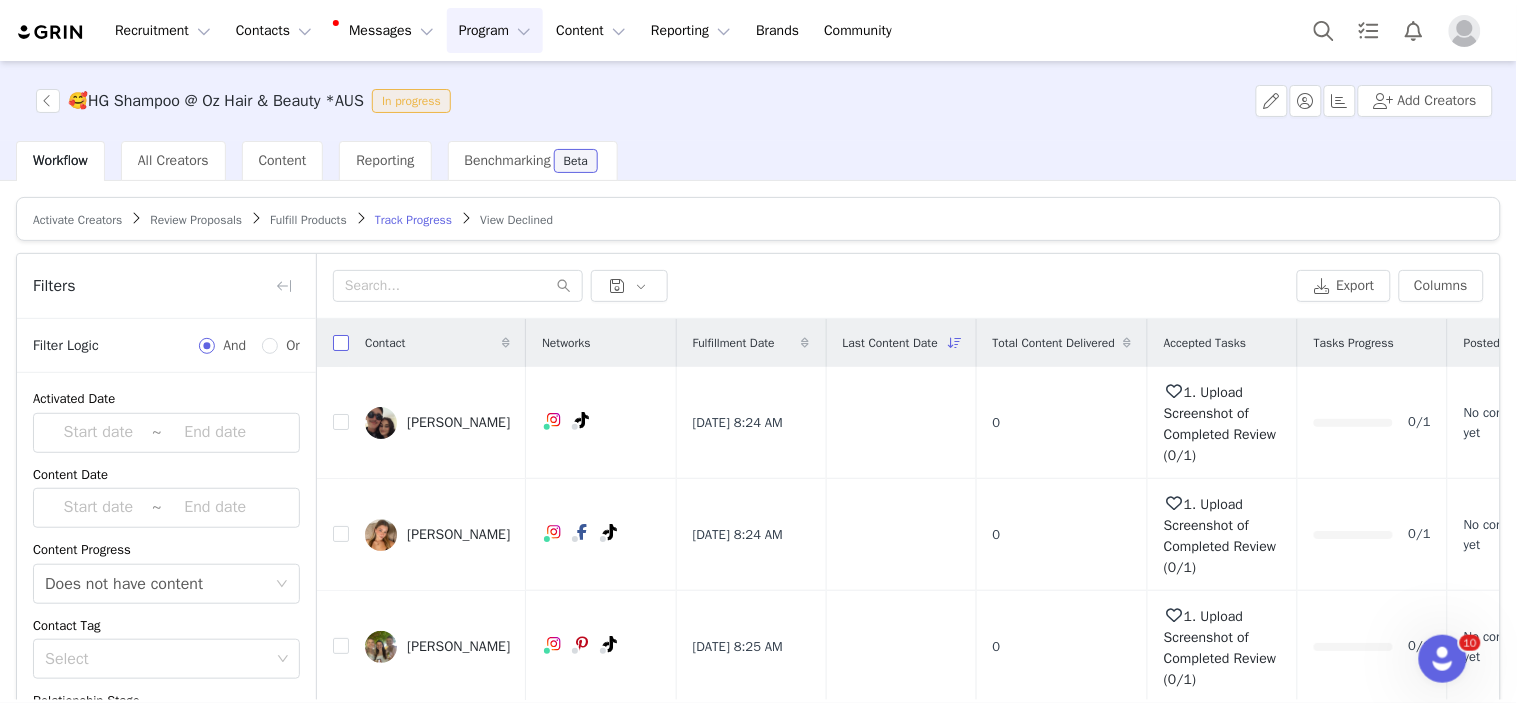 click at bounding box center [341, 343] 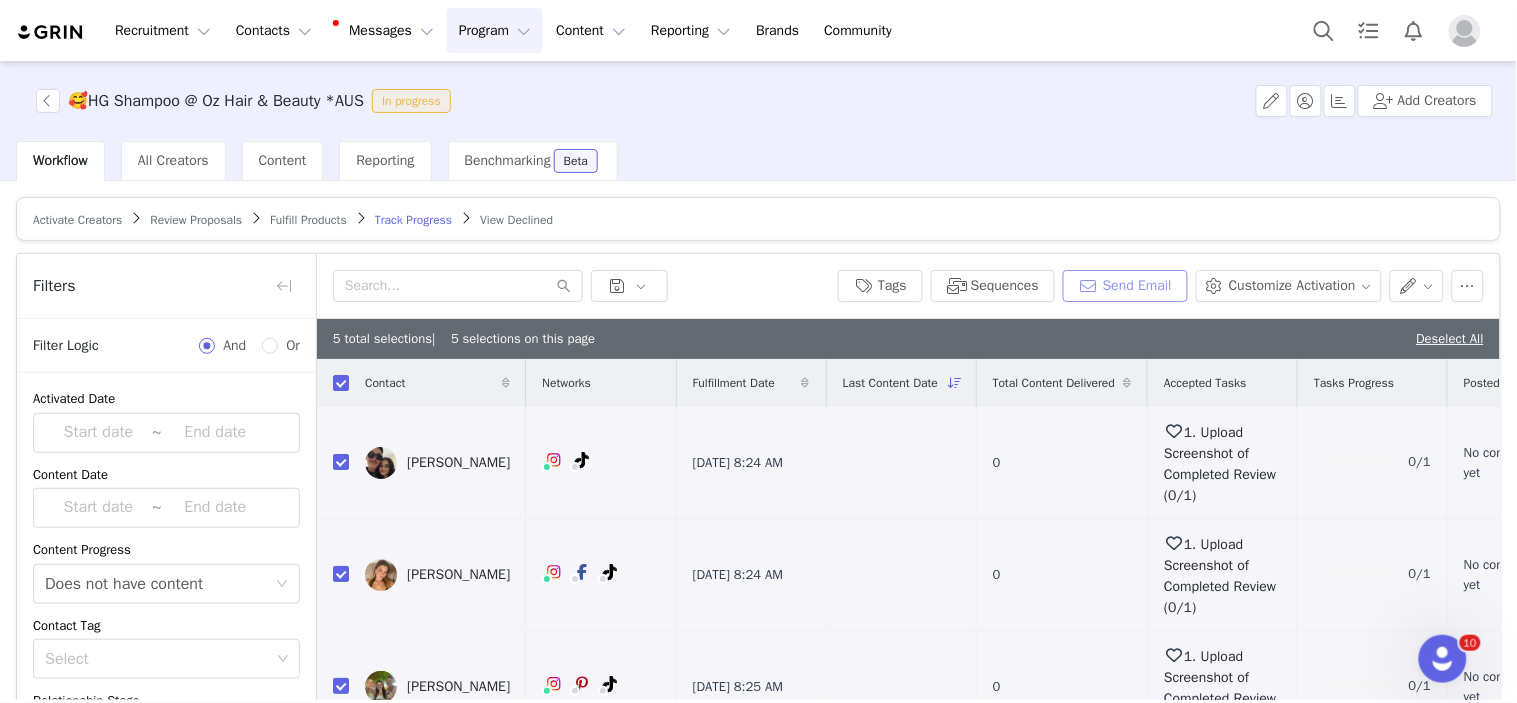 click on "Send Email" at bounding box center (1125, 286) 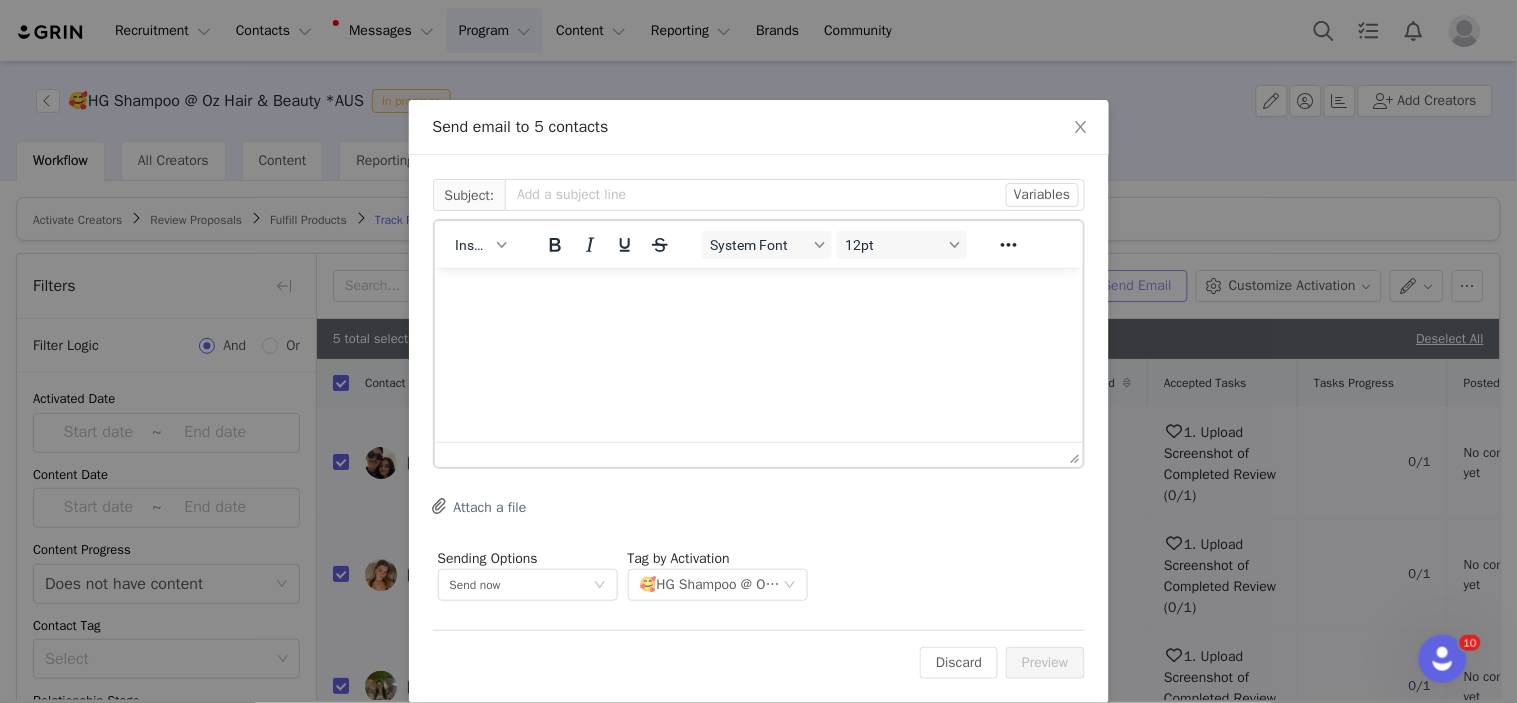 scroll, scrollTop: 0, scrollLeft: 0, axis: both 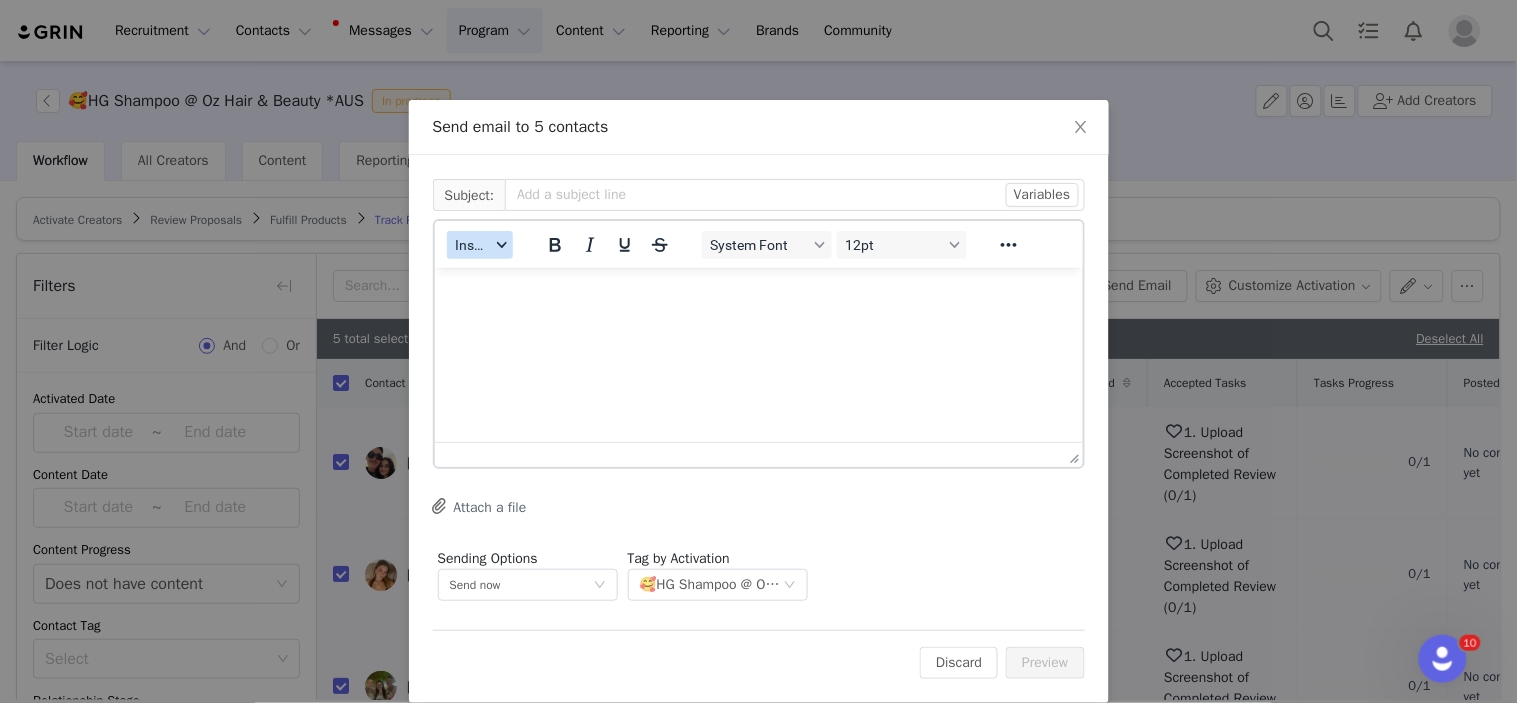 click on "Insert" at bounding box center (472, 245) 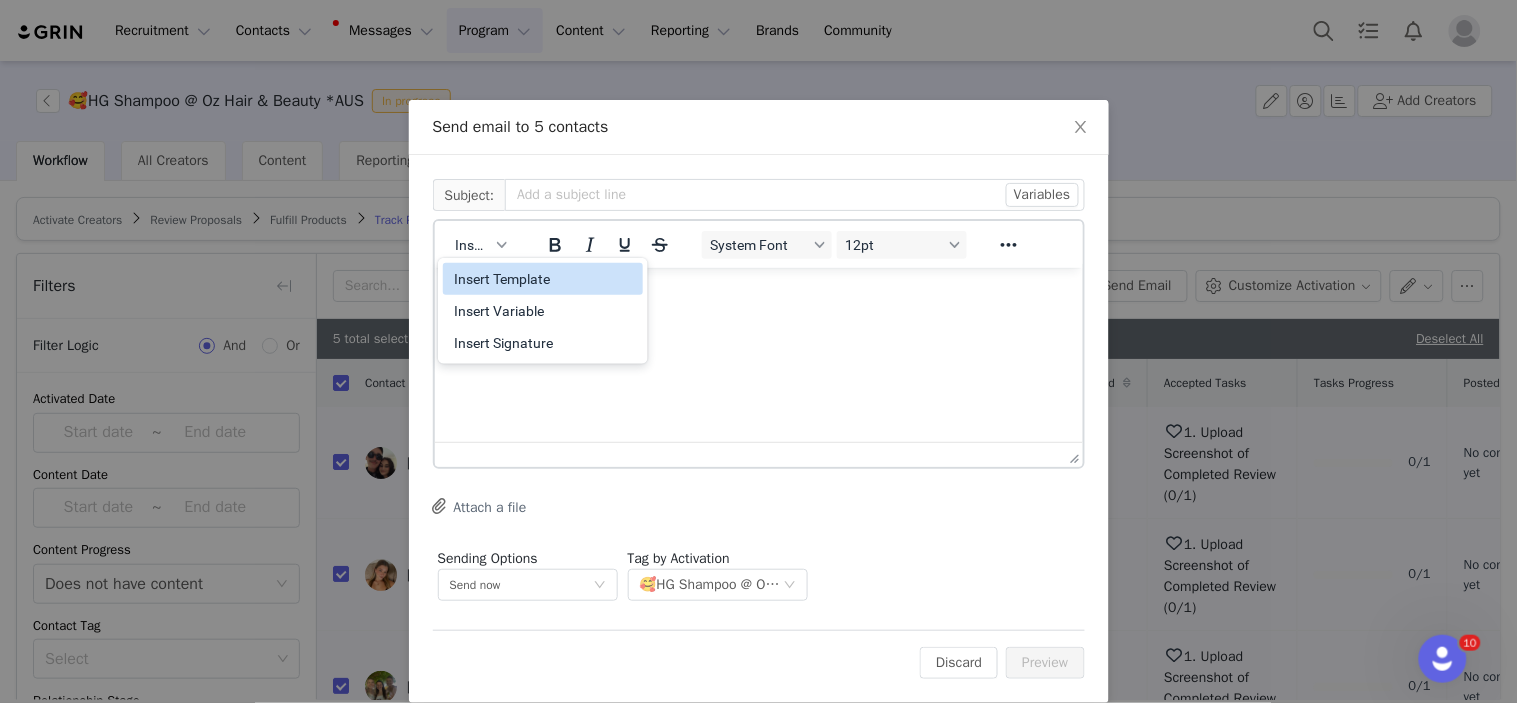 click on "Insert Template" at bounding box center (545, 279) 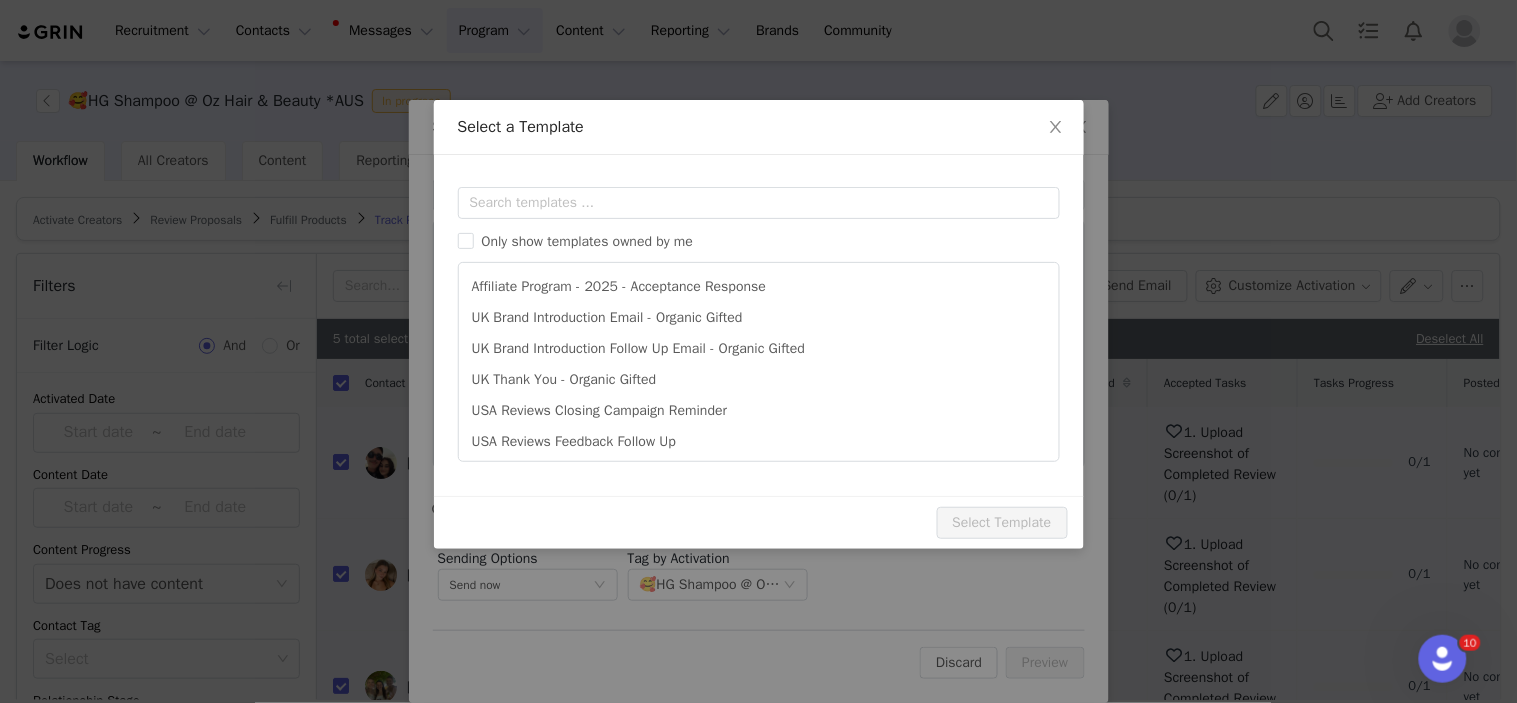 scroll, scrollTop: 0, scrollLeft: 0, axis: both 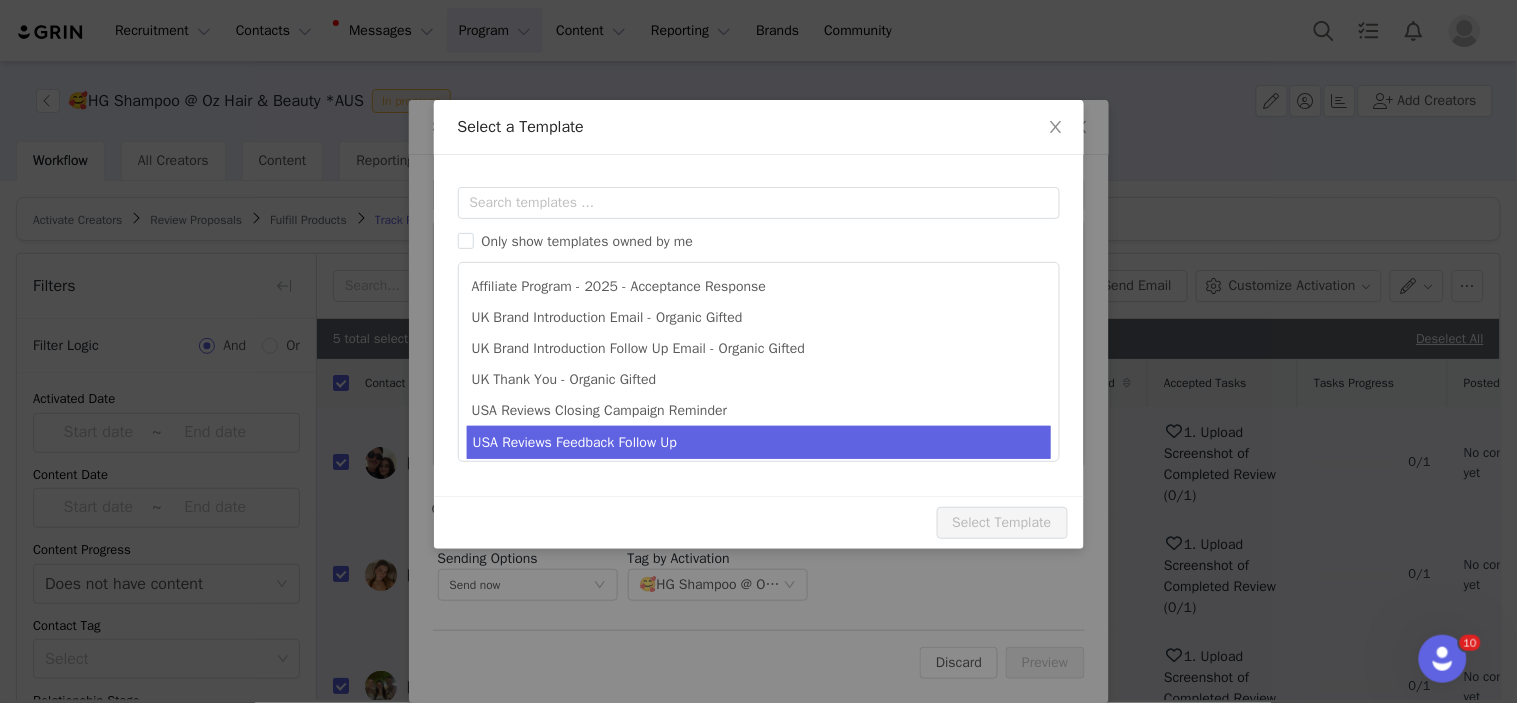 click on "USA Reviews Feedback Follow Up" at bounding box center [759, 442] 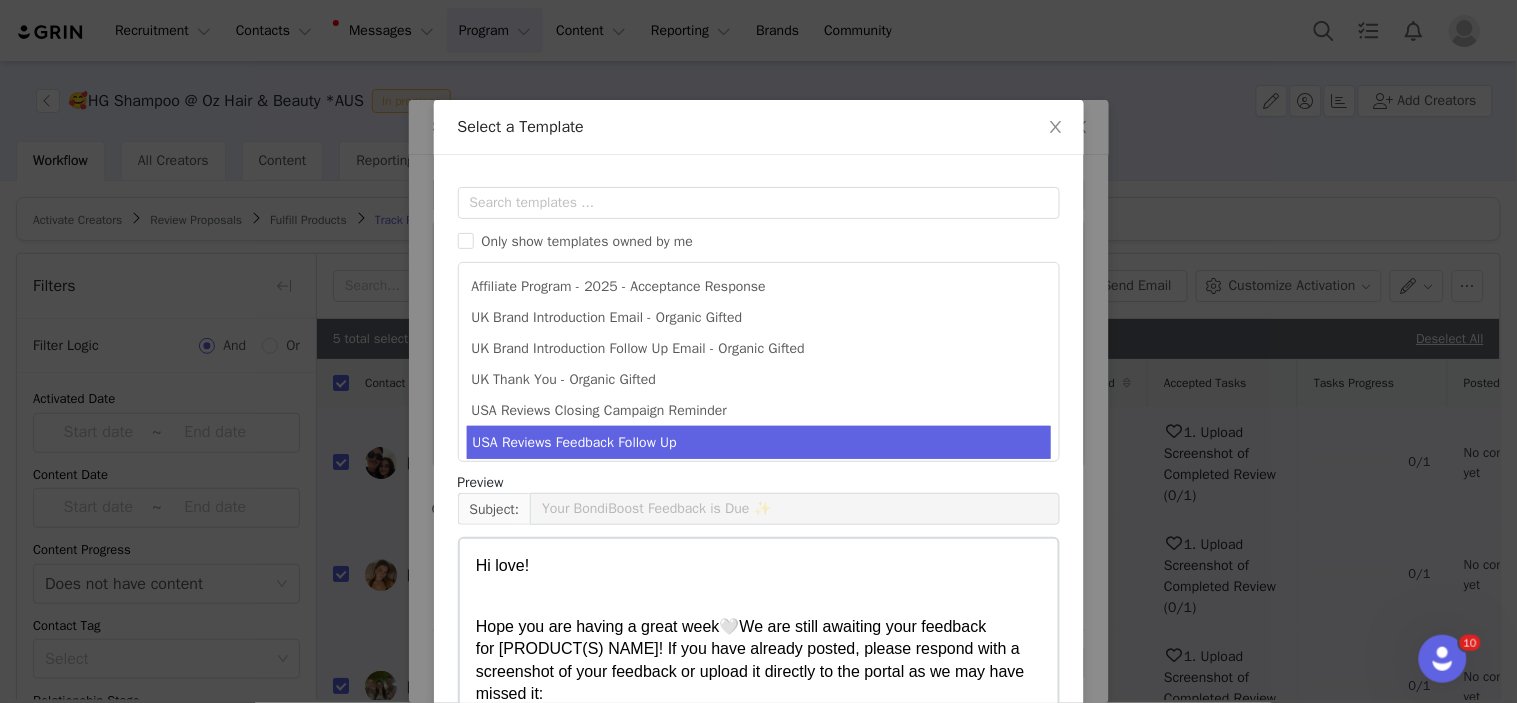 click on "We are still awaiting your feedback for [PRODUCT(S) NAME]! If you have already posted, please respond with a screenshot of your feedback or upload it directly to the portal as we may have missed it:" at bounding box center (749, 659) 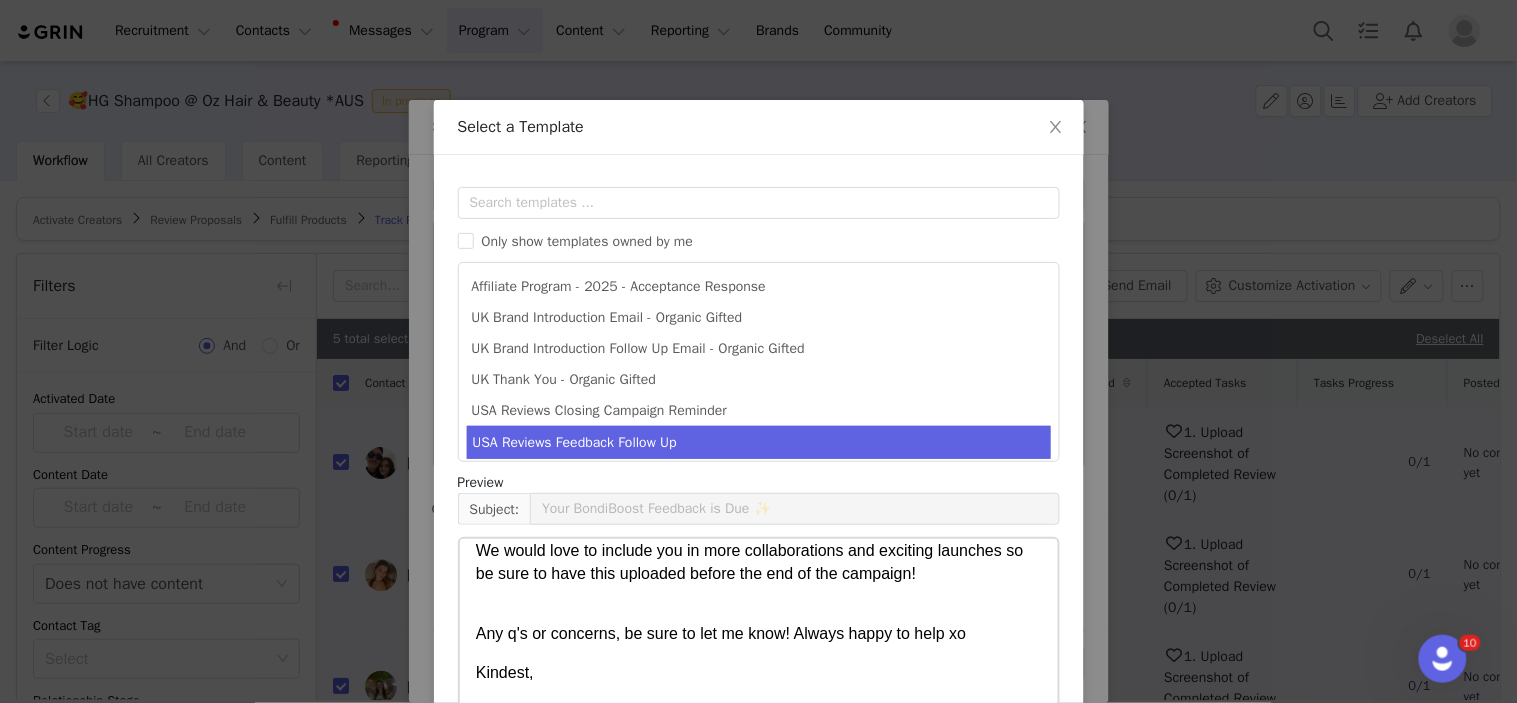 scroll, scrollTop: 724, scrollLeft: 0, axis: vertical 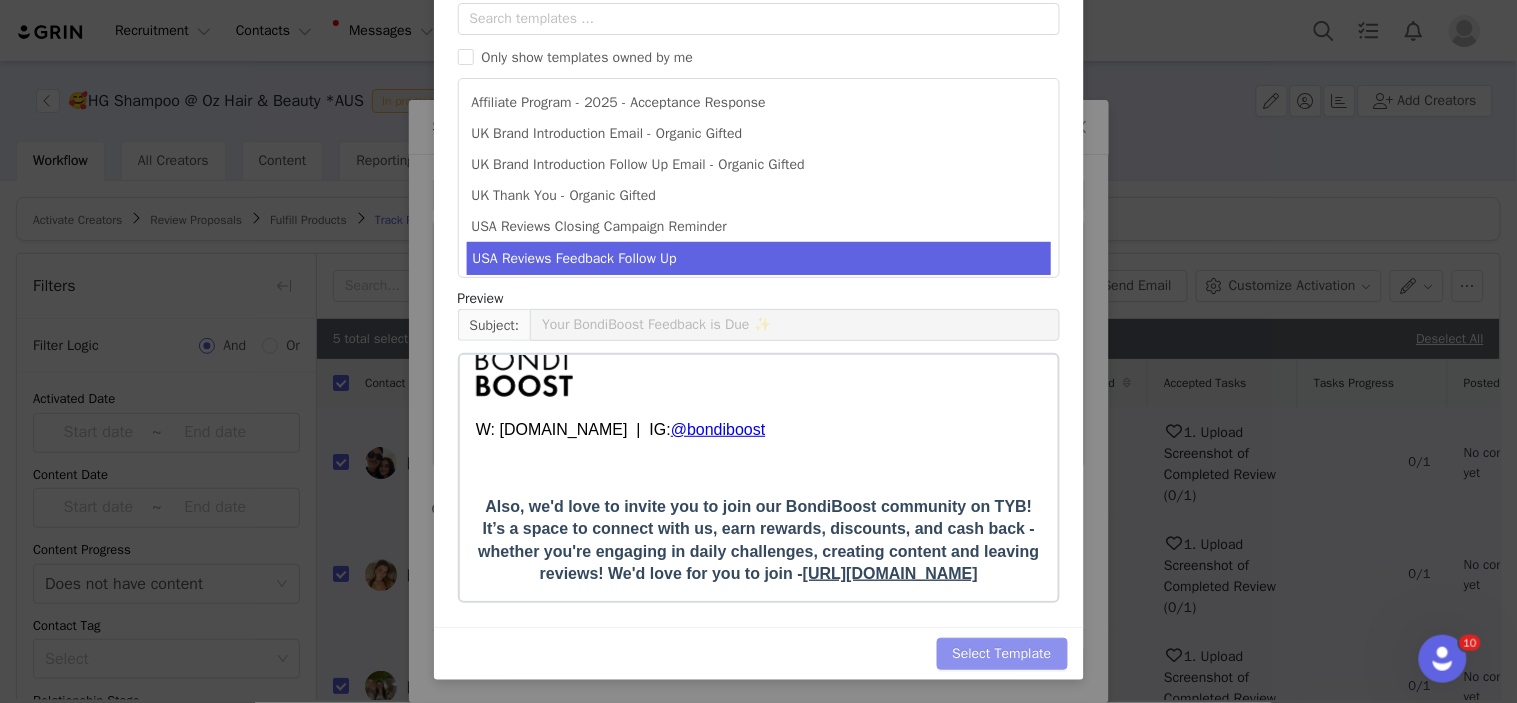 click on "Select Template" at bounding box center (1002, 654) 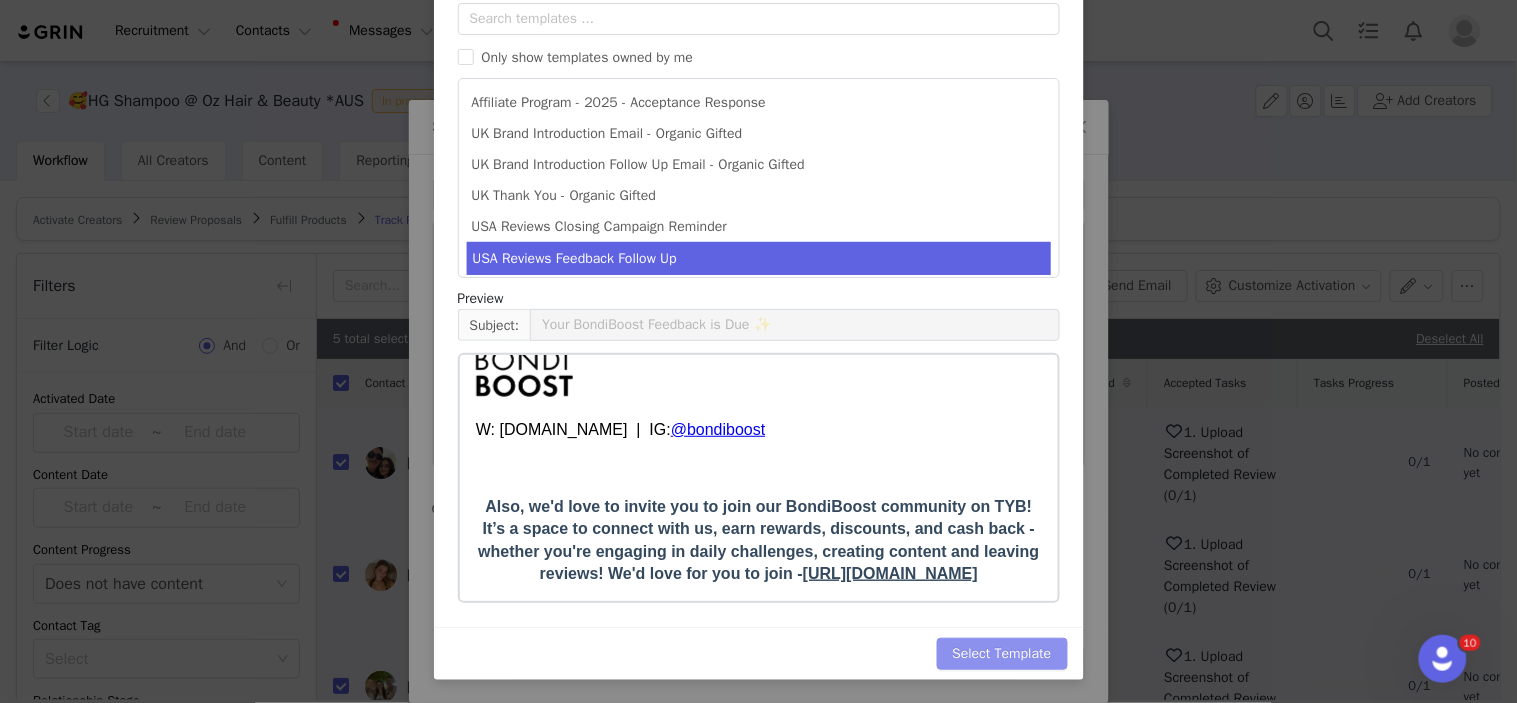 scroll, scrollTop: 0, scrollLeft: 0, axis: both 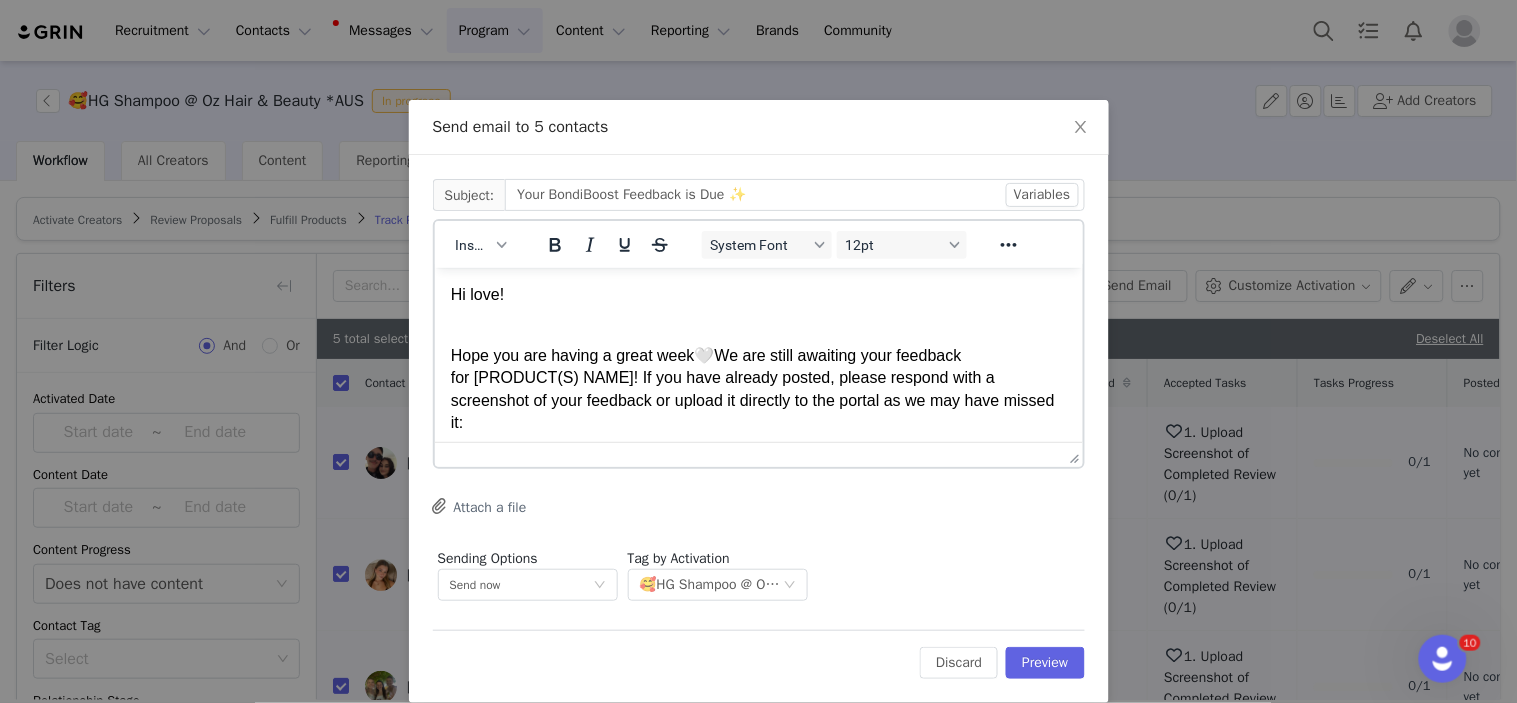 click on "We are still awaiting your feedback for [PRODUCT(S) NAME]! If you have already posted, please respond with a screenshot of your feedback or upload it directly to the portal as we may have missed it:" at bounding box center (752, 388) 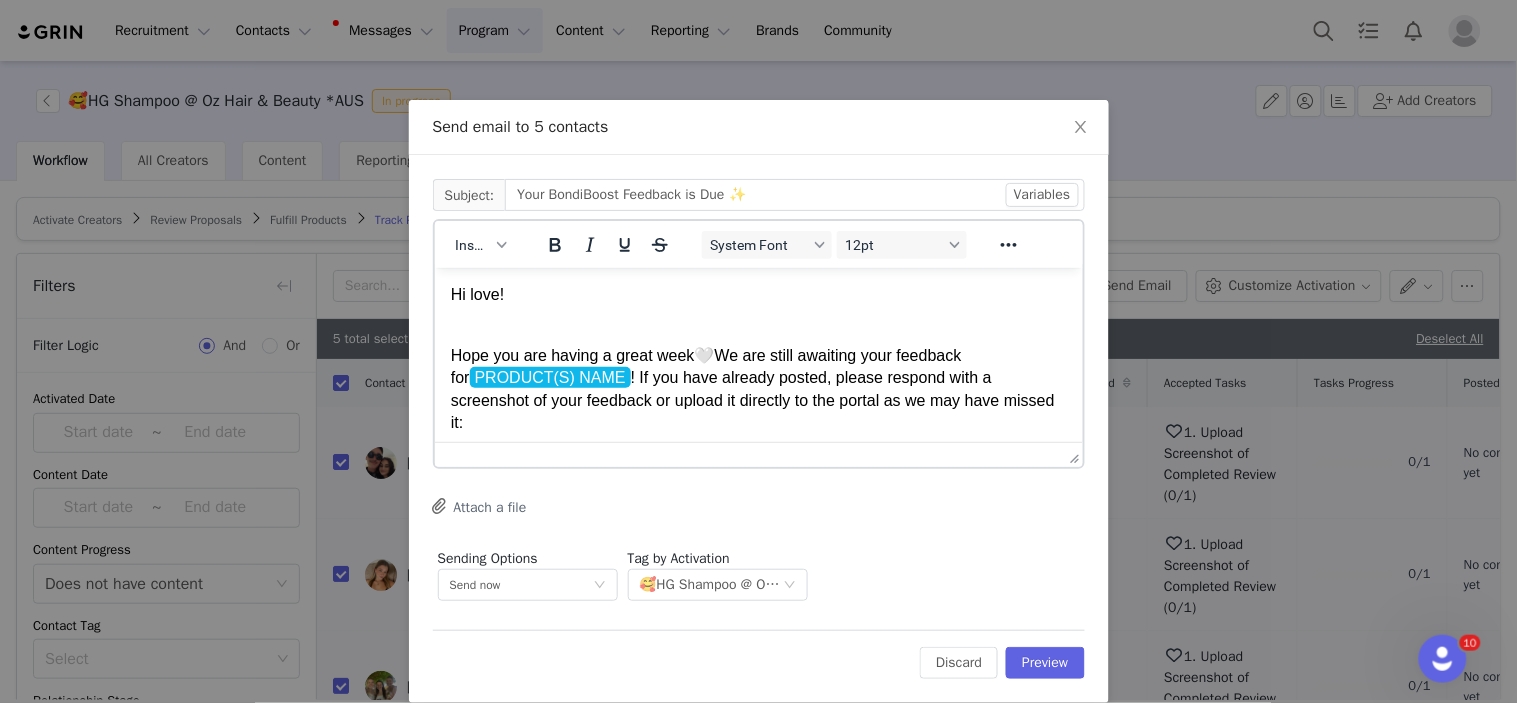 click on "PRODUCT(S) NAME" at bounding box center [549, 376] 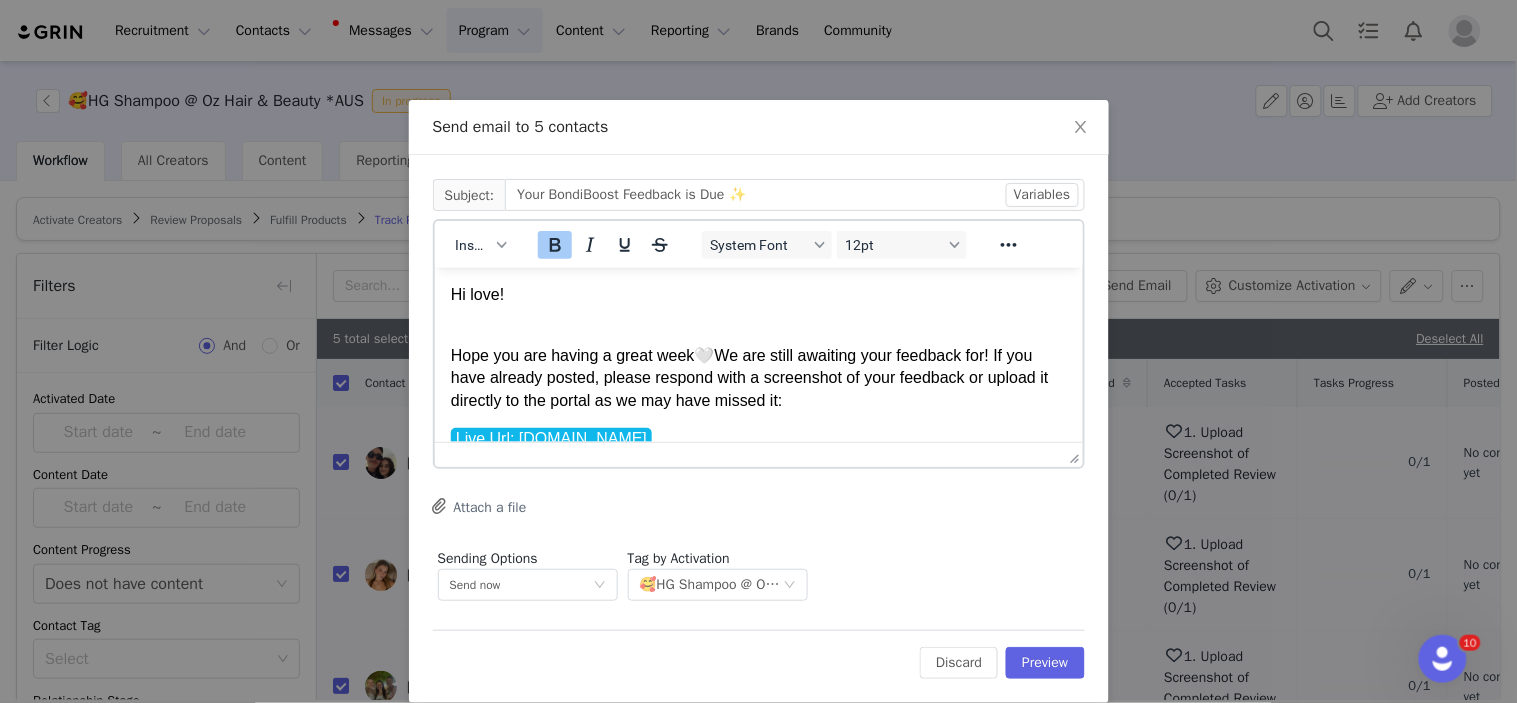 paste 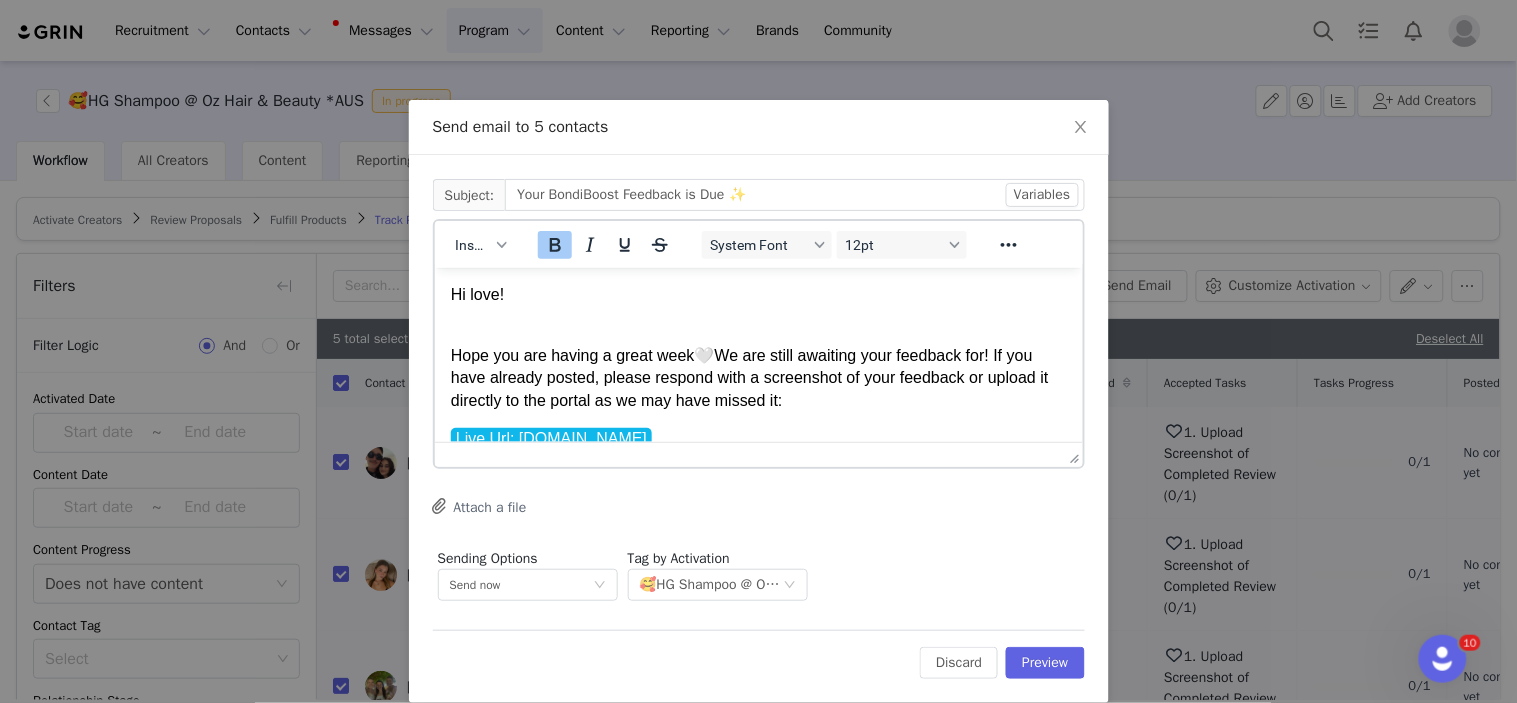 type 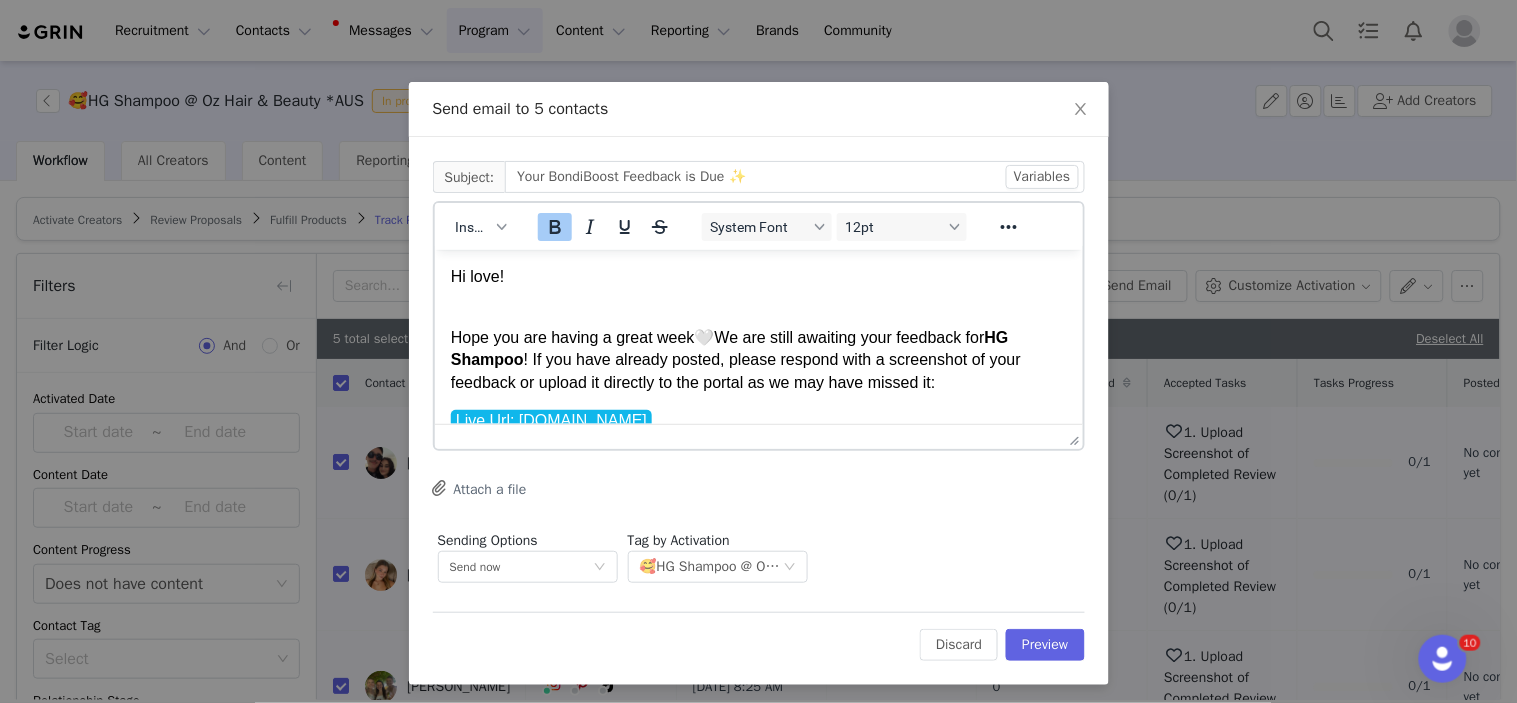 scroll, scrollTop: 24, scrollLeft: 0, axis: vertical 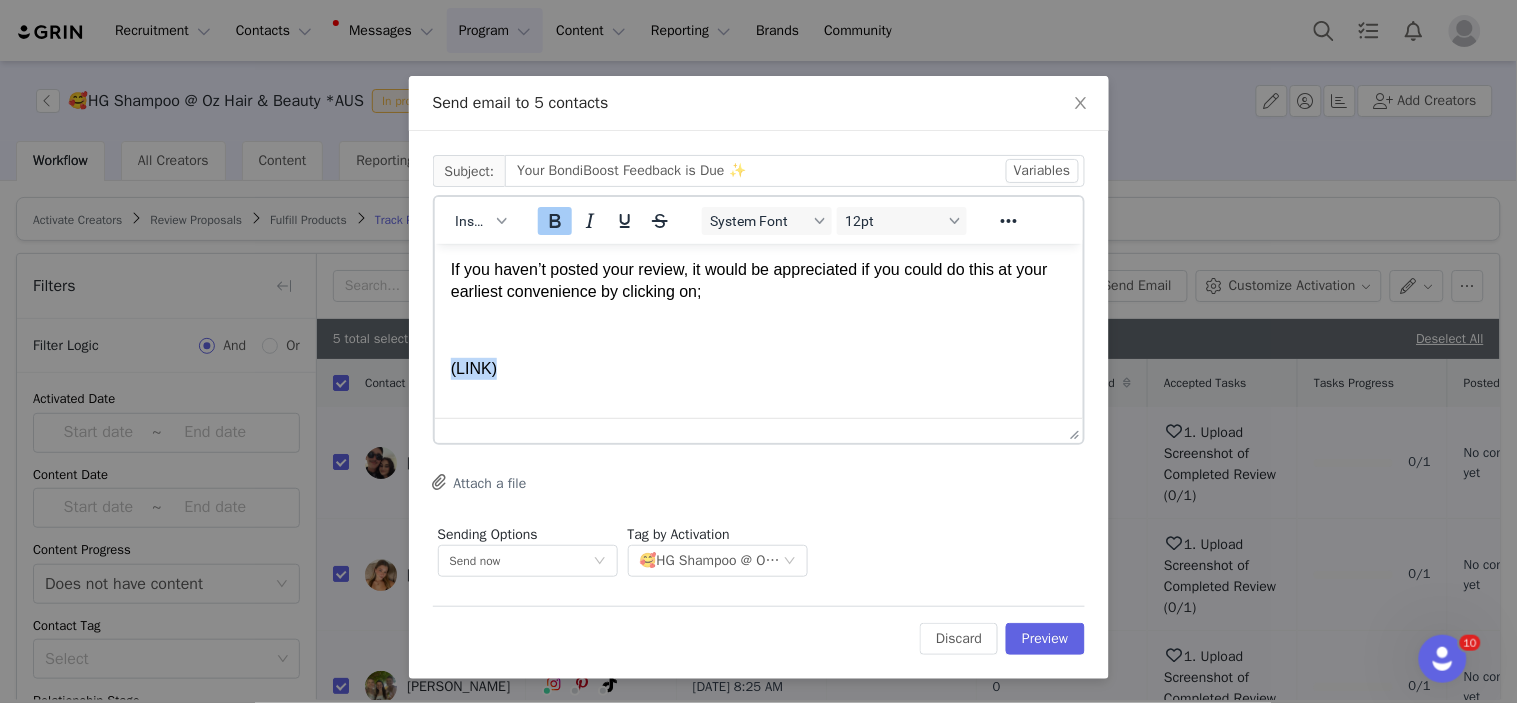 drag, startPoint x: 523, startPoint y: 362, endPoint x: 339, endPoint y: 363, distance: 184.00272 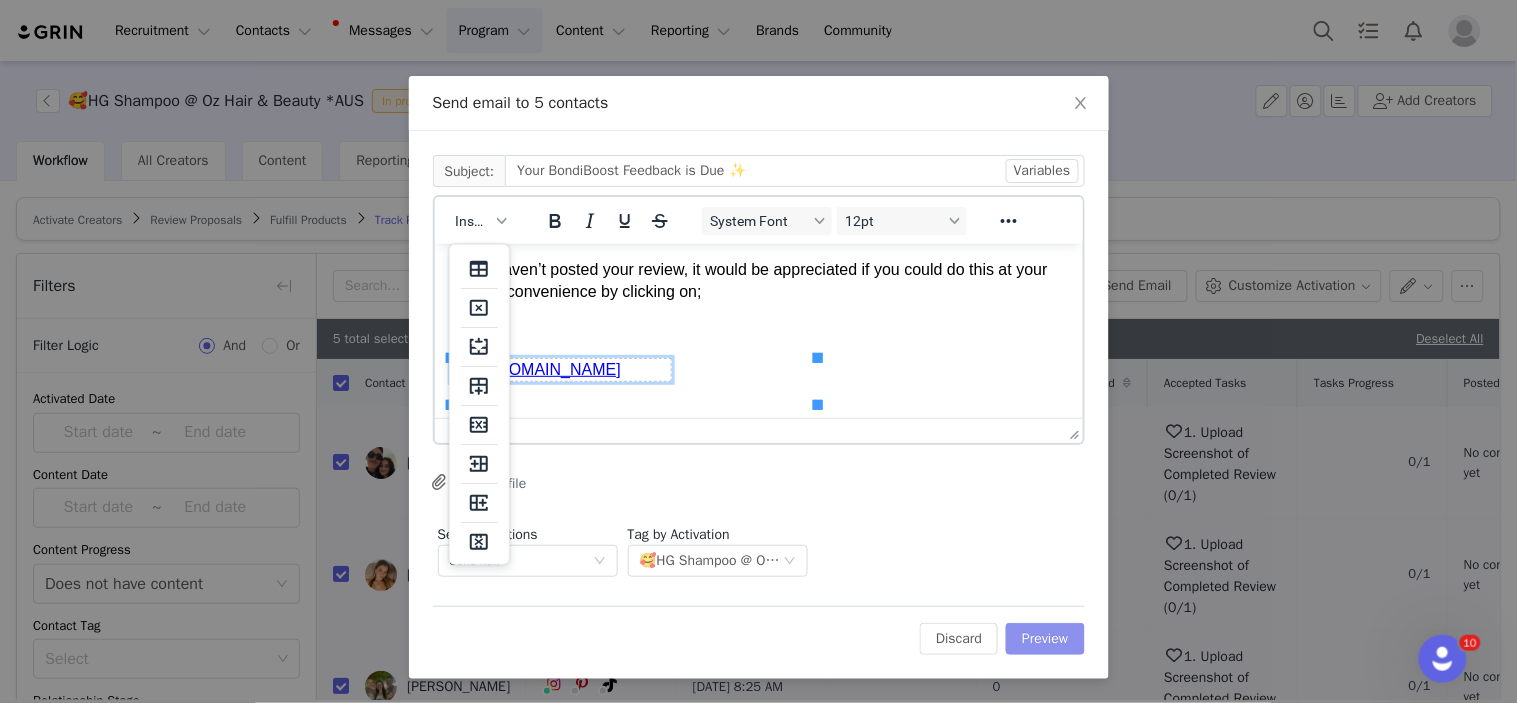 click on "Preview" at bounding box center (1045, 639) 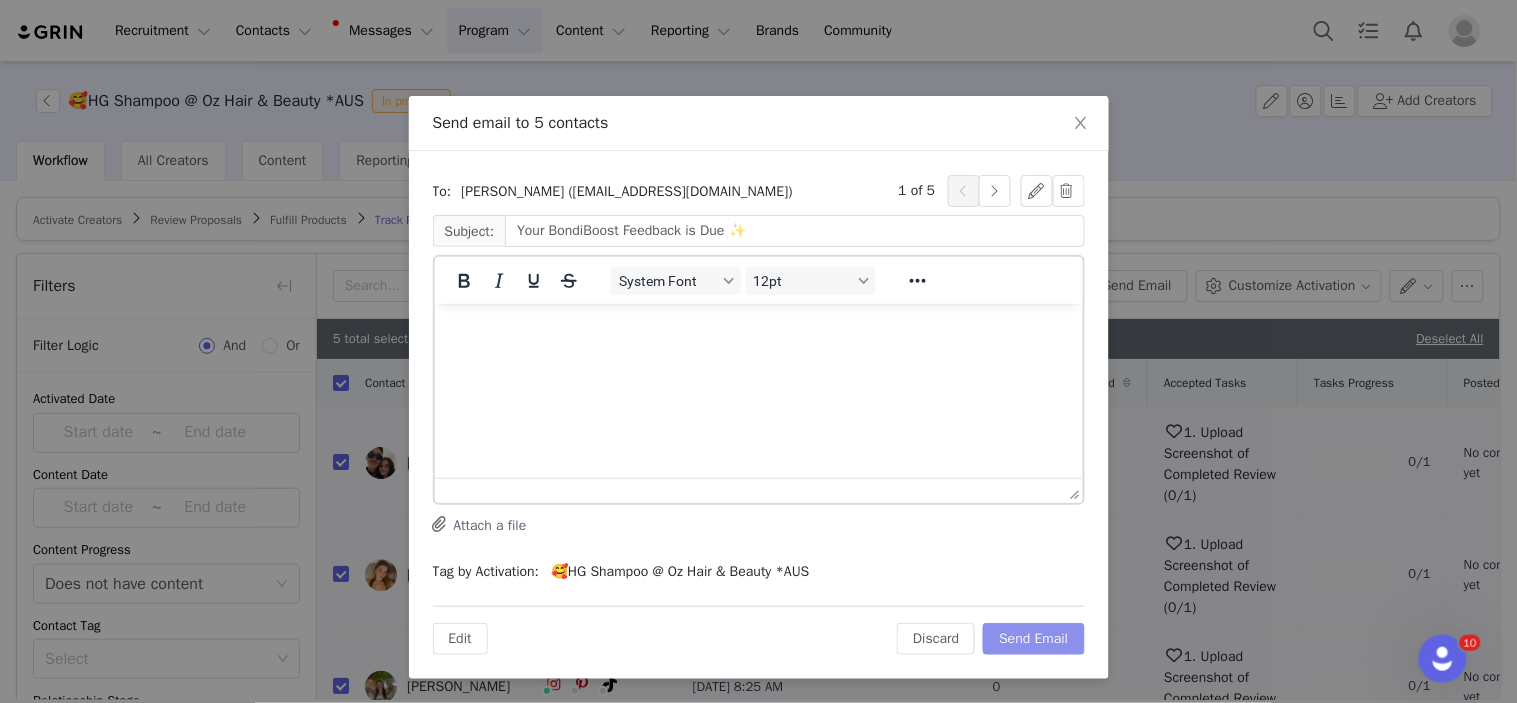 scroll, scrollTop: 0, scrollLeft: 0, axis: both 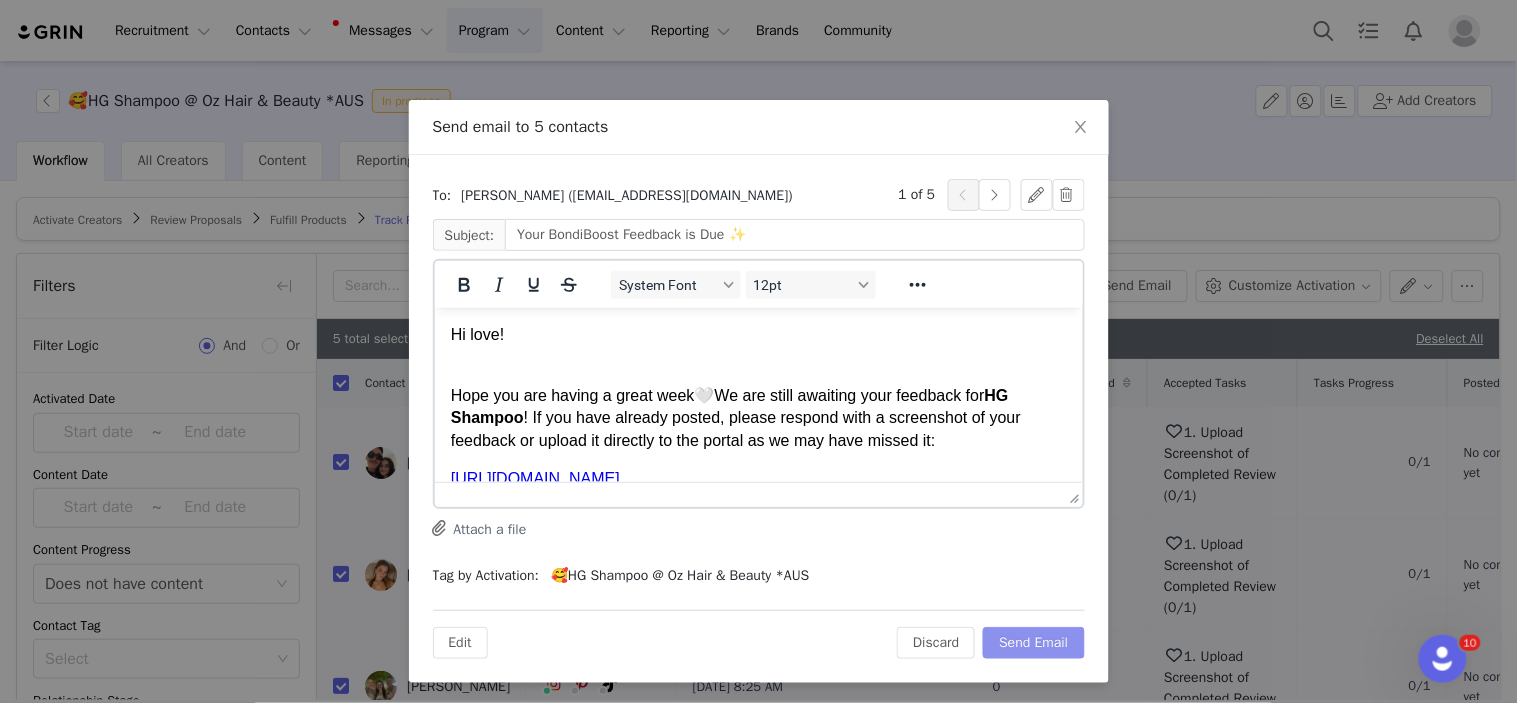 click on "Send Email" at bounding box center (1033, 643) 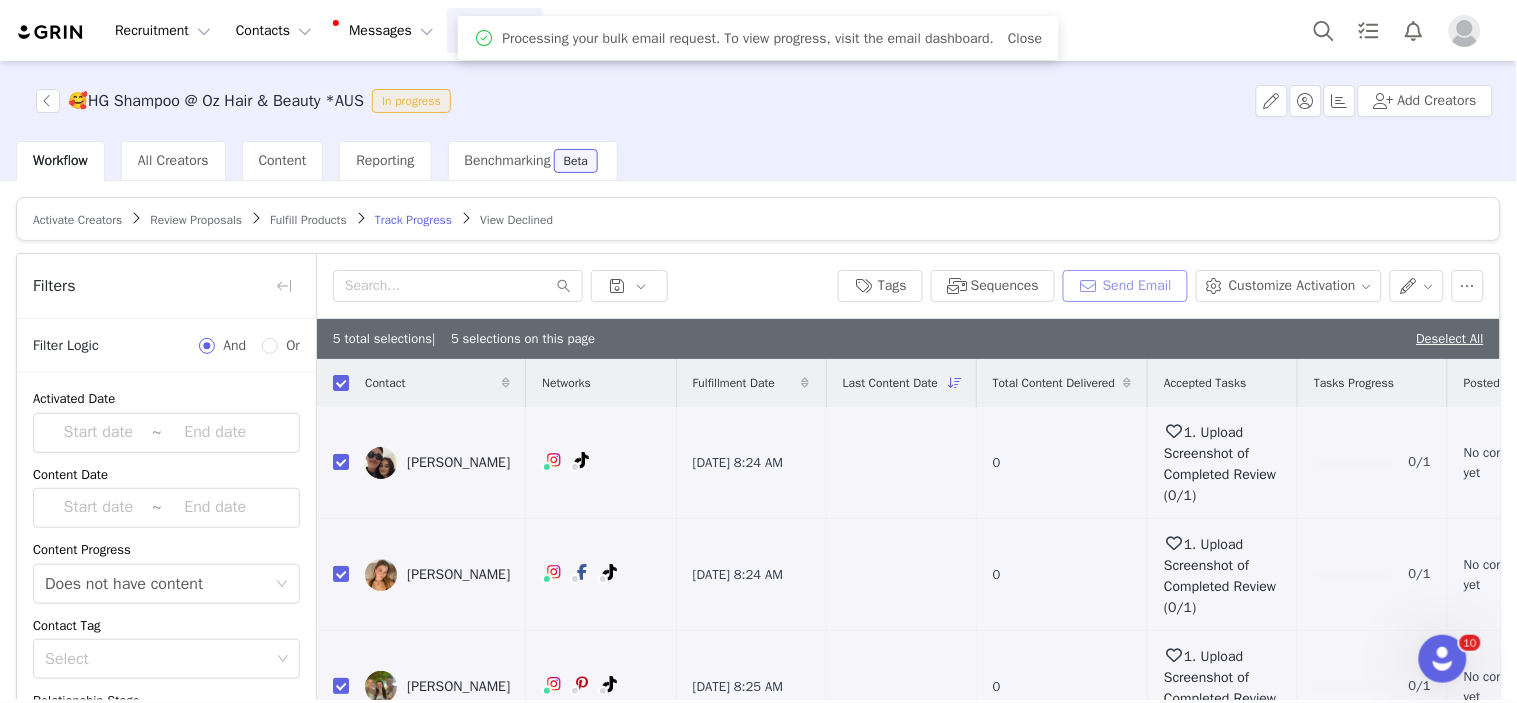 scroll, scrollTop: 0, scrollLeft: 0, axis: both 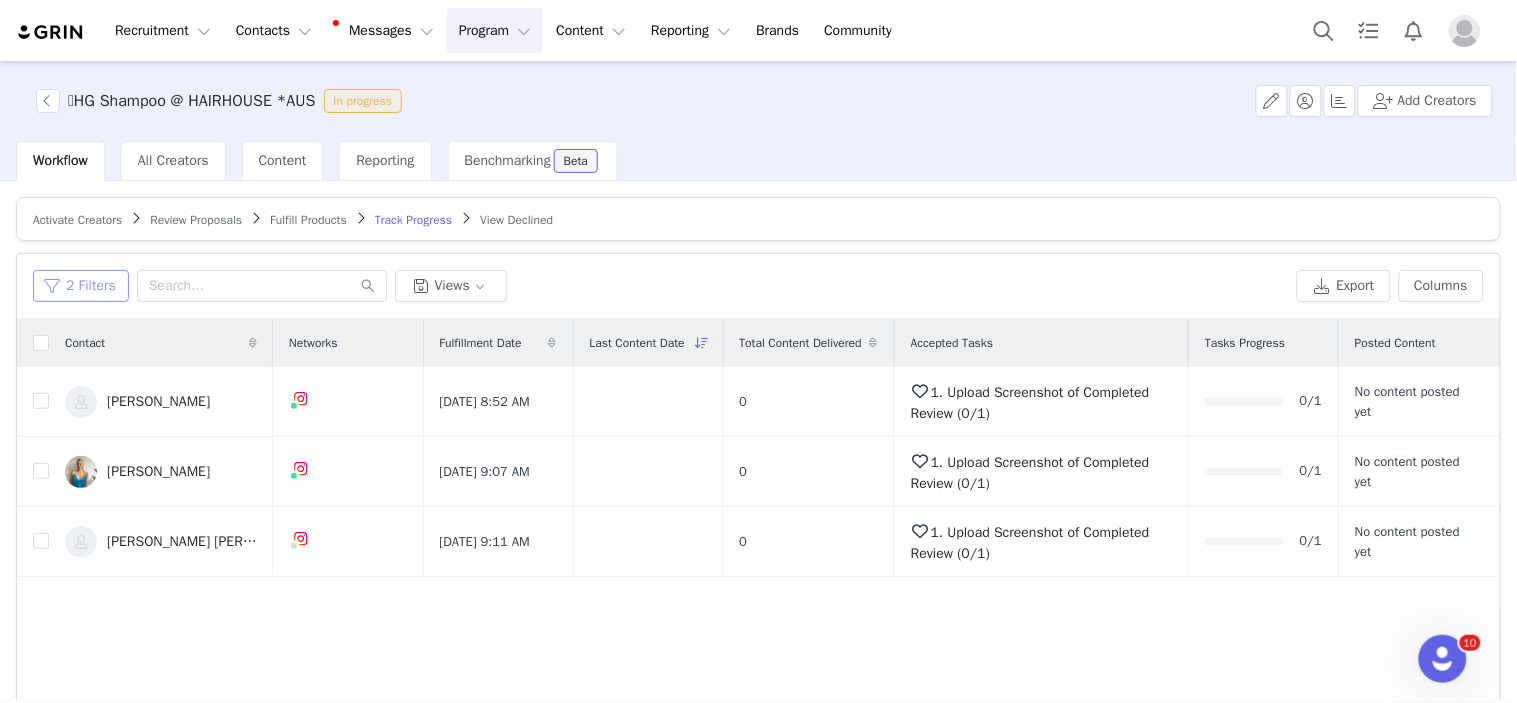 click on "2 Filters" at bounding box center (81, 286) 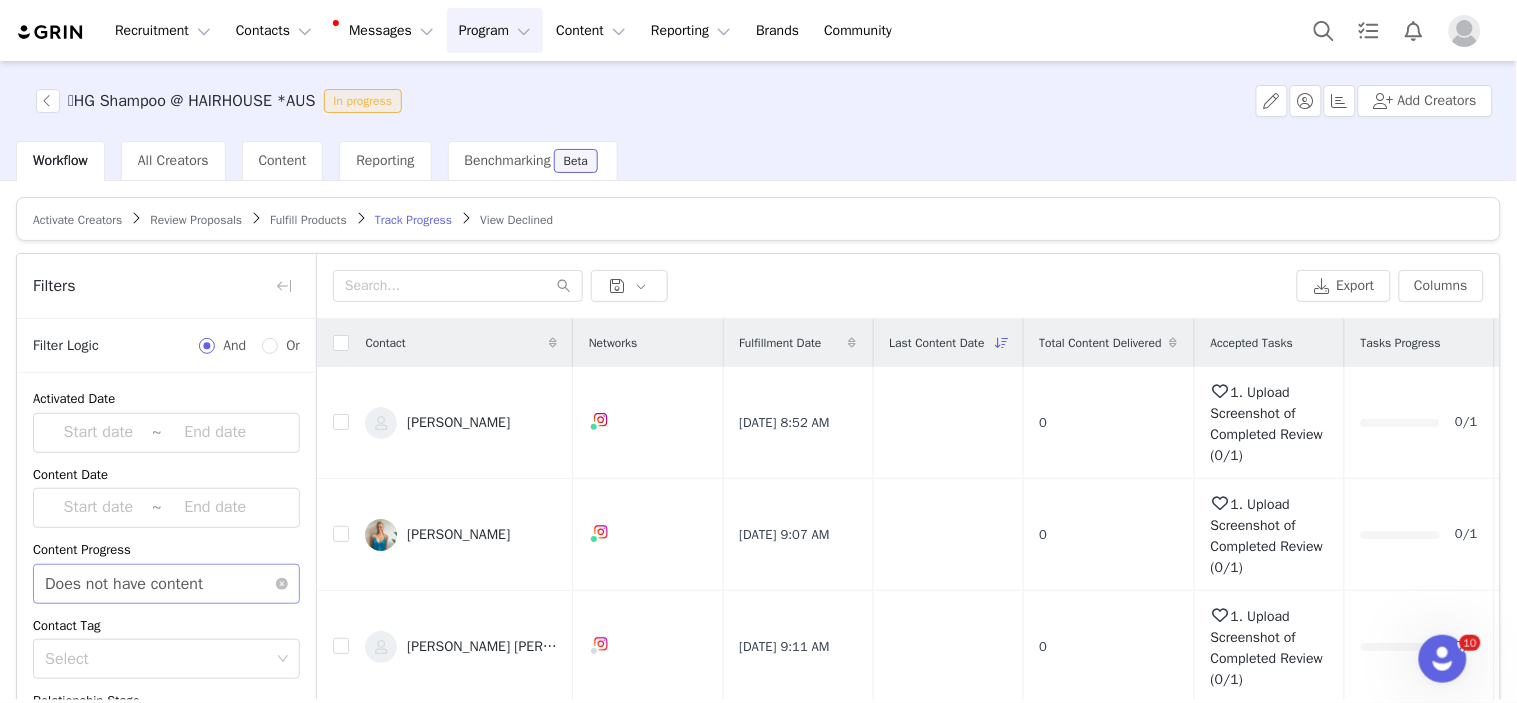 click on "Does not have content" at bounding box center [124, 584] 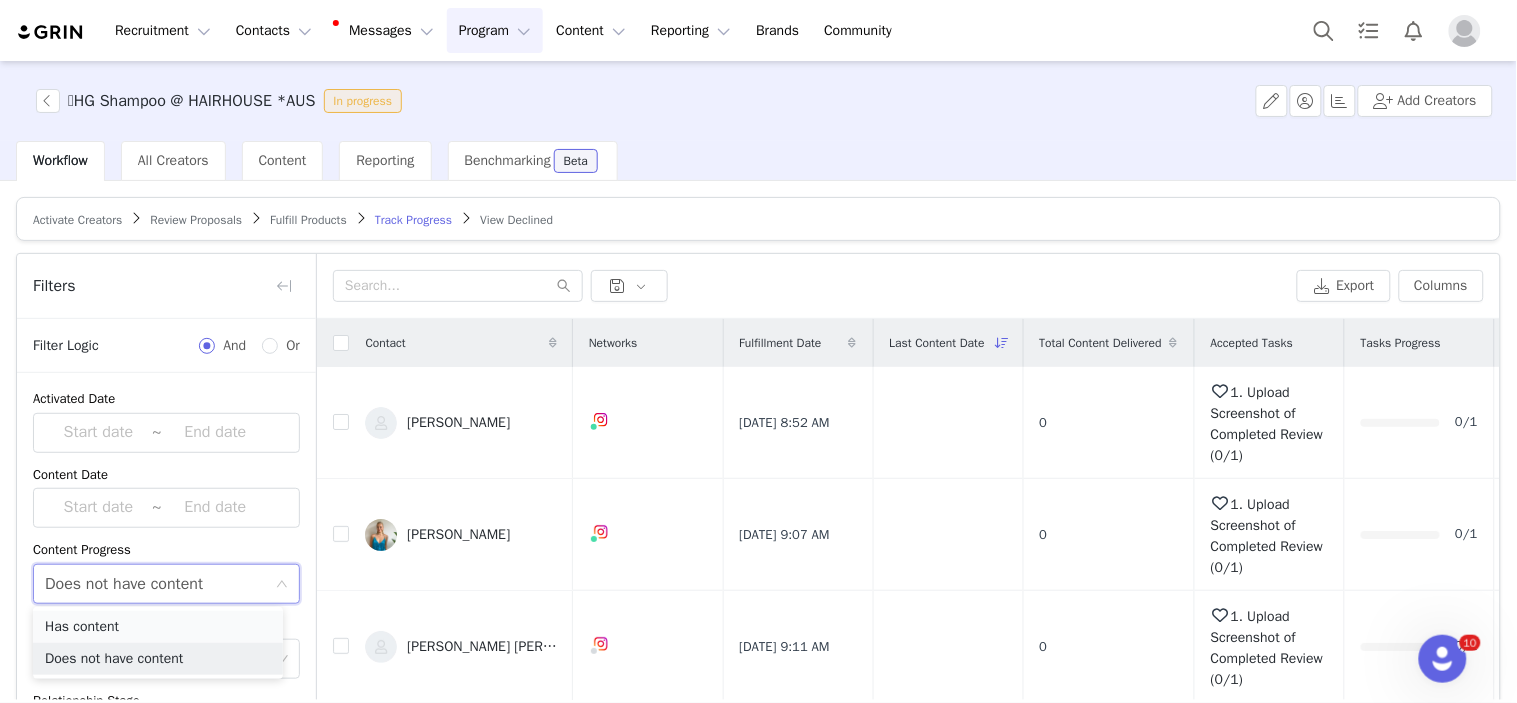 click on "Has content" at bounding box center (158, 627) 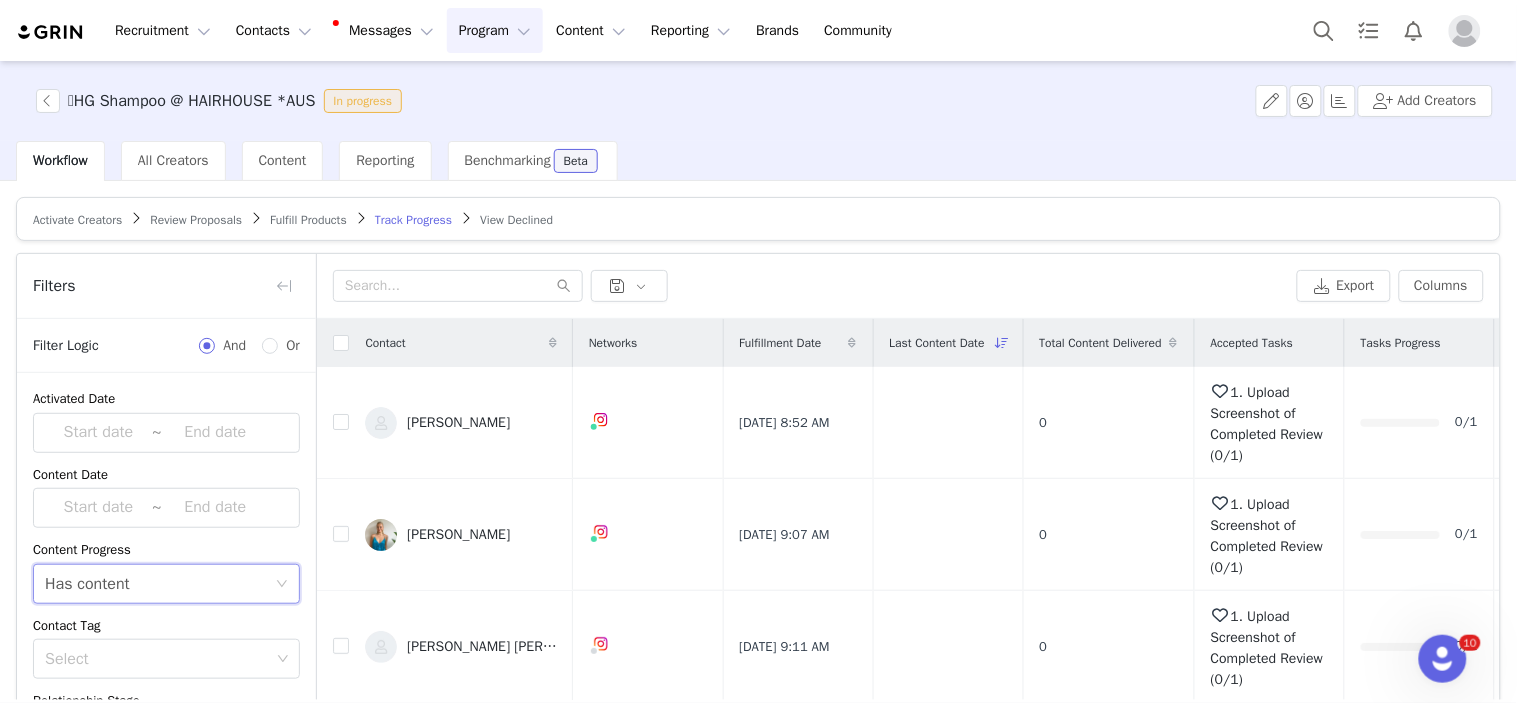 scroll, scrollTop: 168, scrollLeft: 0, axis: vertical 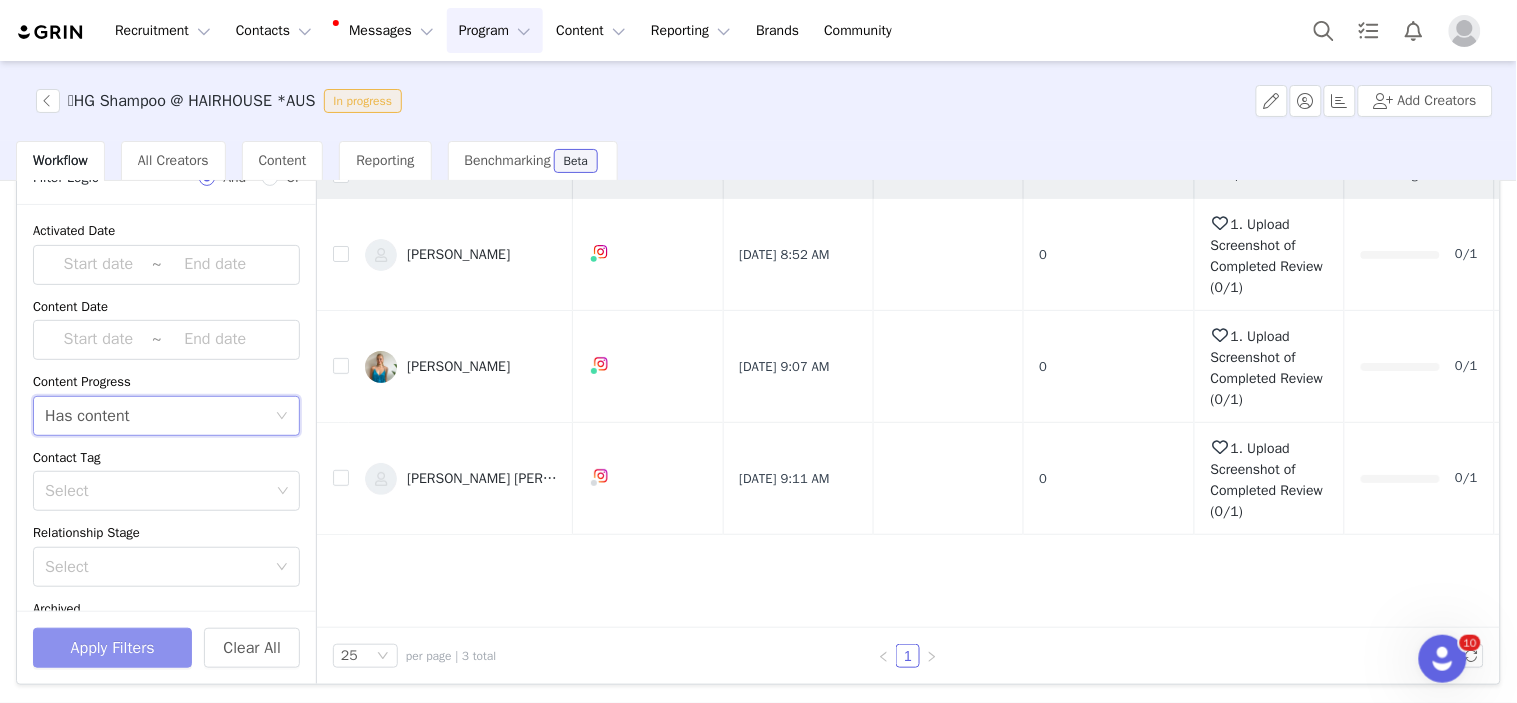 click on "Apply Filters" at bounding box center [112, 648] 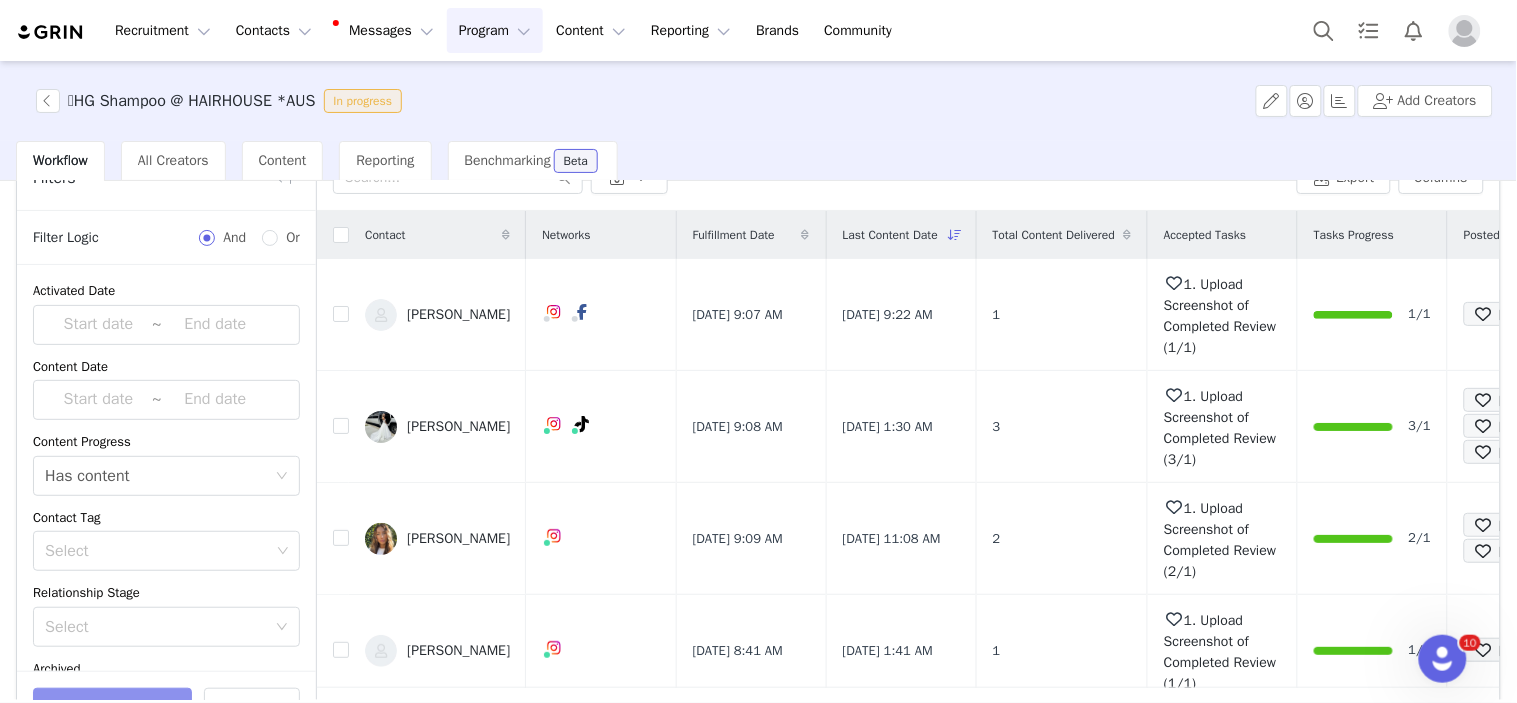 scroll, scrollTop: 0, scrollLeft: 0, axis: both 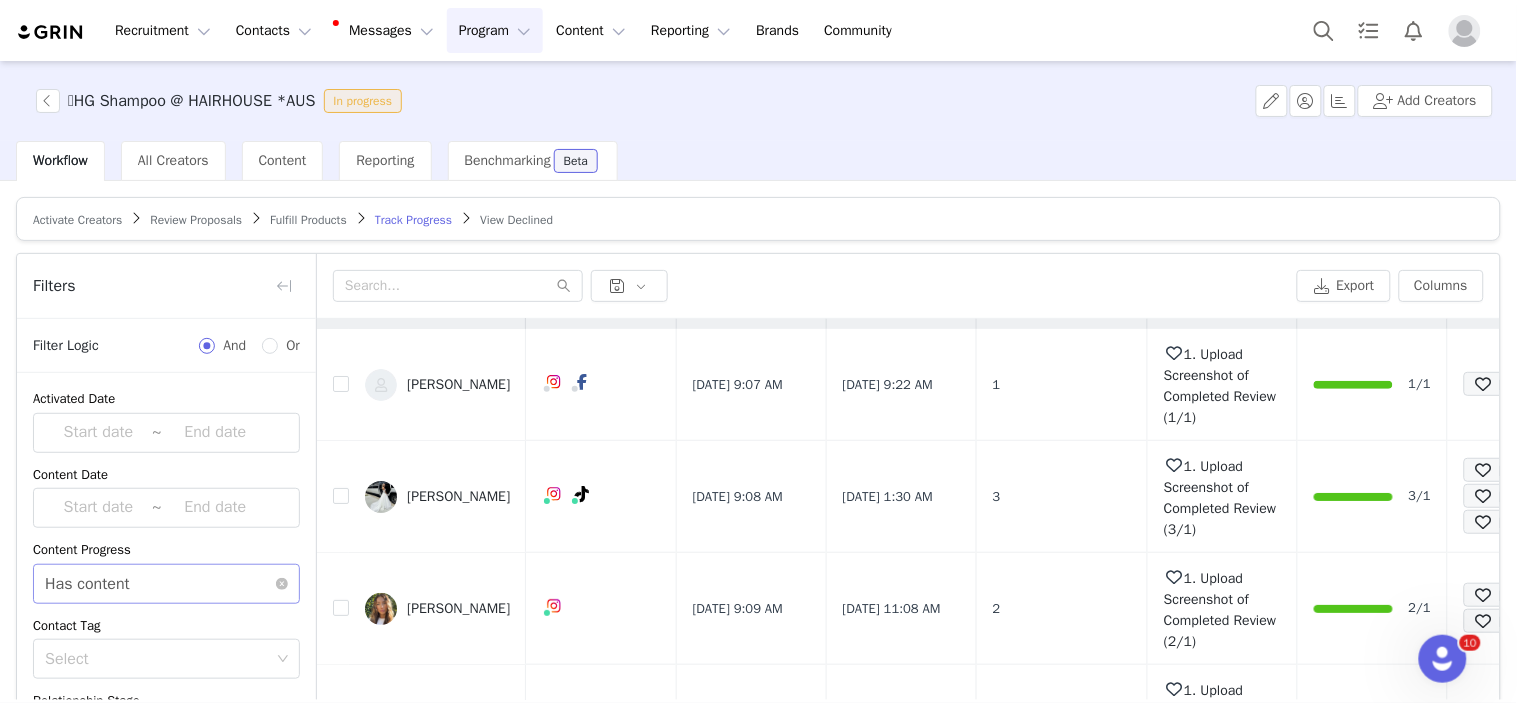 click on "Select Has content" at bounding box center (160, 584) 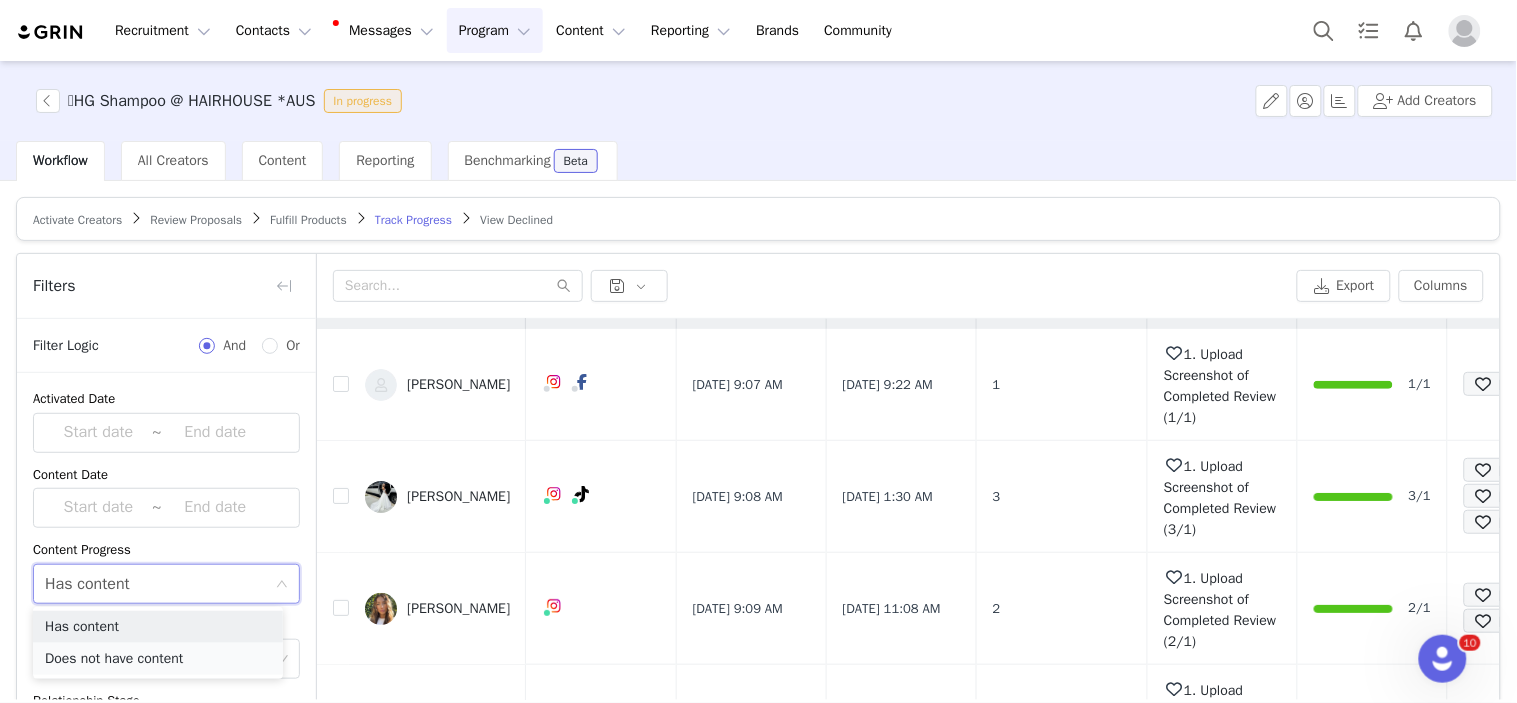 click on "Does not have content" at bounding box center (158, 659) 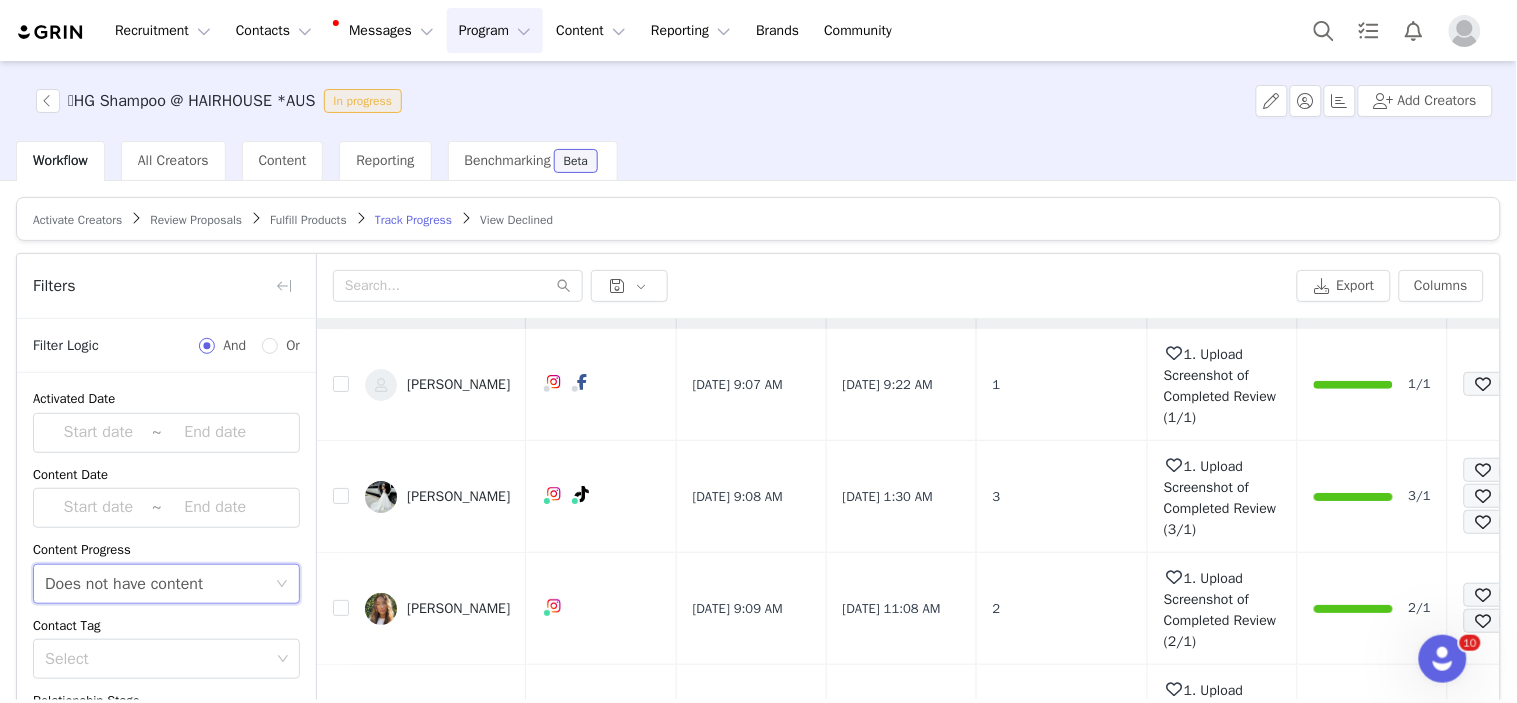 scroll, scrollTop: 168, scrollLeft: 0, axis: vertical 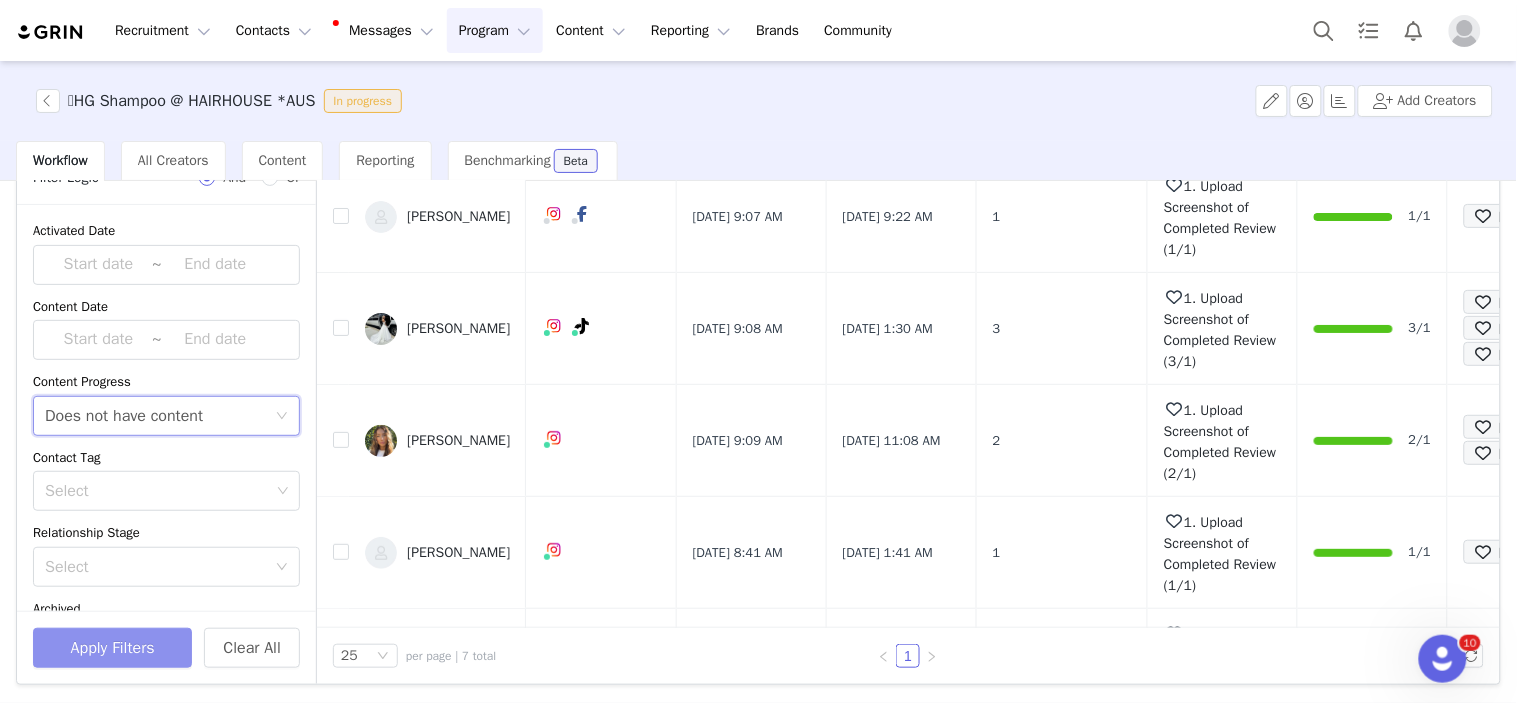click on "Apply Filters" at bounding box center (112, 648) 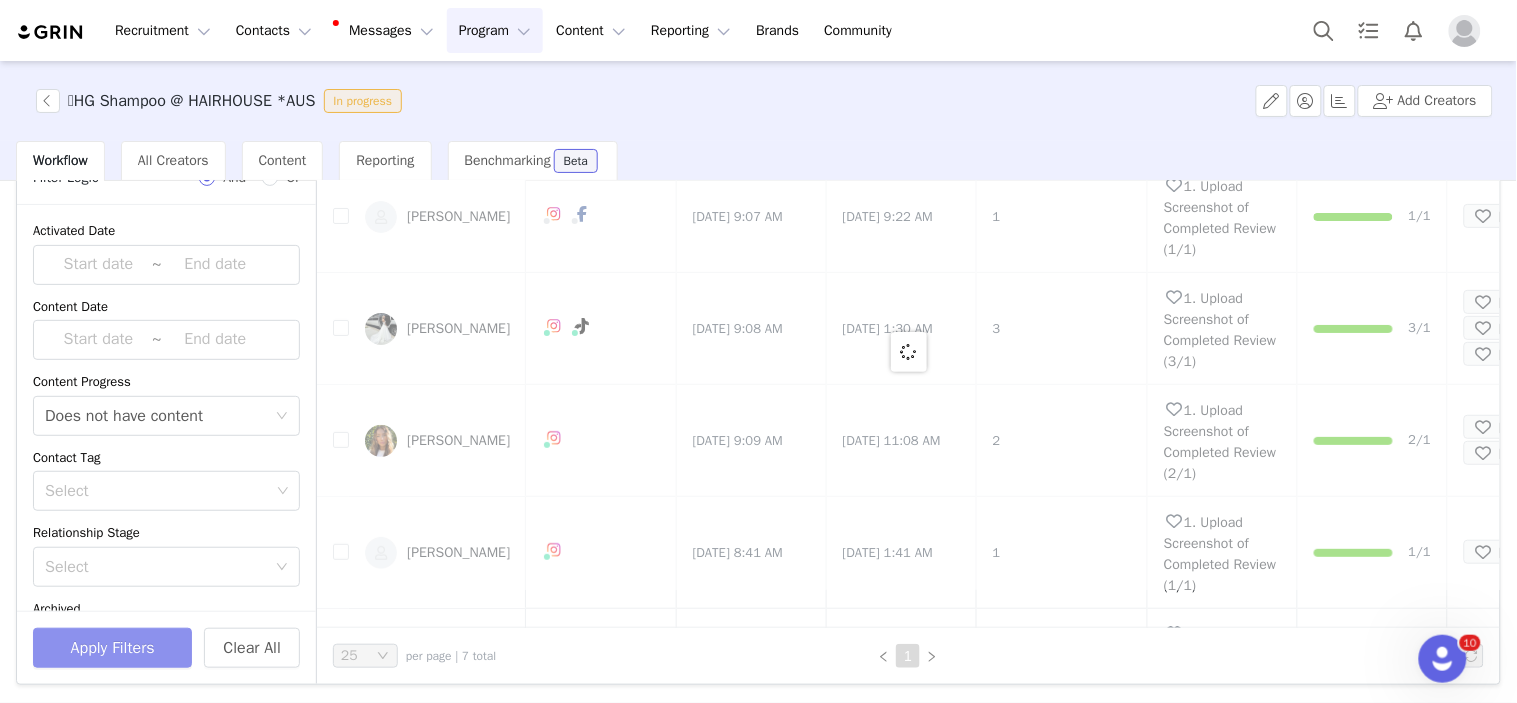 scroll, scrollTop: 0, scrollLeft: 0, axis: both 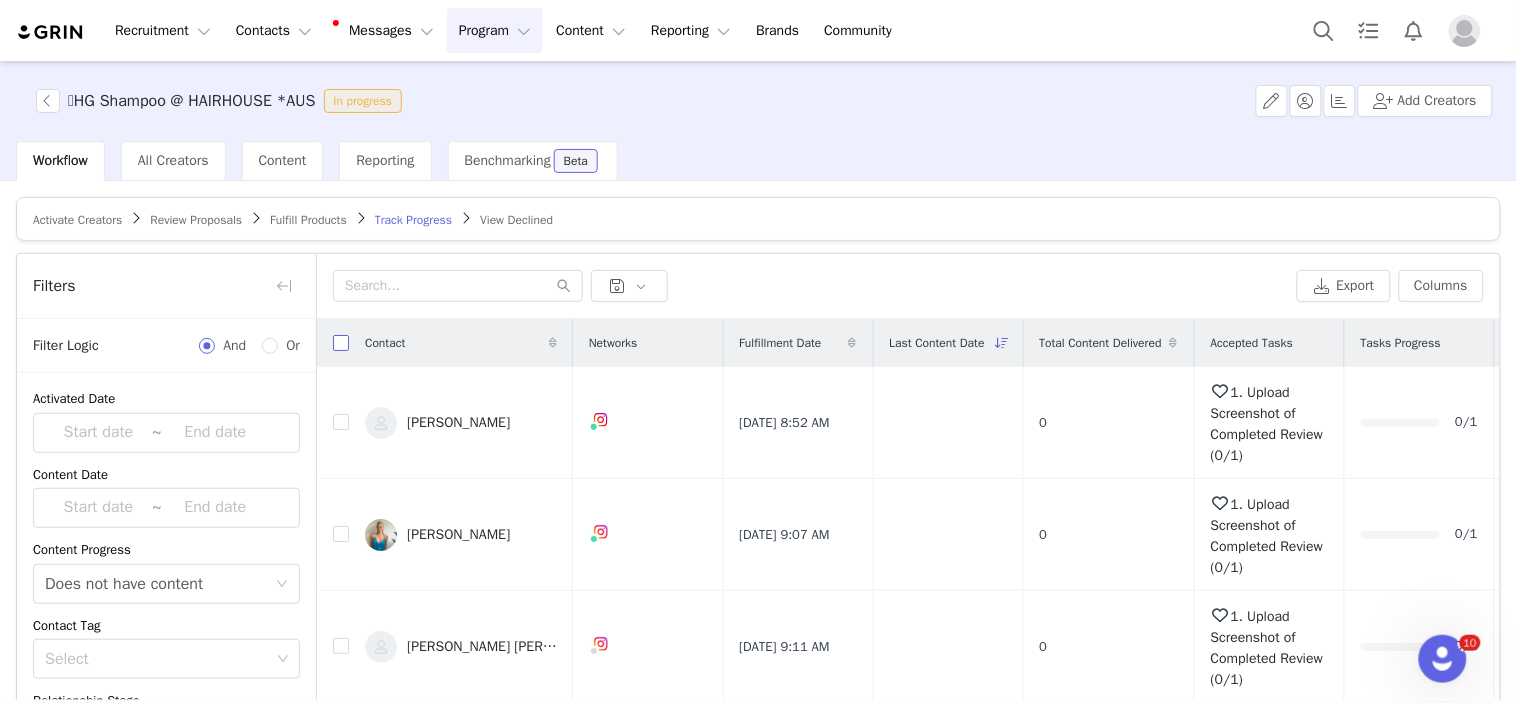 click at bounding box center [341, 343] 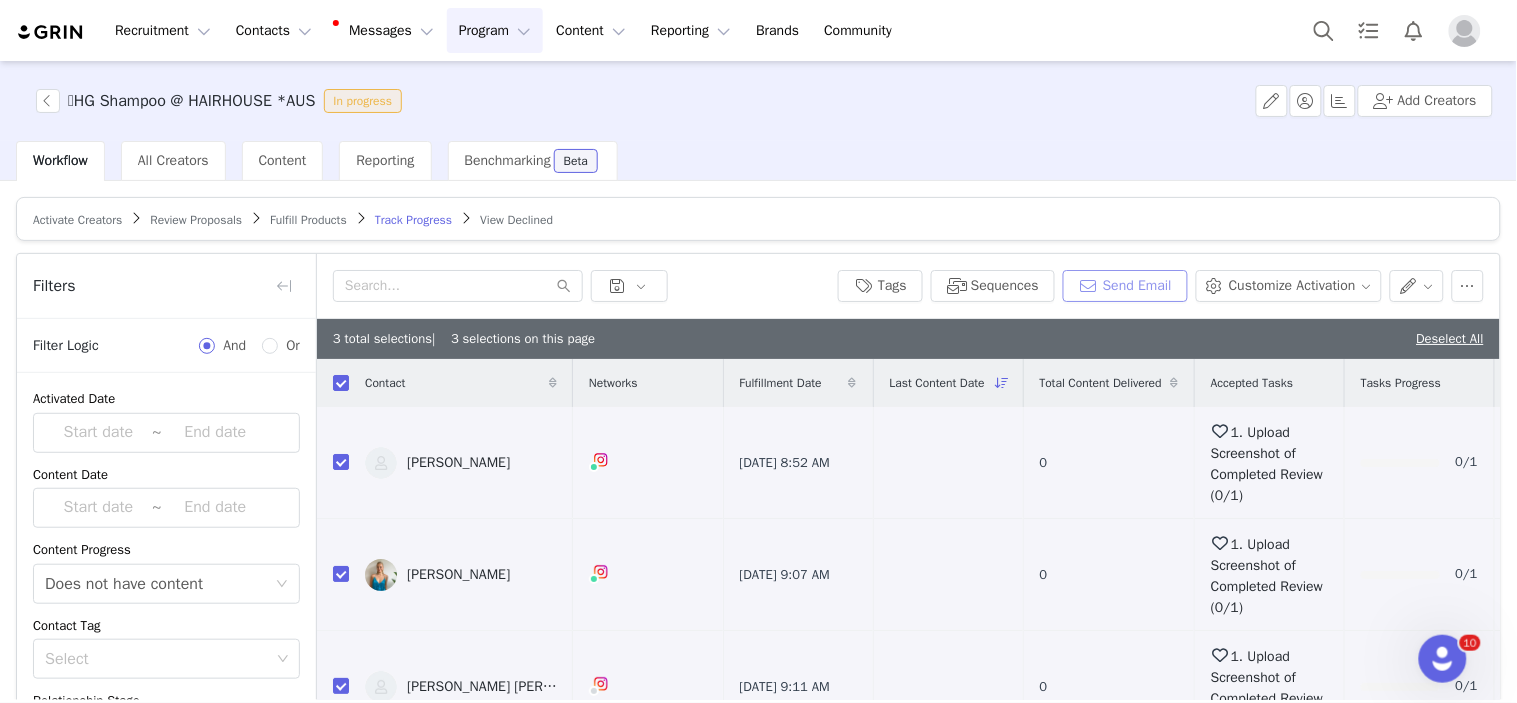 click on "Send Email" at bounding box center [1125, 286] 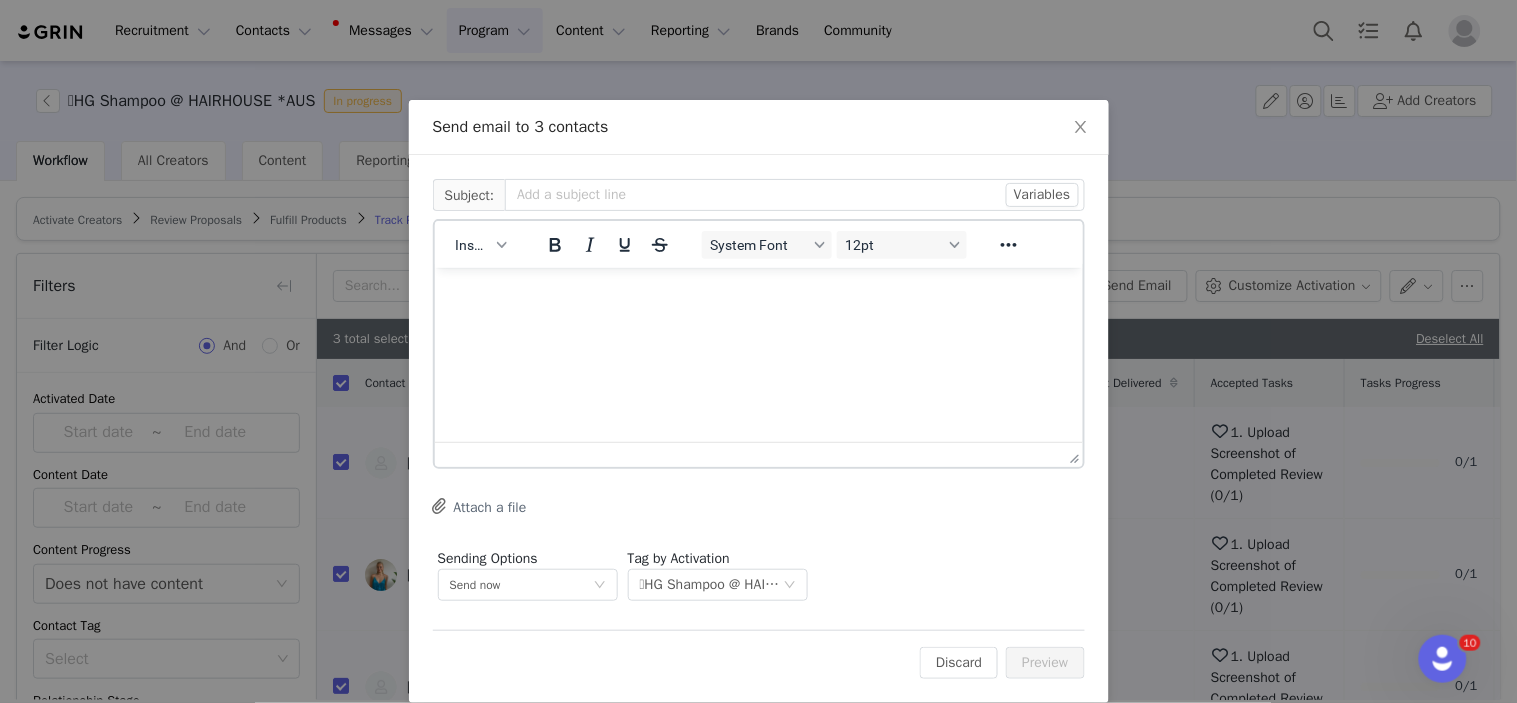 scroll, scrollTop: 0, scrollLeft: 0, axis: both 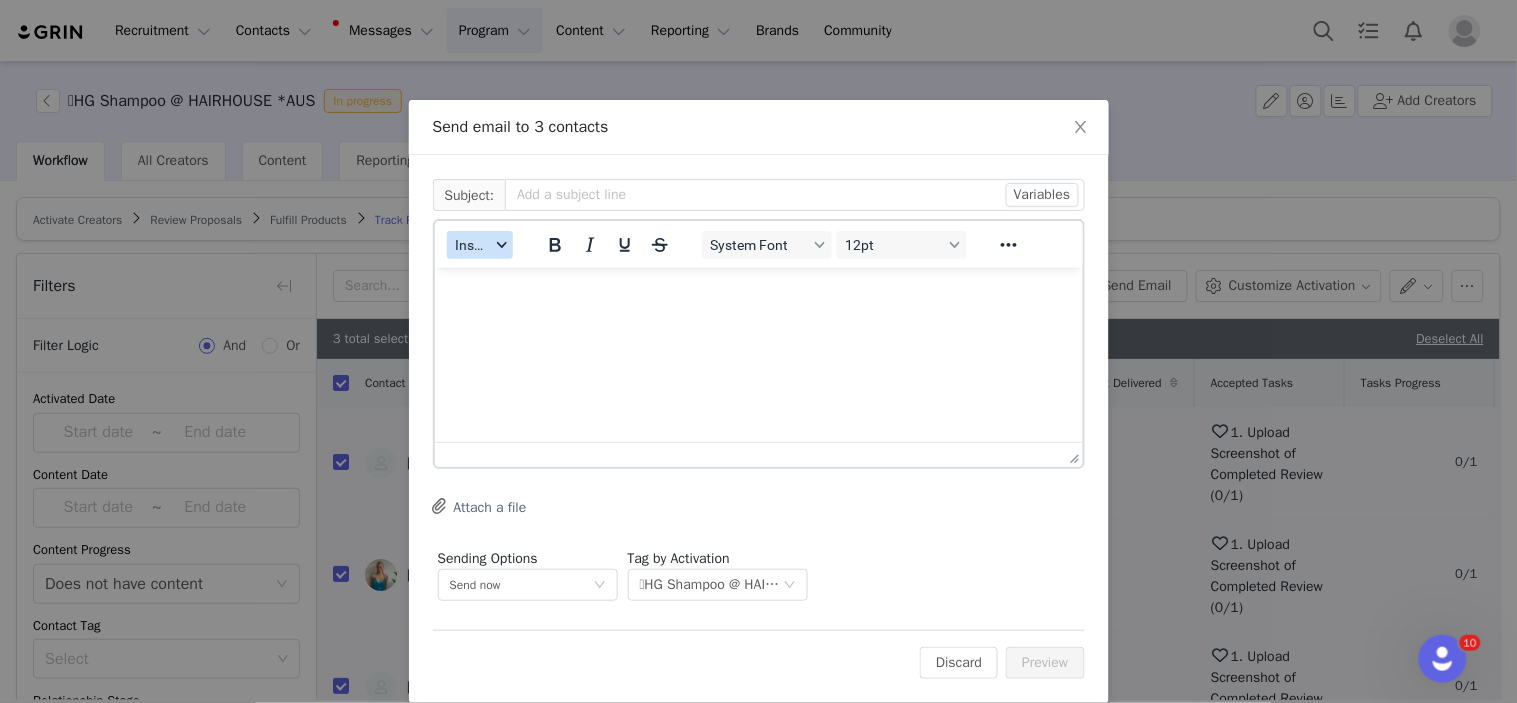 click on "Insert" at bounding box center [472, 245] 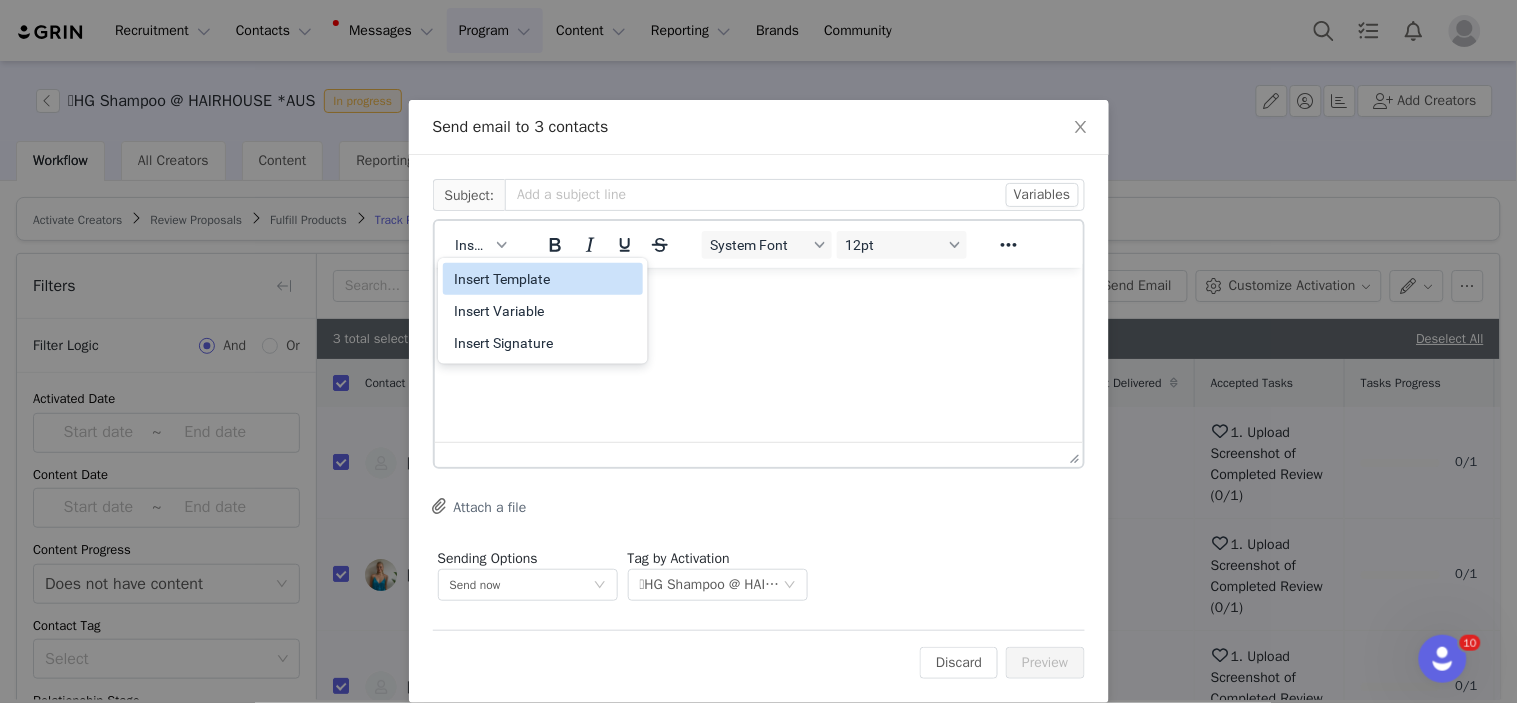 click on "Insert Template" at bounding box center (545, 279) 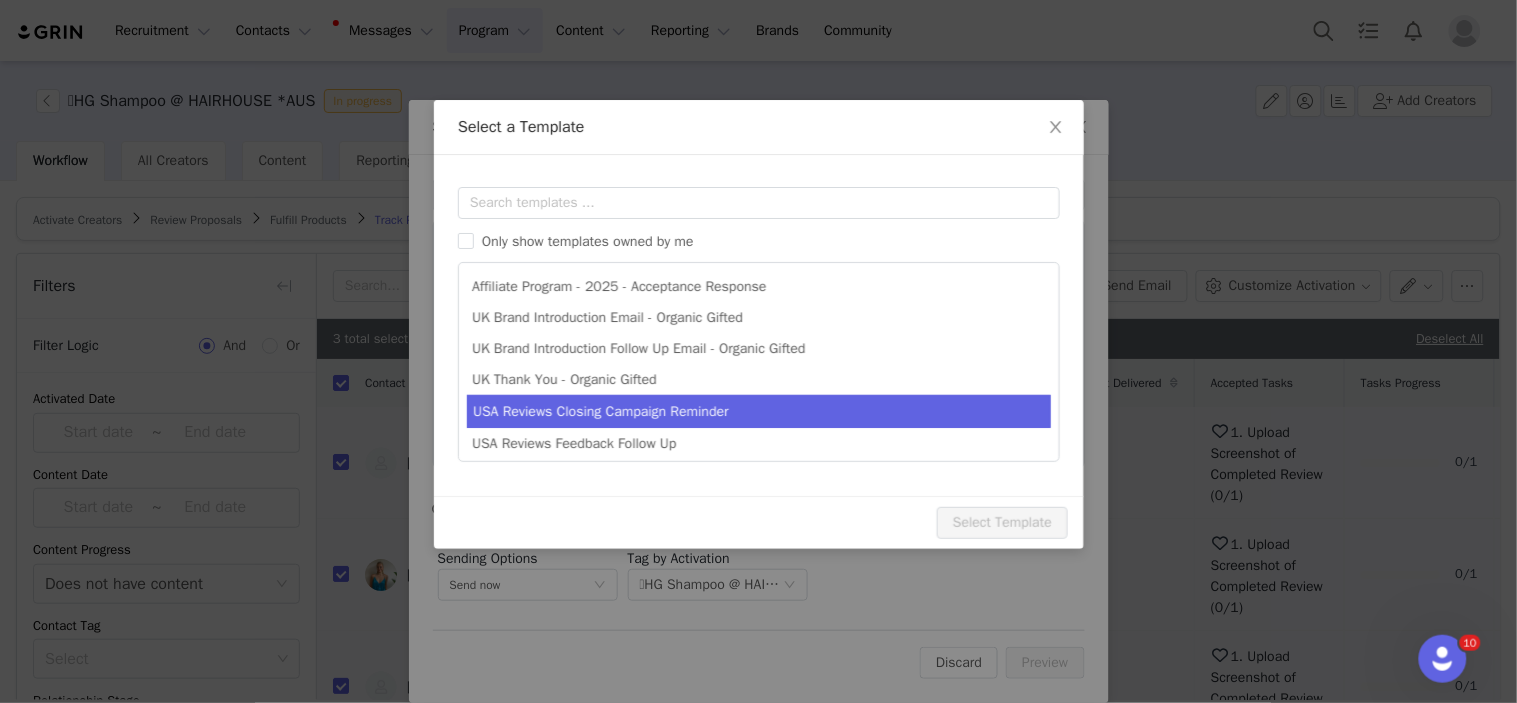 scroll, scrollTop: 0, scrollLeft: 0, axis: both 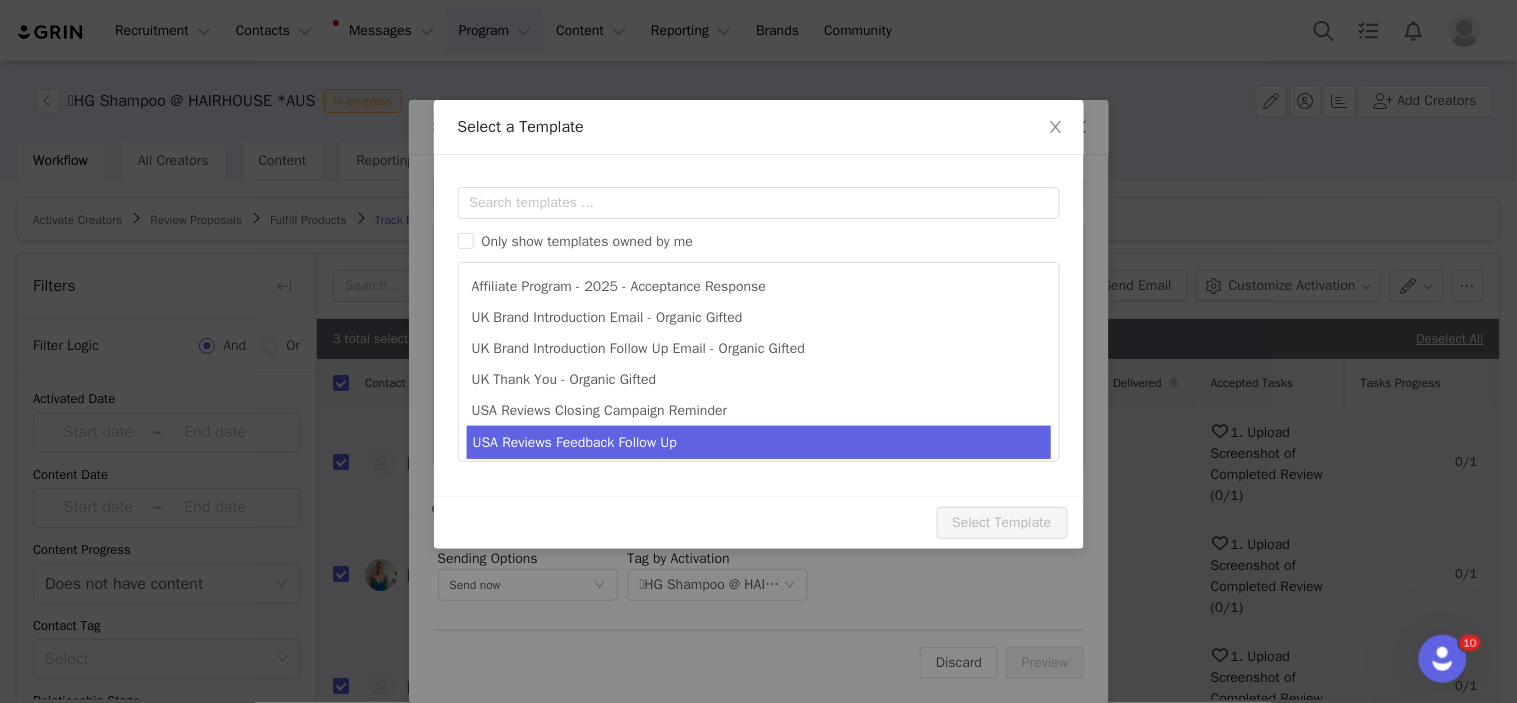 click on "USA Reviews Feedback Follow Up" at bounding box center [759, 442] 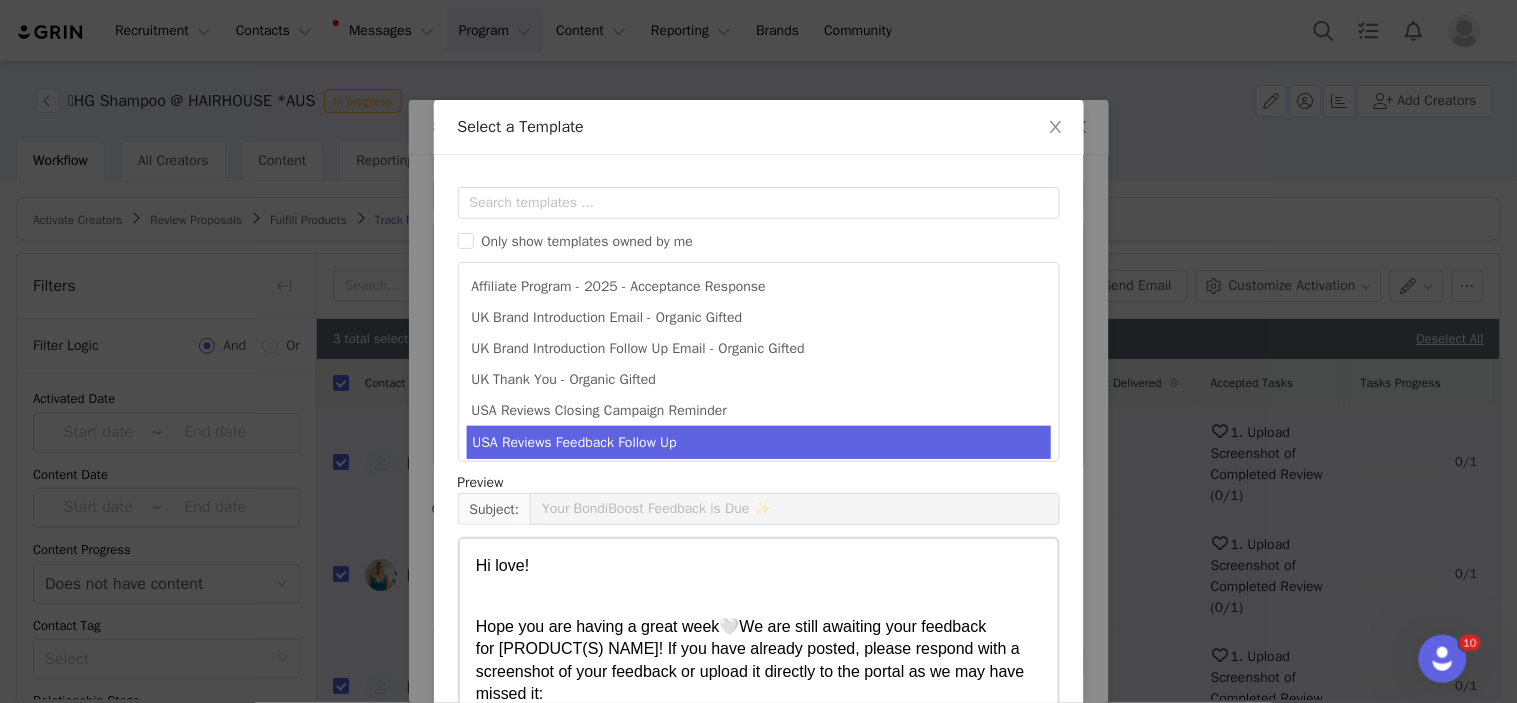 click on "We are still awaiting your feedback for [PRODUCT(S) NAME]! If you have already posted, please respond with a screenshot of your feedback or upload it directly to the portal as we may have missed it:" at bounding box center (749, 659) 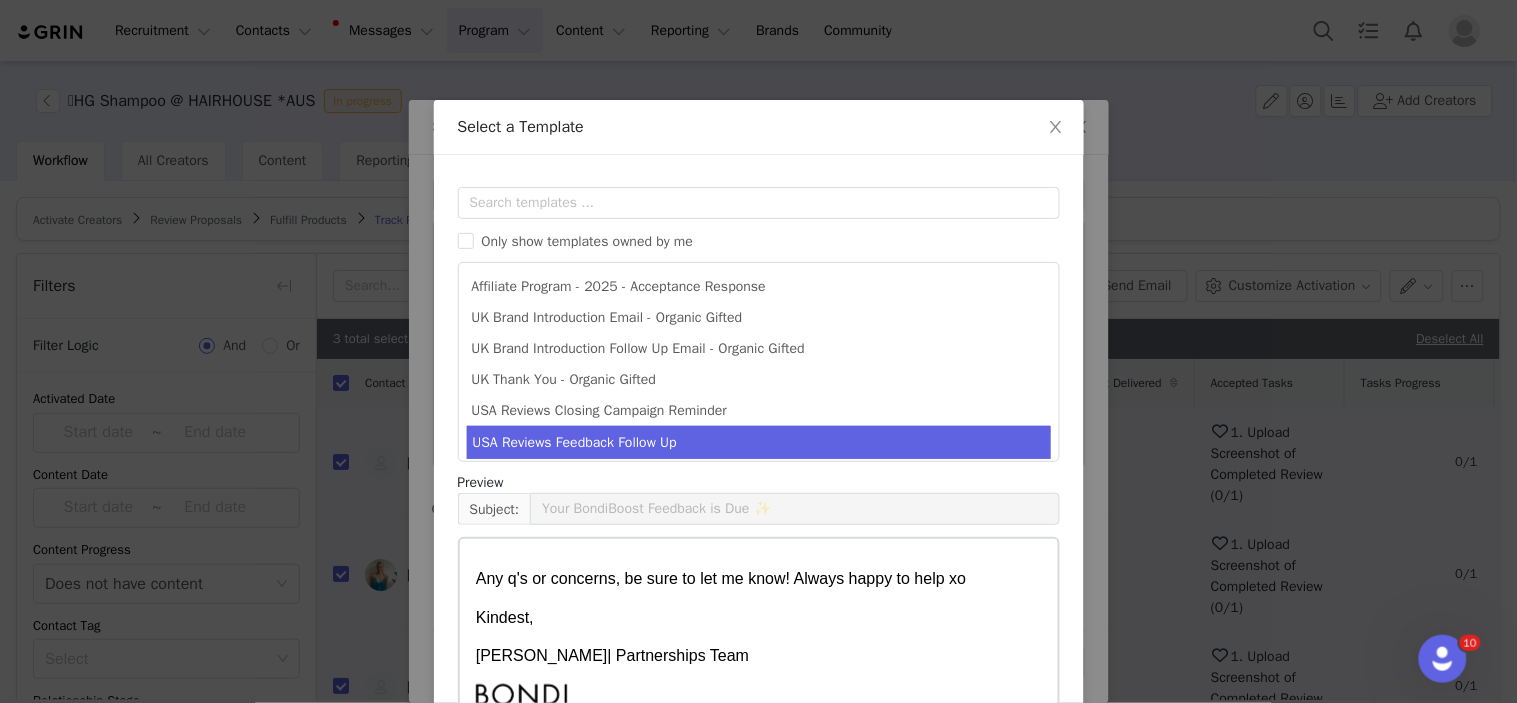scroll, scrollTop: 724, scrollLeft: 0, axis: vertical 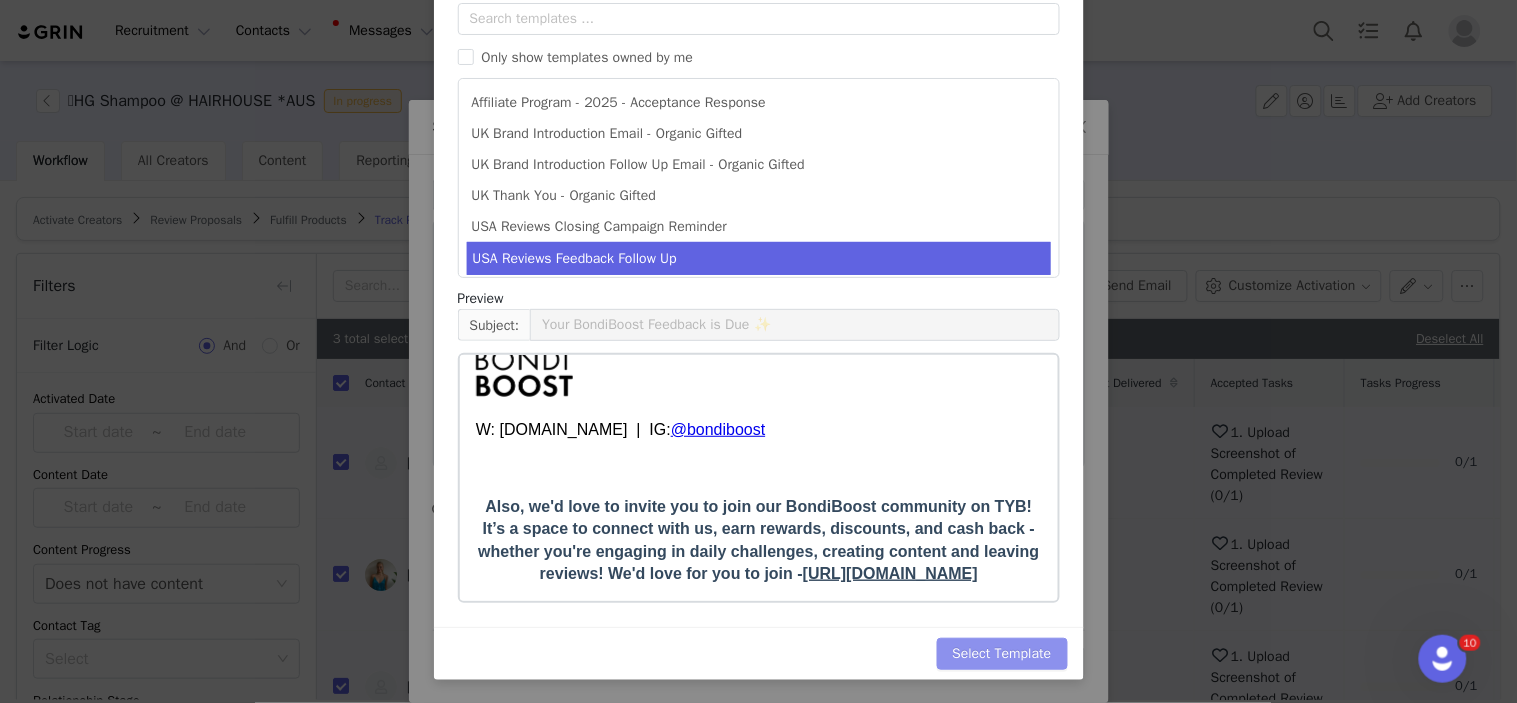 click on "Select Template" at bounding box center (1002, 654) 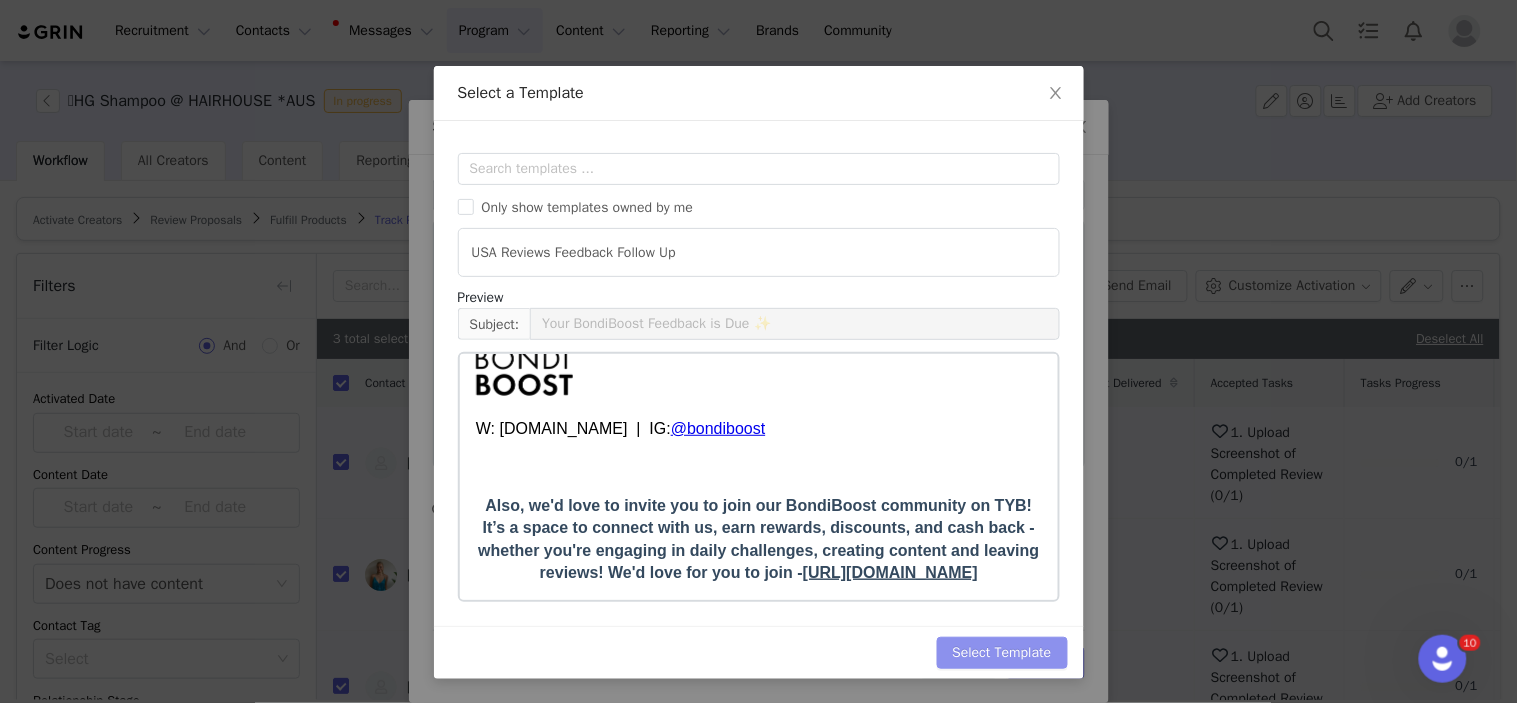 scroll, scrollTop: 0, scrollLeft: 0, axis: both 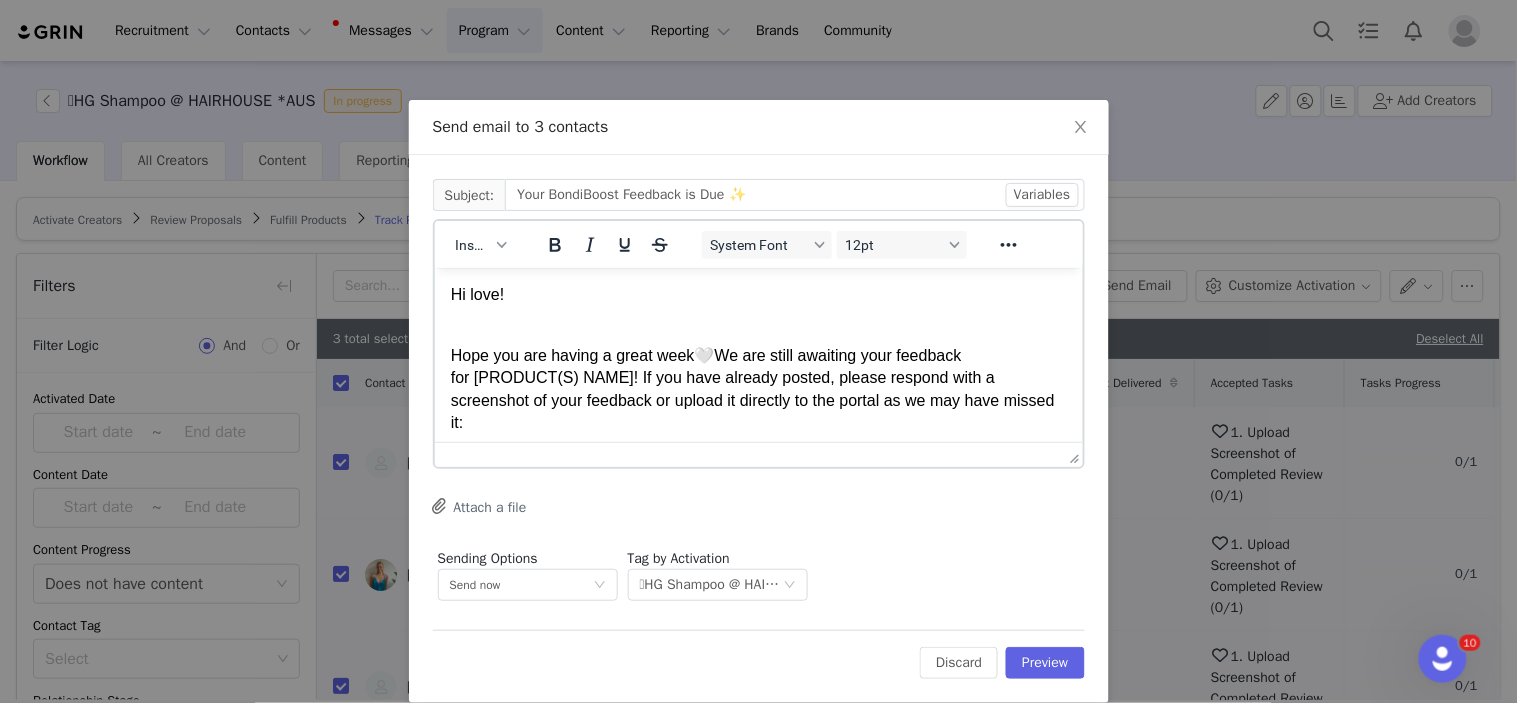 click on "We are still awaiting your feedback for [PRODUCT(S) NAME]! If you have already posted, please respond with a screenshot of your feedback or upload it directly to the portal as we may have missed it:" at bounding box center [752, 388] 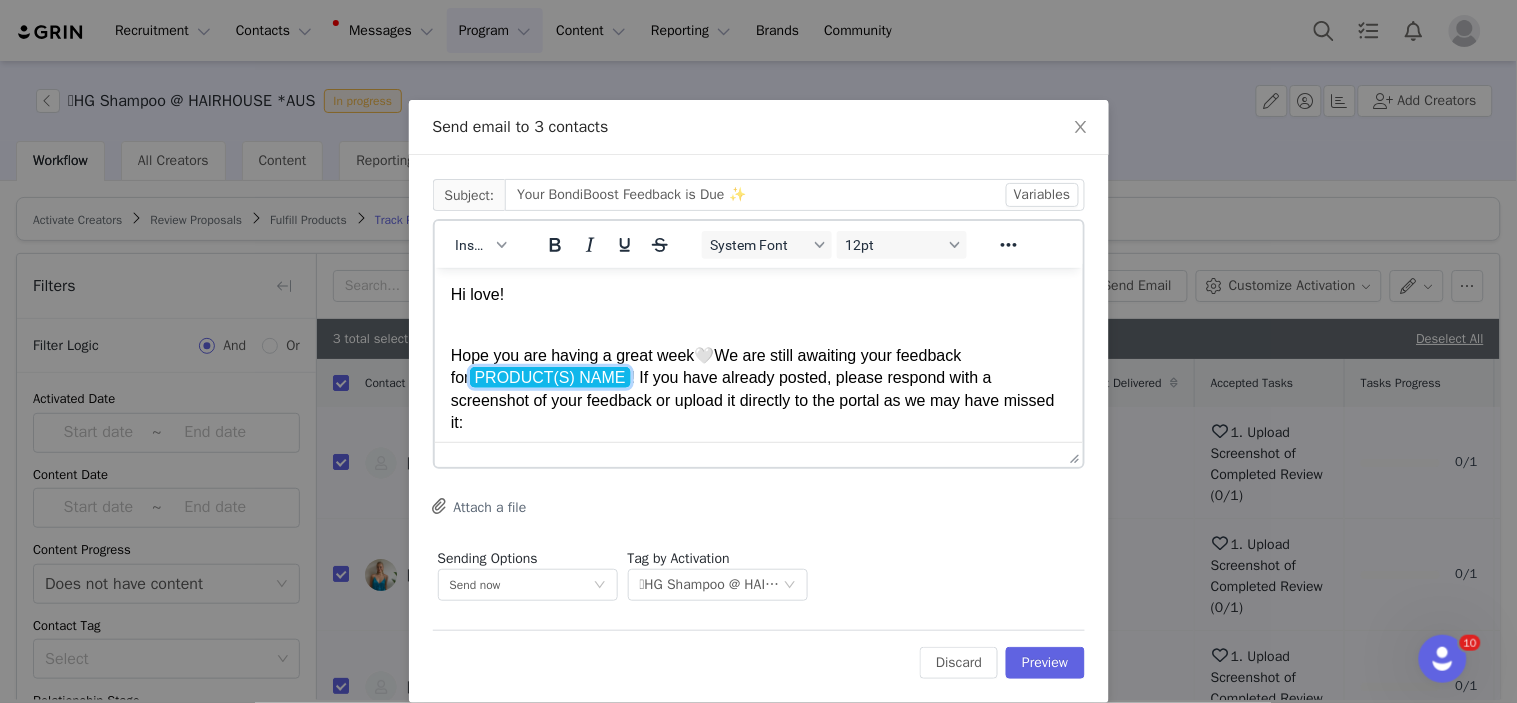 click on "PRODUCT(S) NAME" at bounding box center [549, 376] 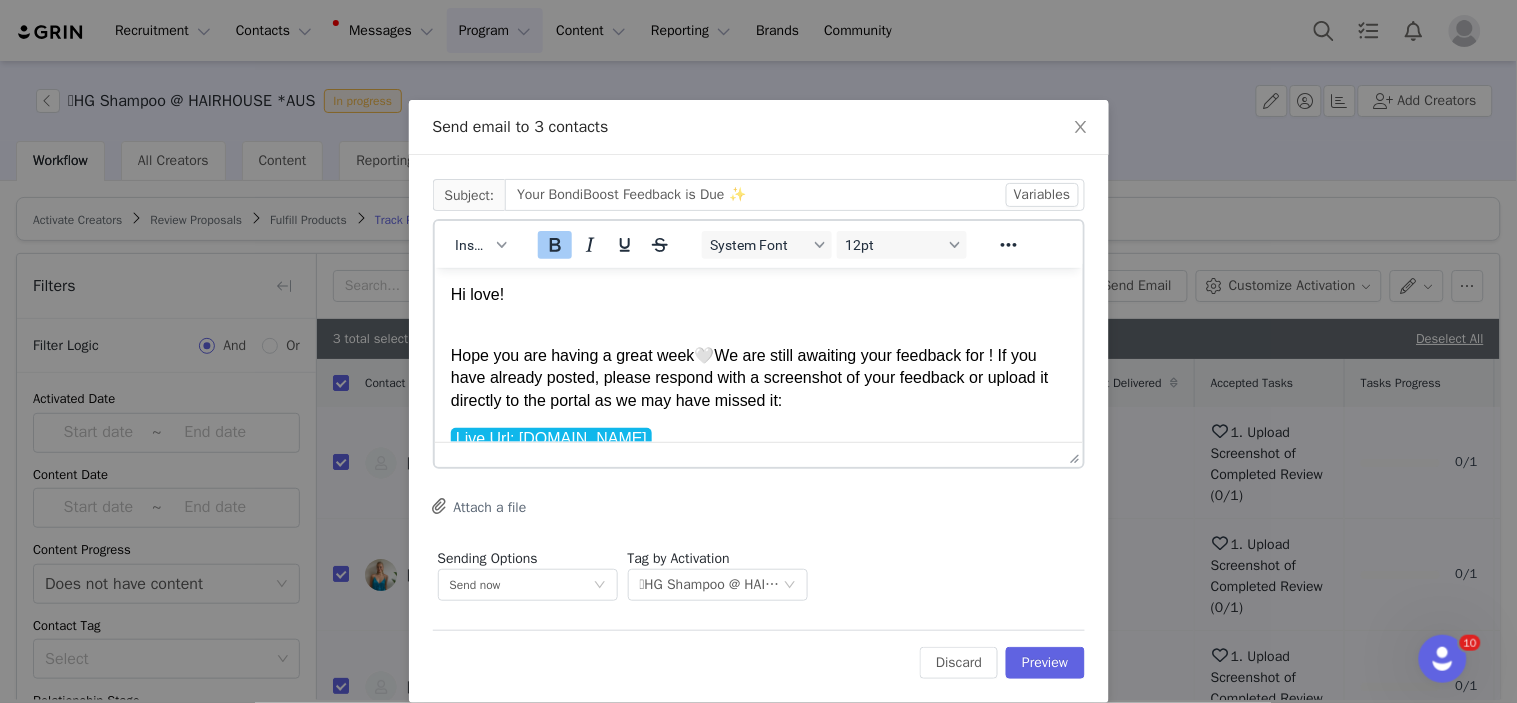 paste 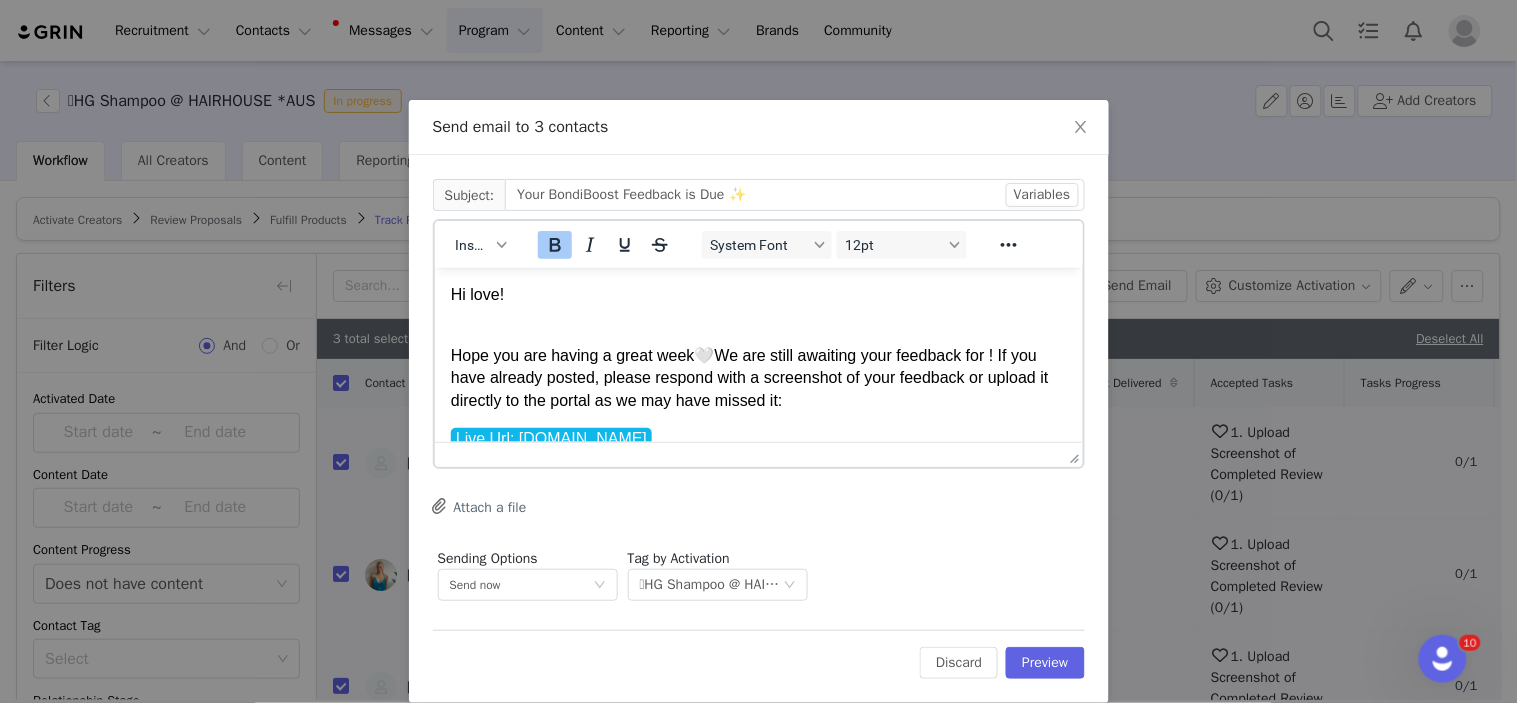 type 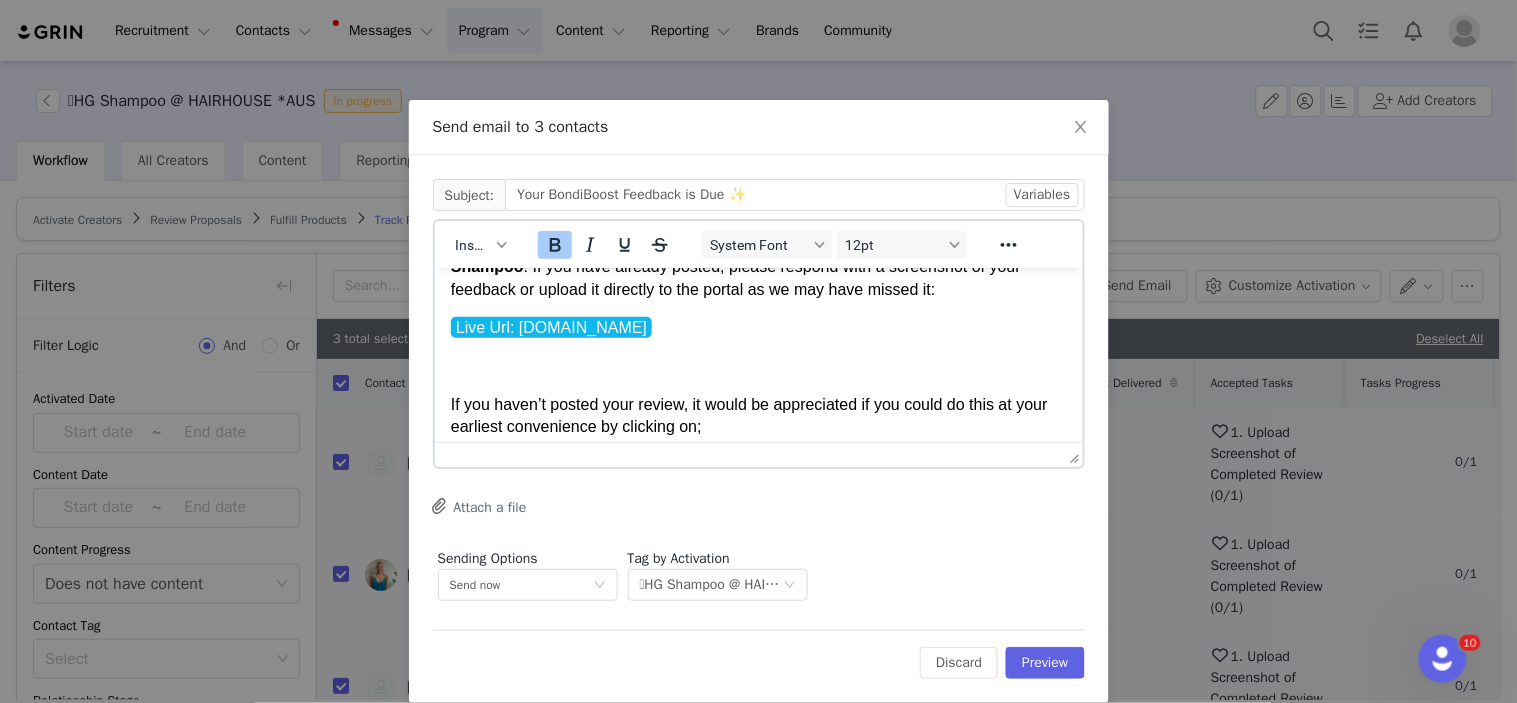 scroll, scrollTop: 222, scrollLeft: 0, axis: vertical 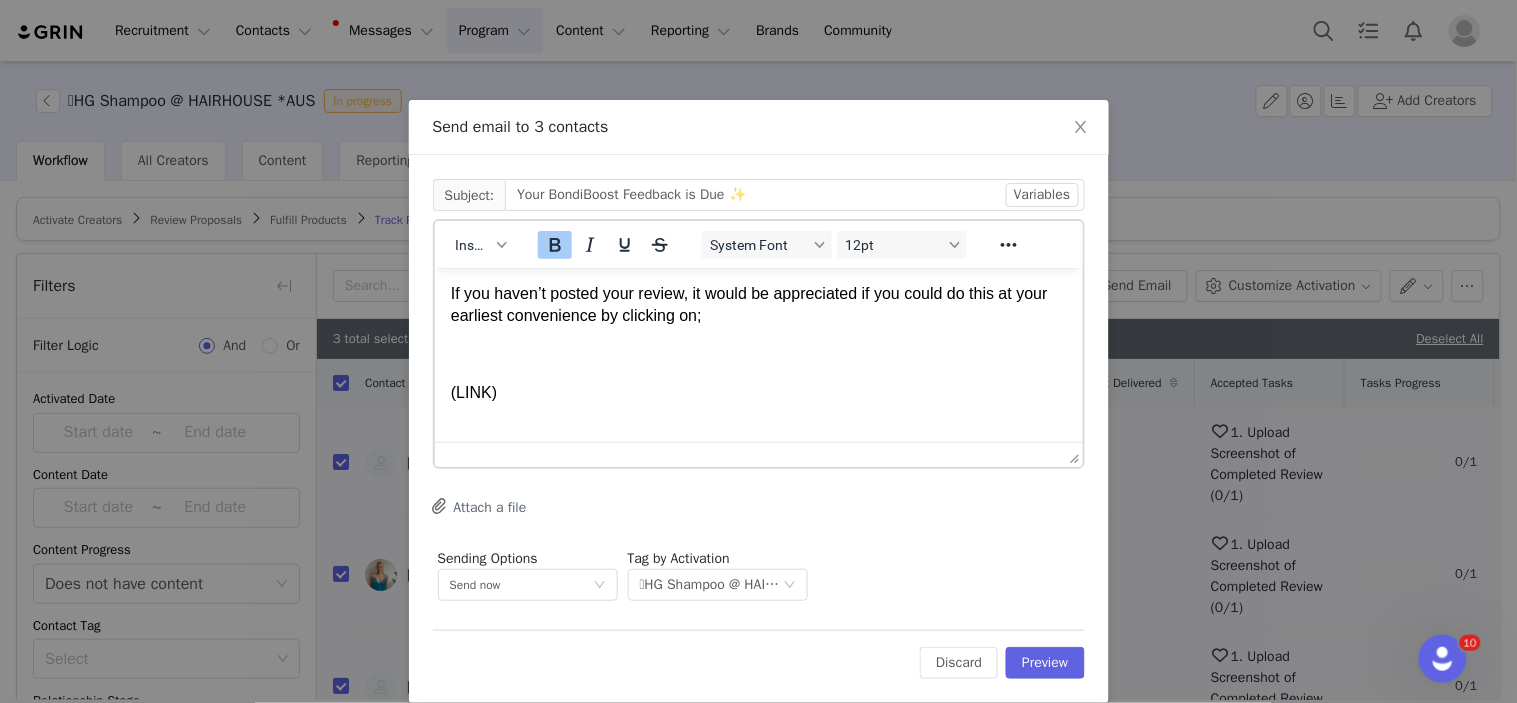 drag, startPoint x: 478, startPoint y: 408, endPoint x: 852, endPoint y: 667, distance: 454.92526 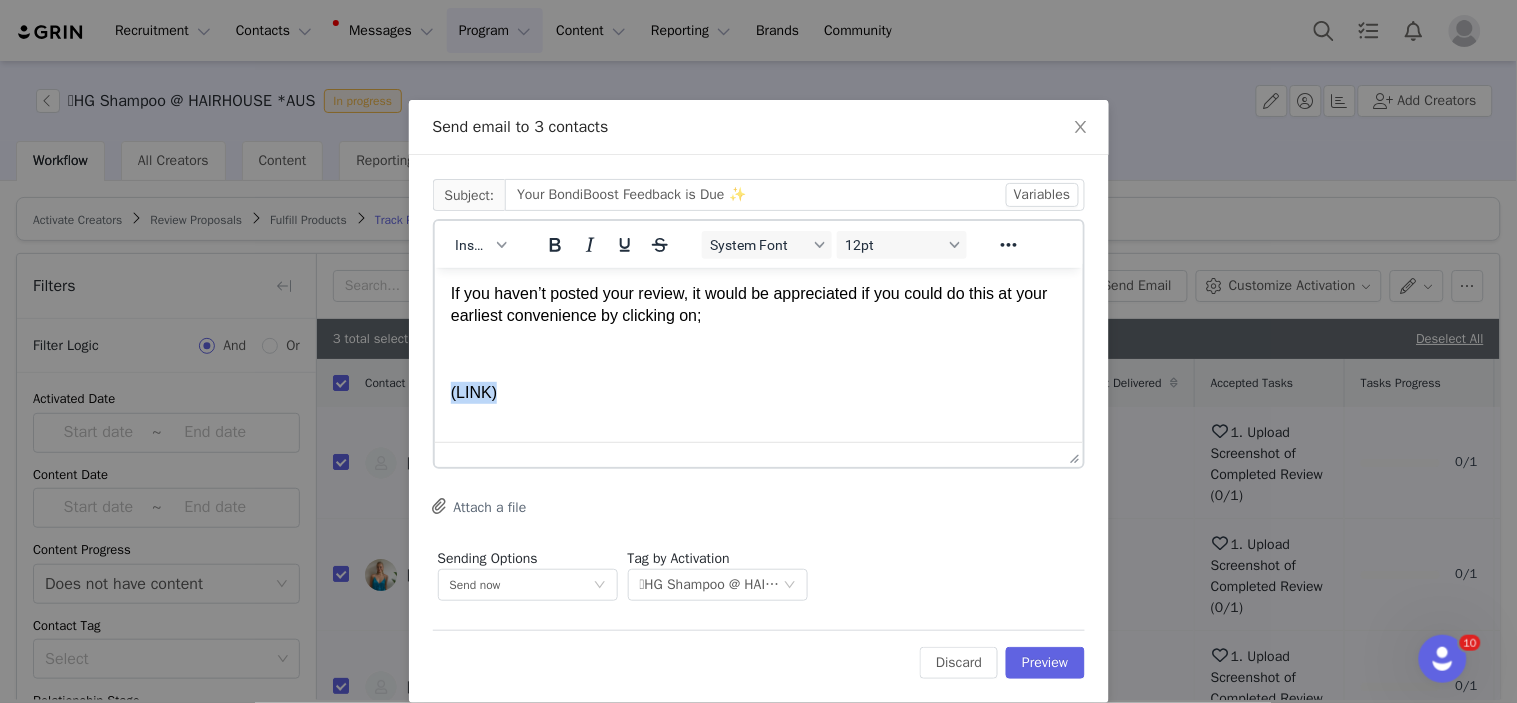 drag, startPoint x: 506, startPoint y: 386, endPoint x: 409, endPoint y: 383, distance: 97.04638 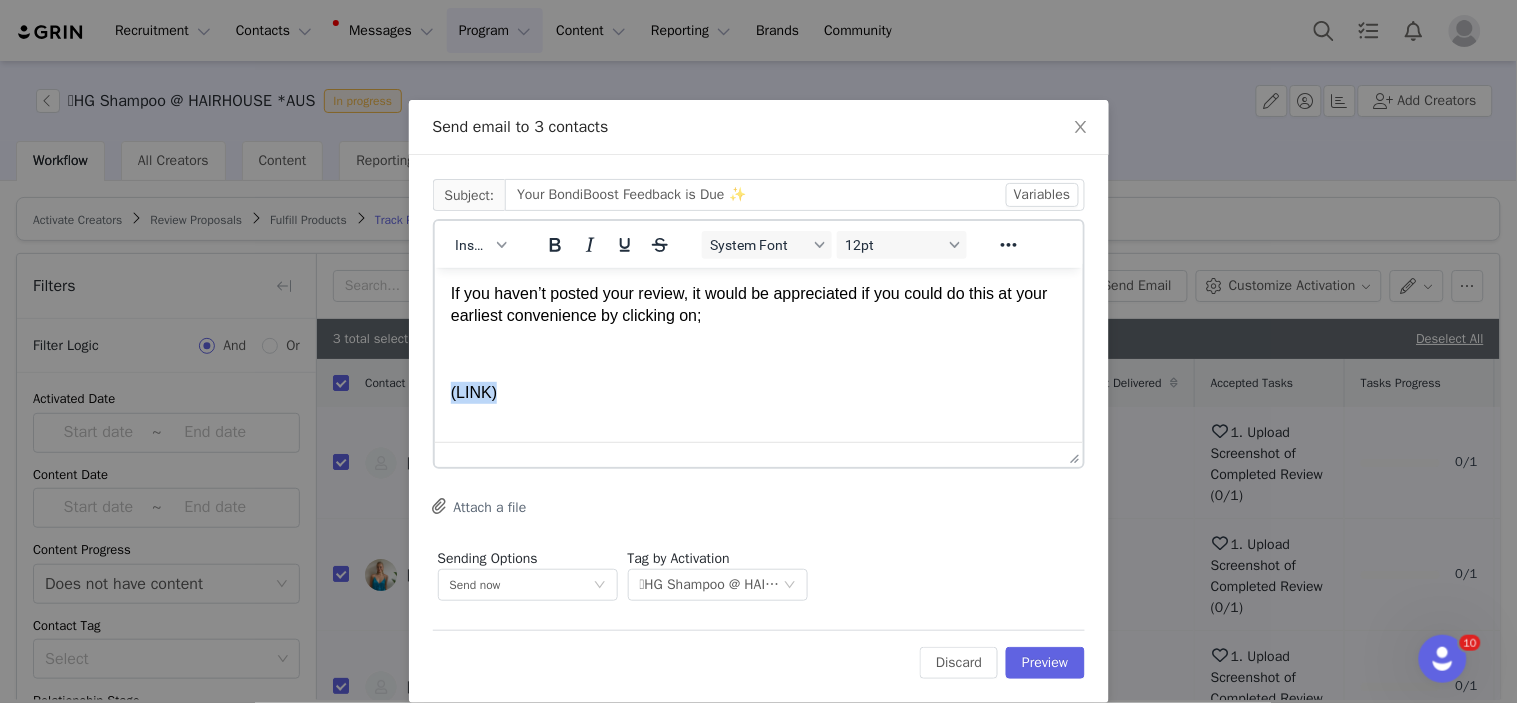 click on "Hi love!     Hope you are having a great week  🤍  We are still awaiting your feedback for  HG Shampoo ! If you have already posted, please respond with a screenshot of your feedback or upload it directly to the portal as we may have missed it:    Live Url: [DOMAIN_NAME]     If you haven’t posted your review, it would be appreciated if you could do this at your earliest convenience by clicking on; (LINK) Don't forget to take a screenshot of your review  (before you submit)  and upload to Grin.  We would love to include you in more collaborations and exciting launches so be sure to have this uploaded before the end of the campaign!      Any q's or concerns, be sure to let me know! Always happy to help xo   Kindest, [PERSON_NAME]| Partnerships Team W: [DOMAIN_NAME]  |  IG:  @bondiboost [URL][DOMAIN_NAME]" at bounding box center [758, 518] 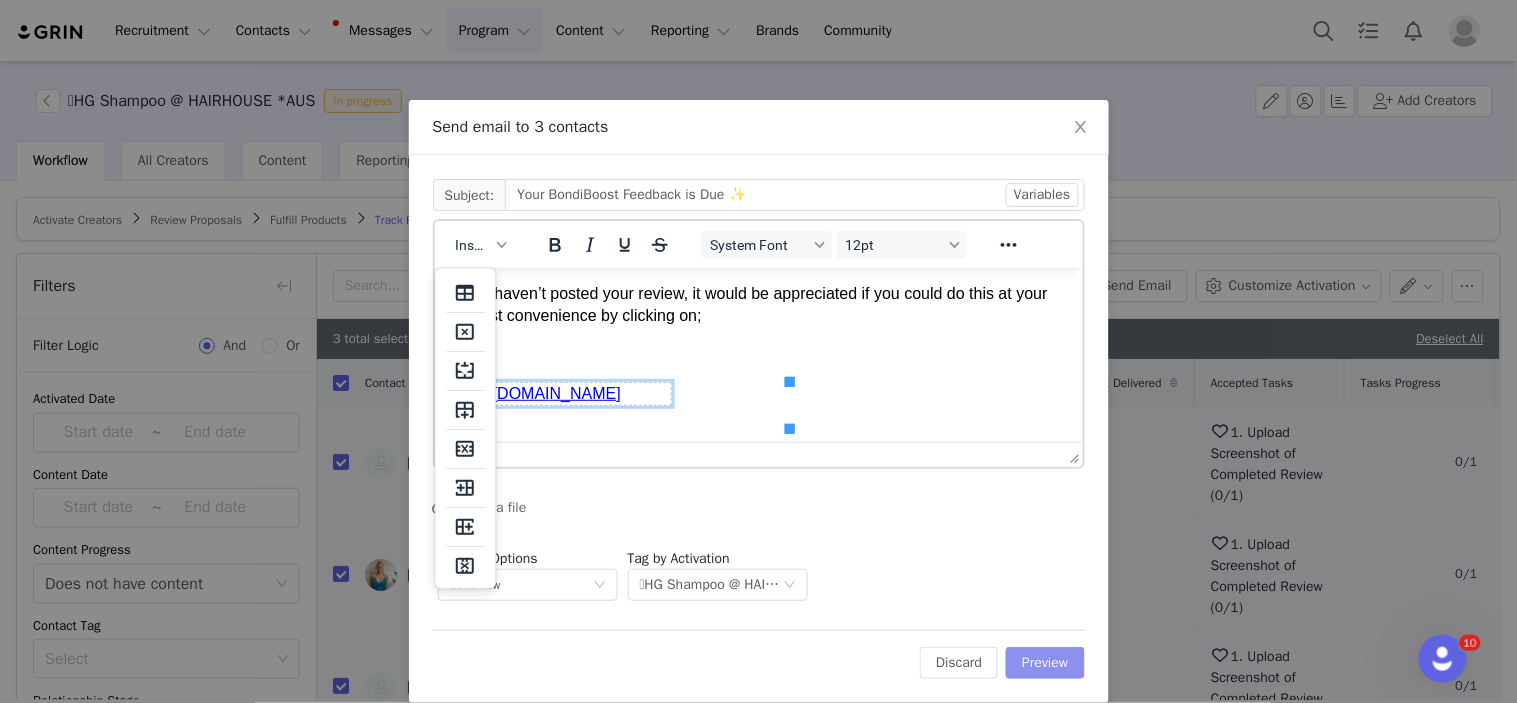 click on "Preview" at bounding box center [1045, 663] 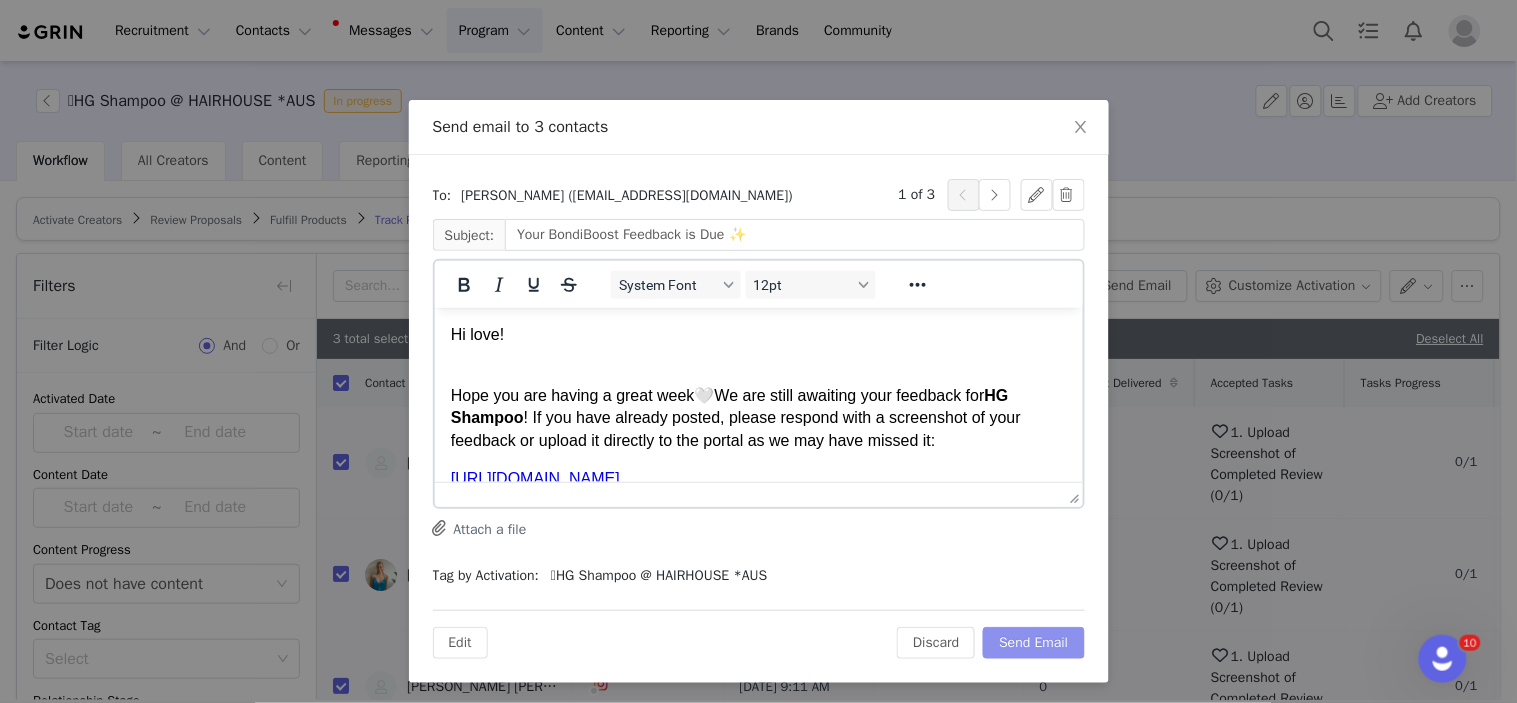 scroll, scrollTop: 0, scrollLeft: 0, axis: both 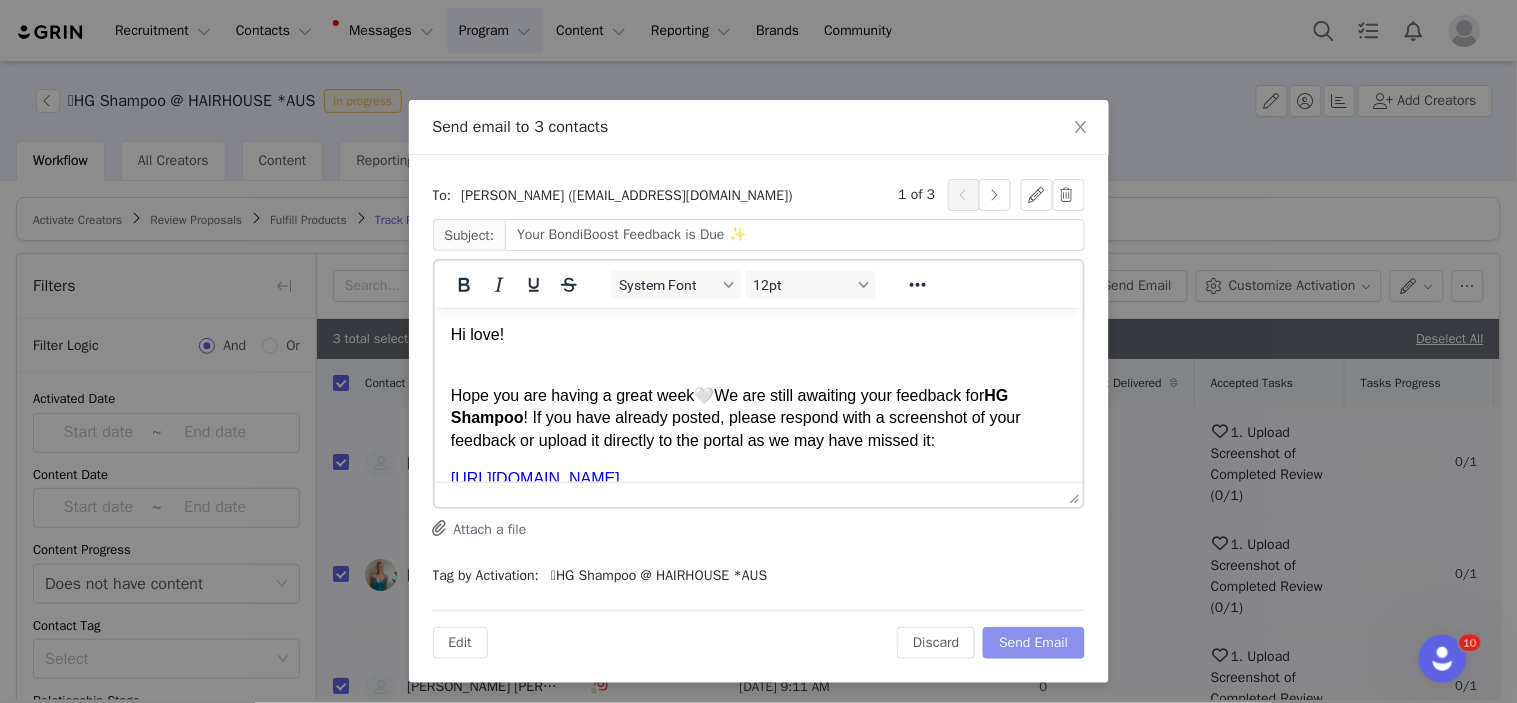 click on "Send Email" at bounding box center [1033, 643] 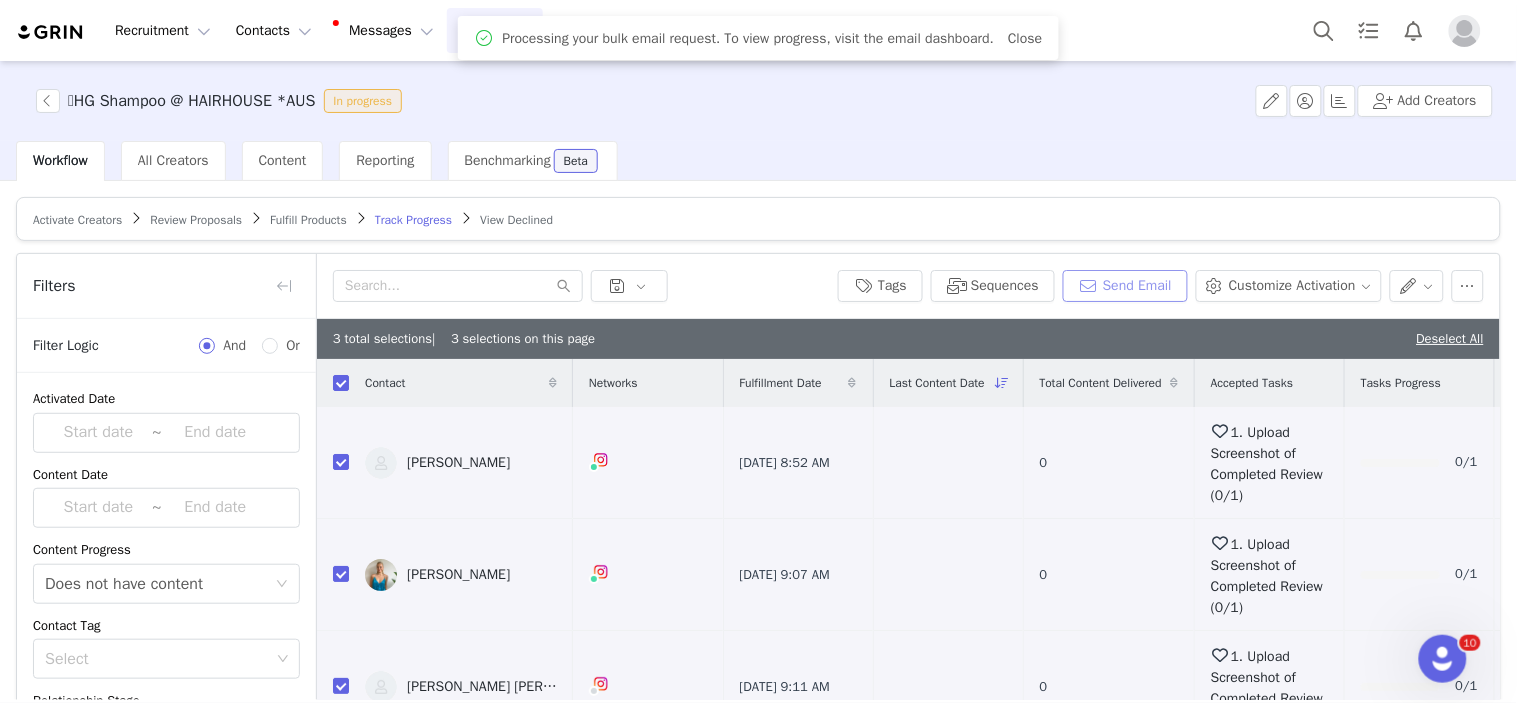 scroll, scrollTop: 0, scrollLeft: 0, axis: both 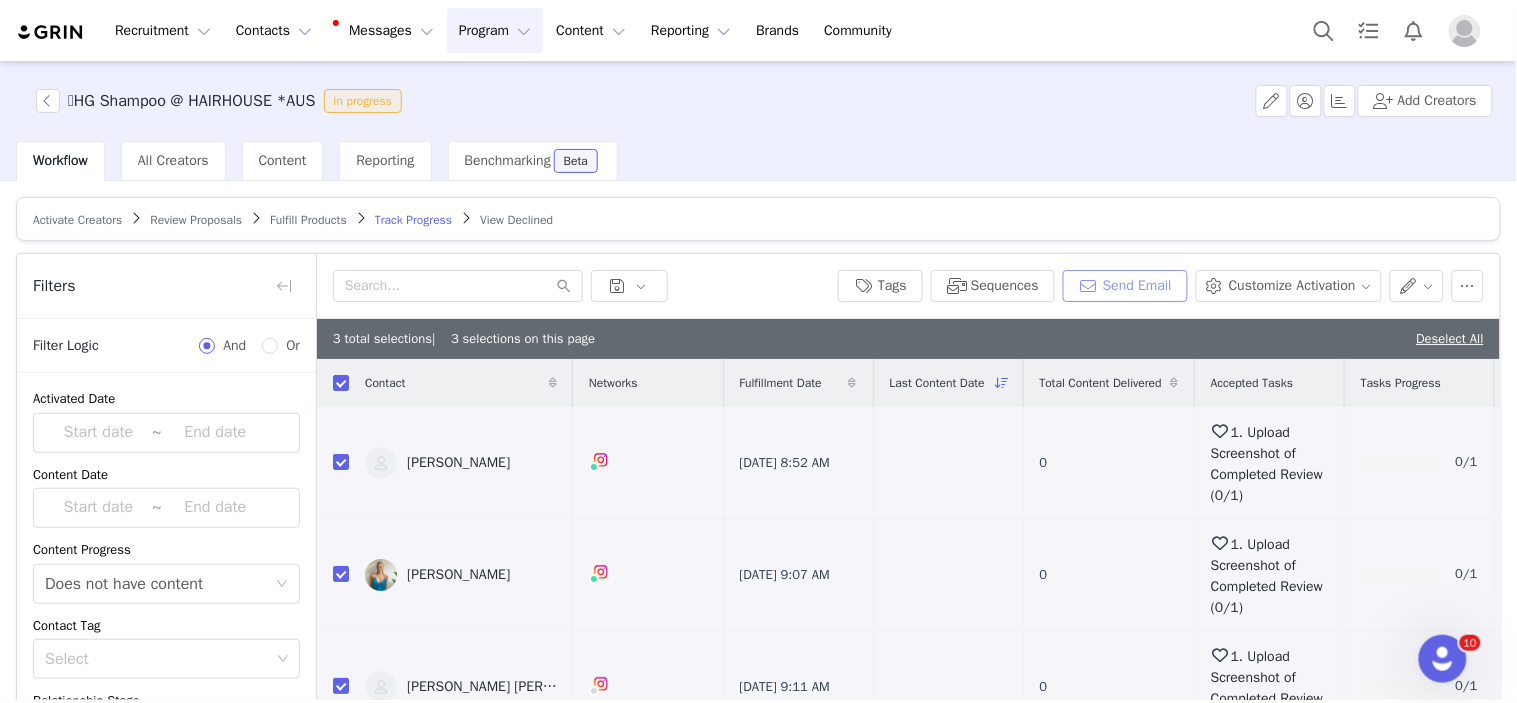 type 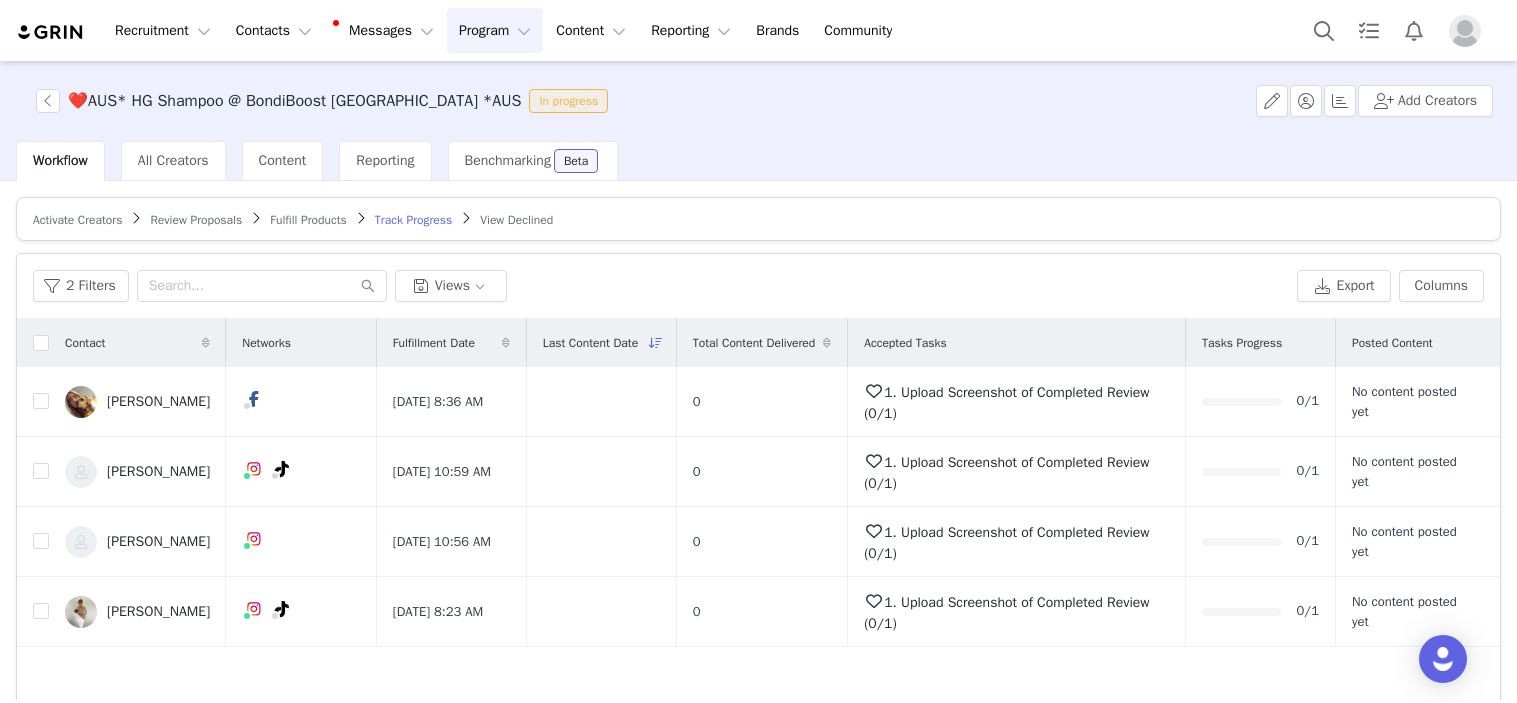 scroll, scrollTop: 0, scrollLeft: 0, axis: both 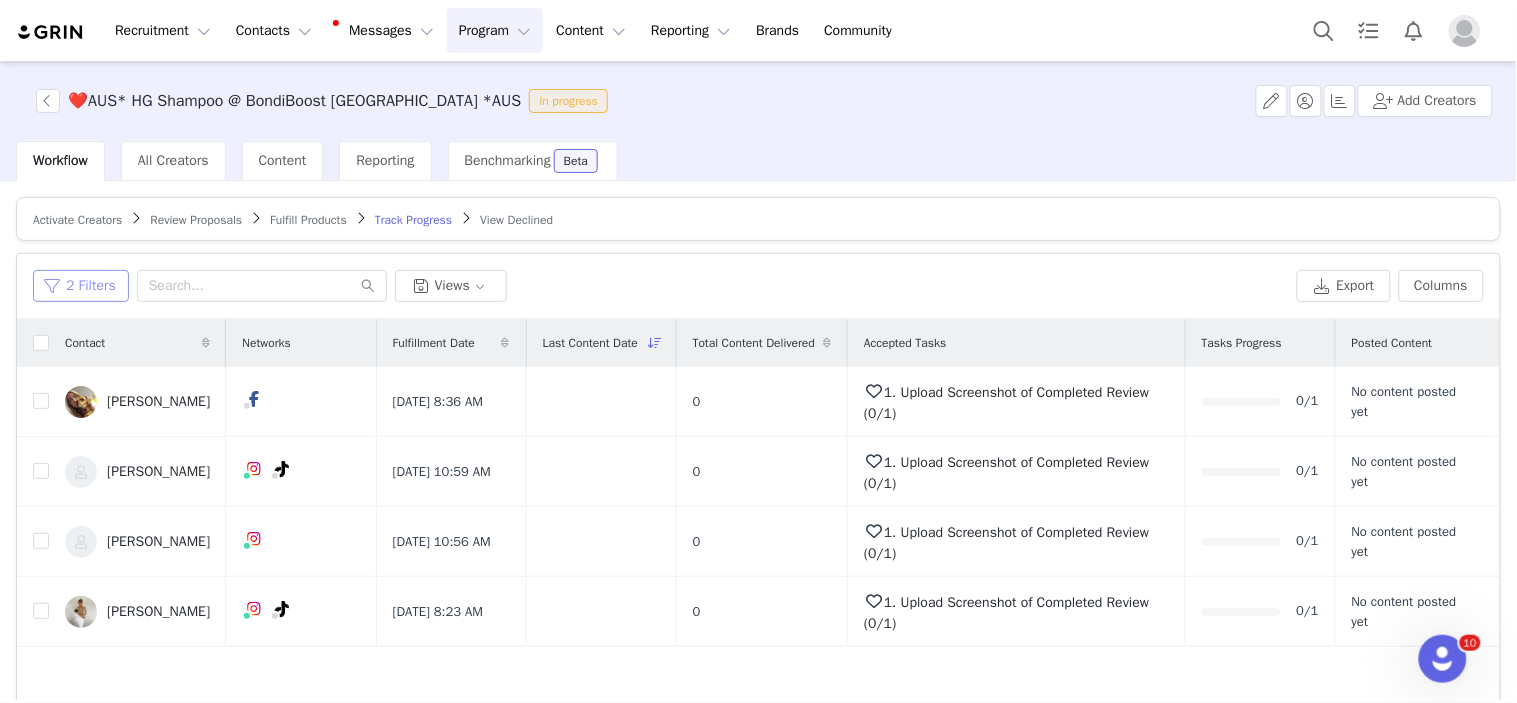 click on "2 Filters" at bounding box center [81, 286] 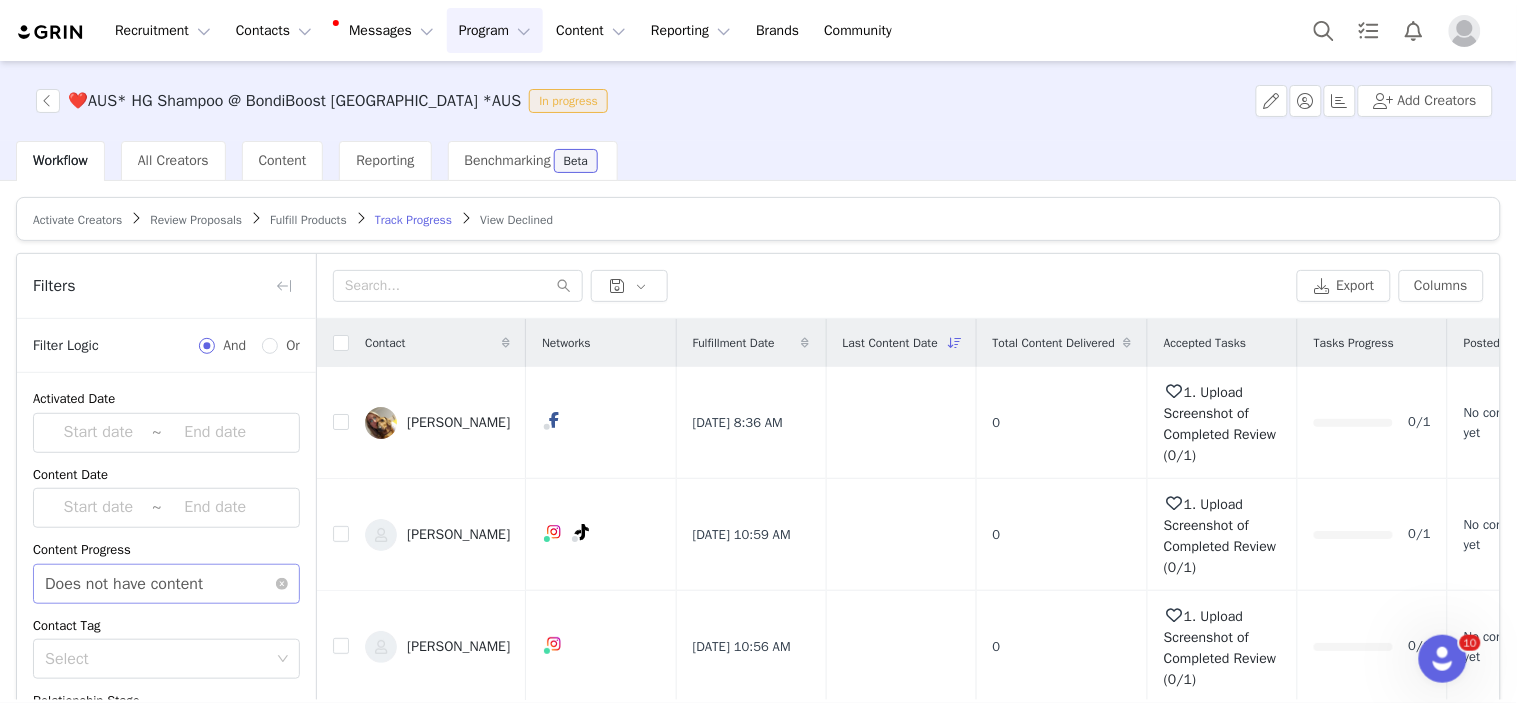 click on "Does not have content" at bounding box center [124, 584] 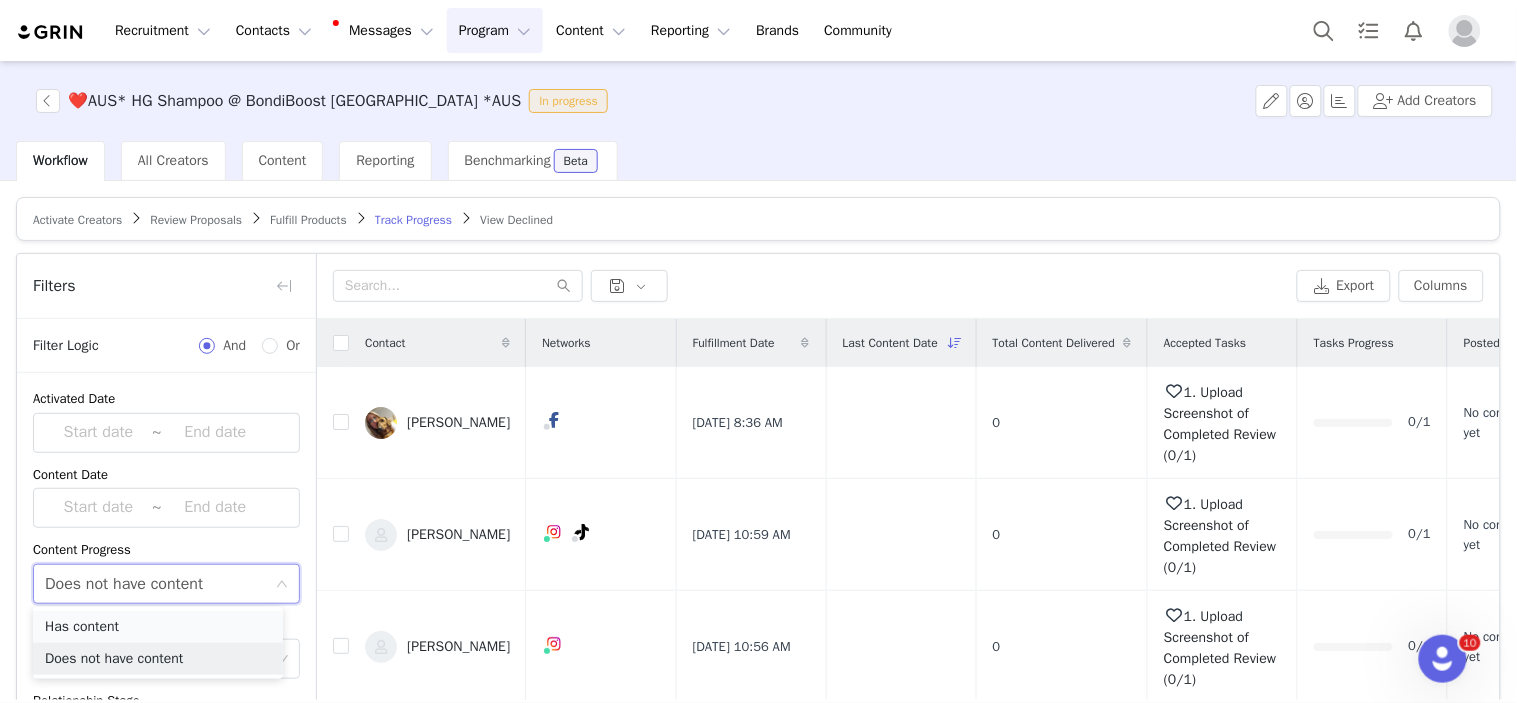 click on "Has content" at bounding box center (158, 627) 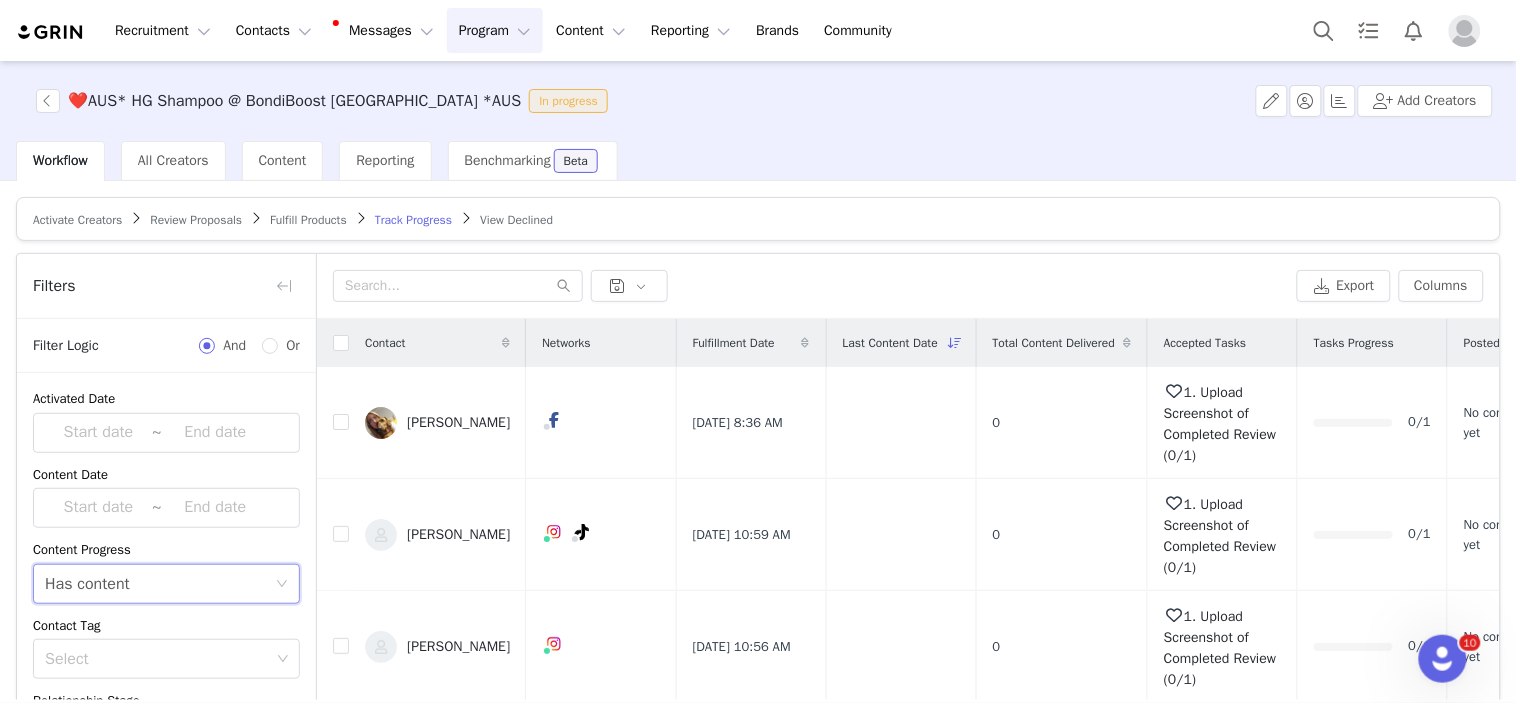 scroll, scrollTop: 168, scrollLeft: 0, axis: vertical 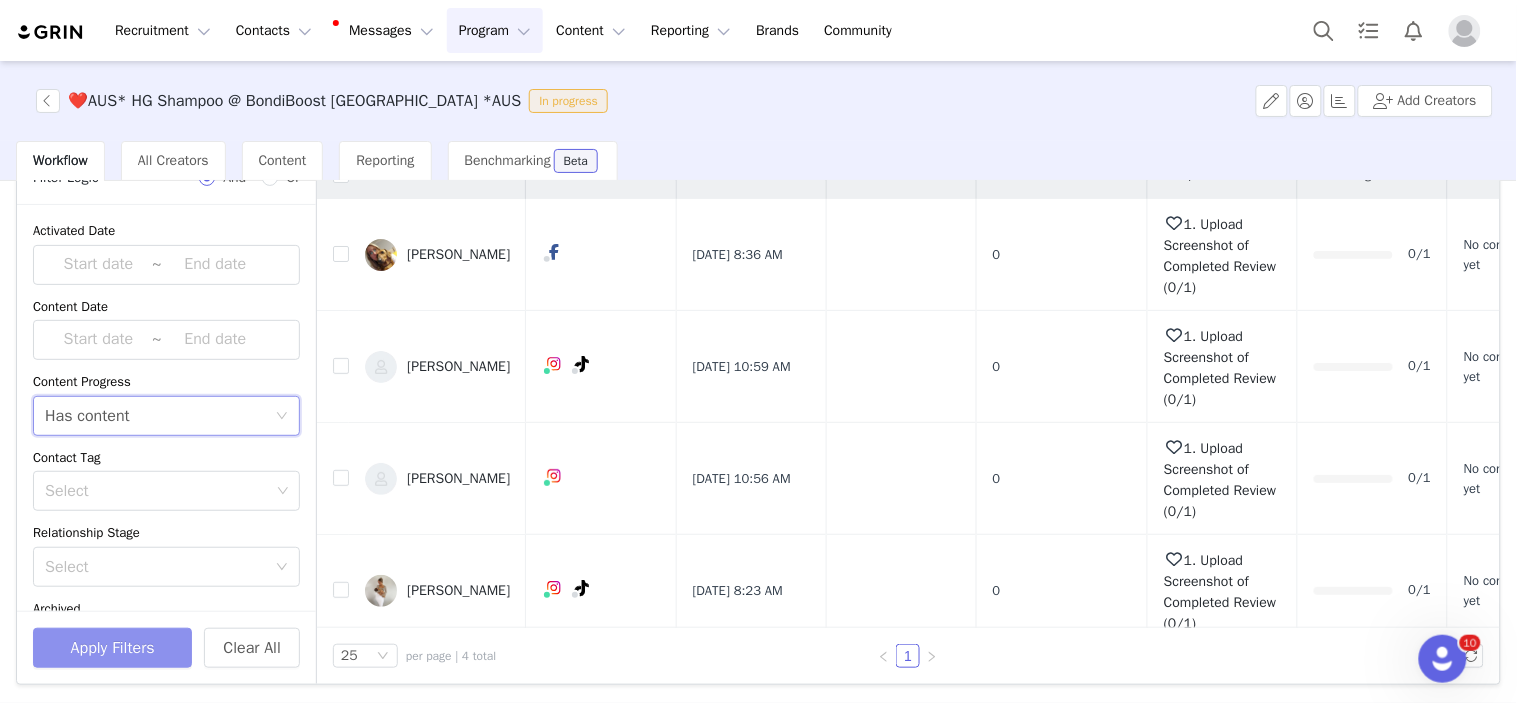 click on "Apply Filters" at bounding box center (112, 648) 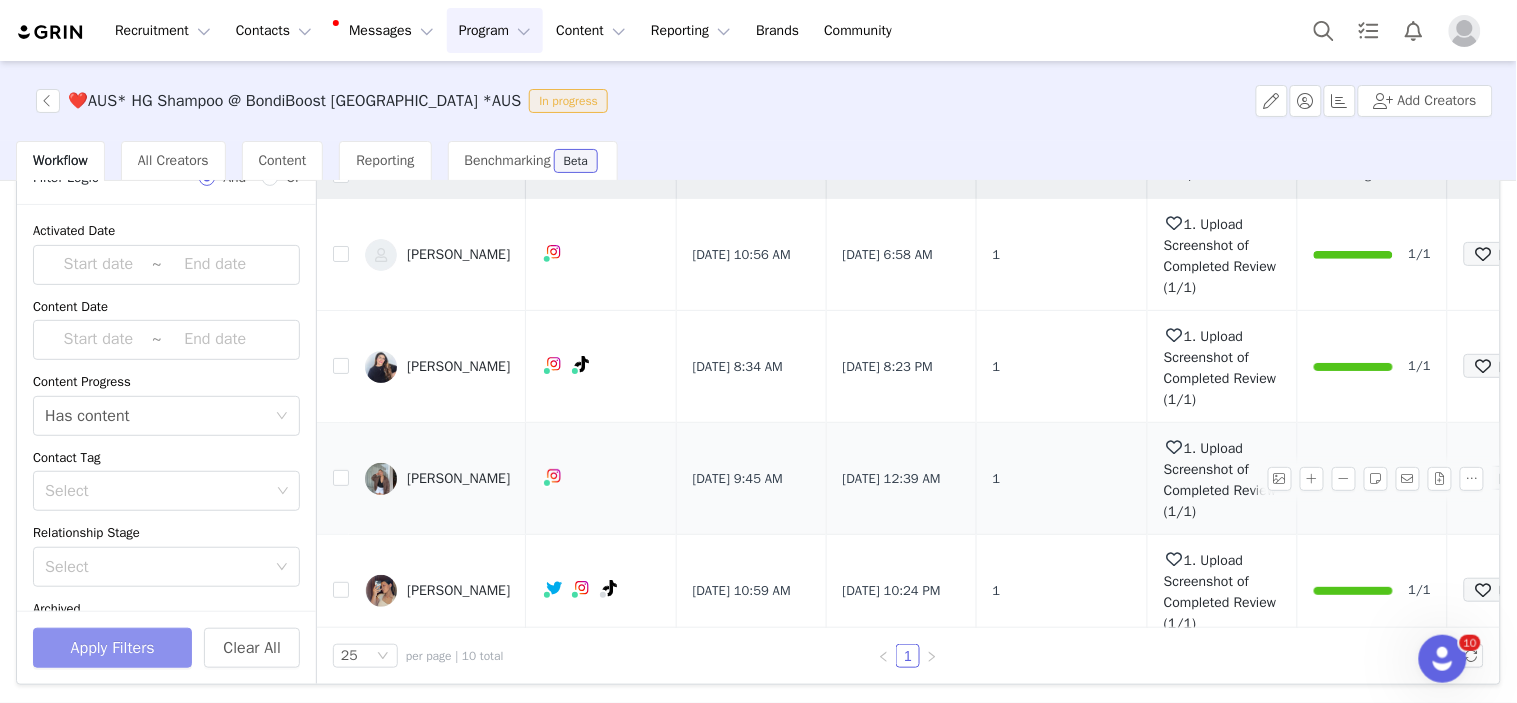 scroll, scrollTop: 57, scrollLeft: 0, axis: vertical 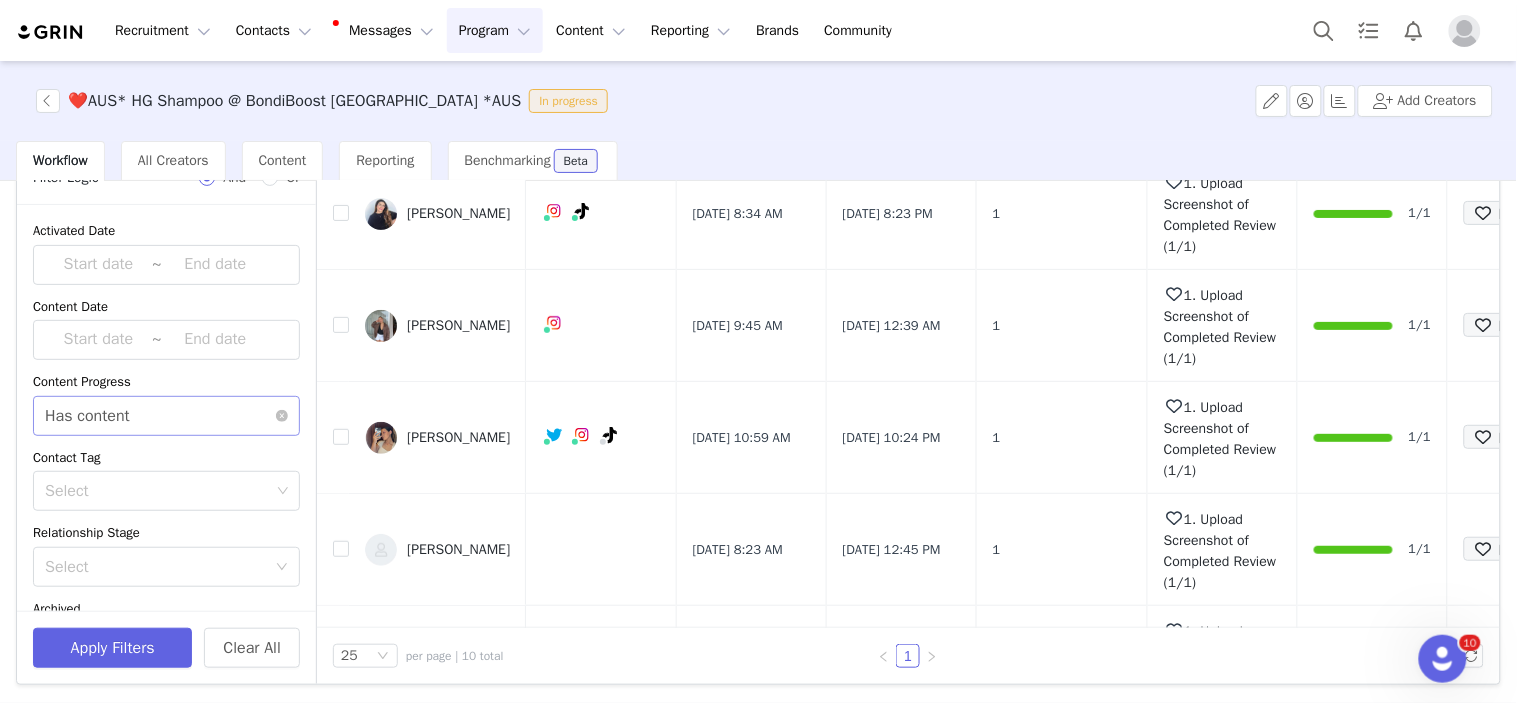 click on "Select Has content" at bounding box center [160, 416] 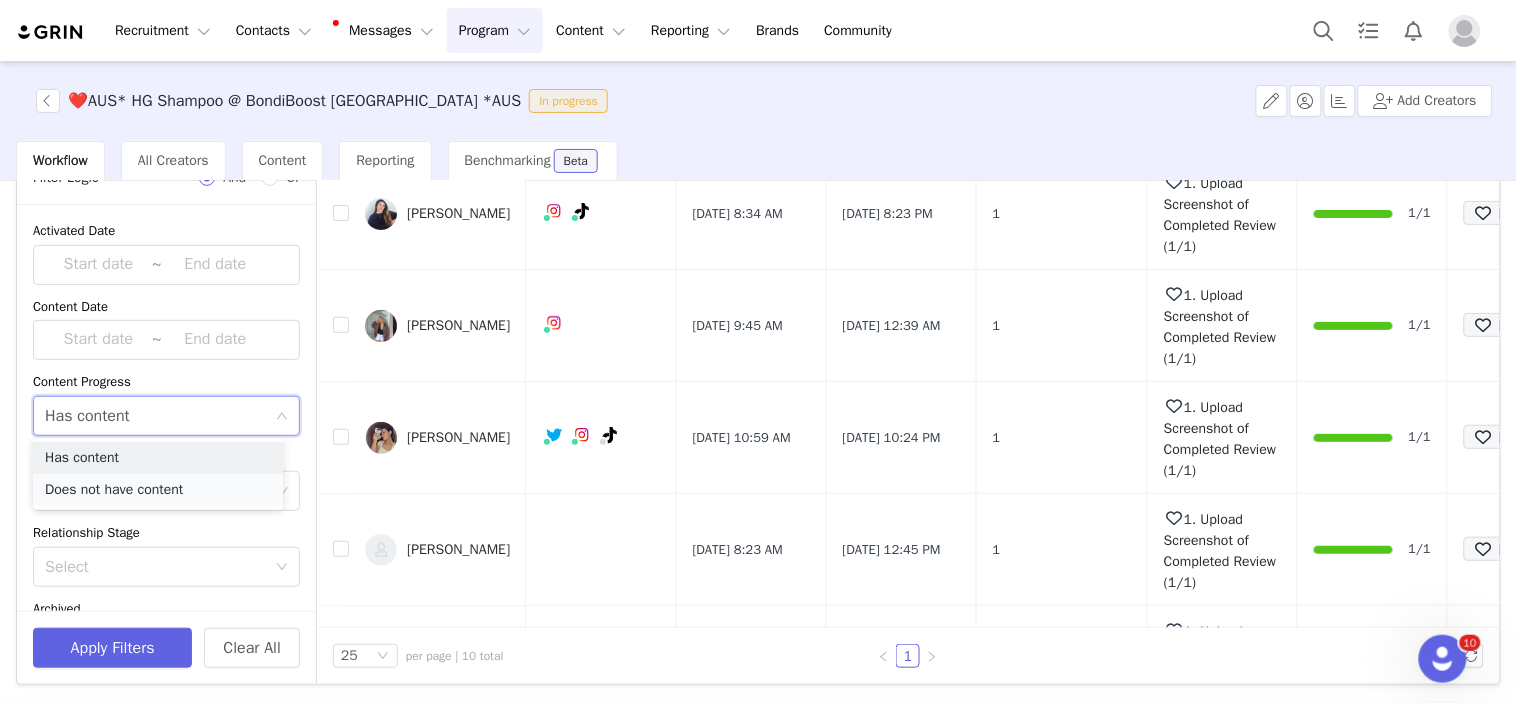 click on "Does not have content" at bounding box center (158, 490) 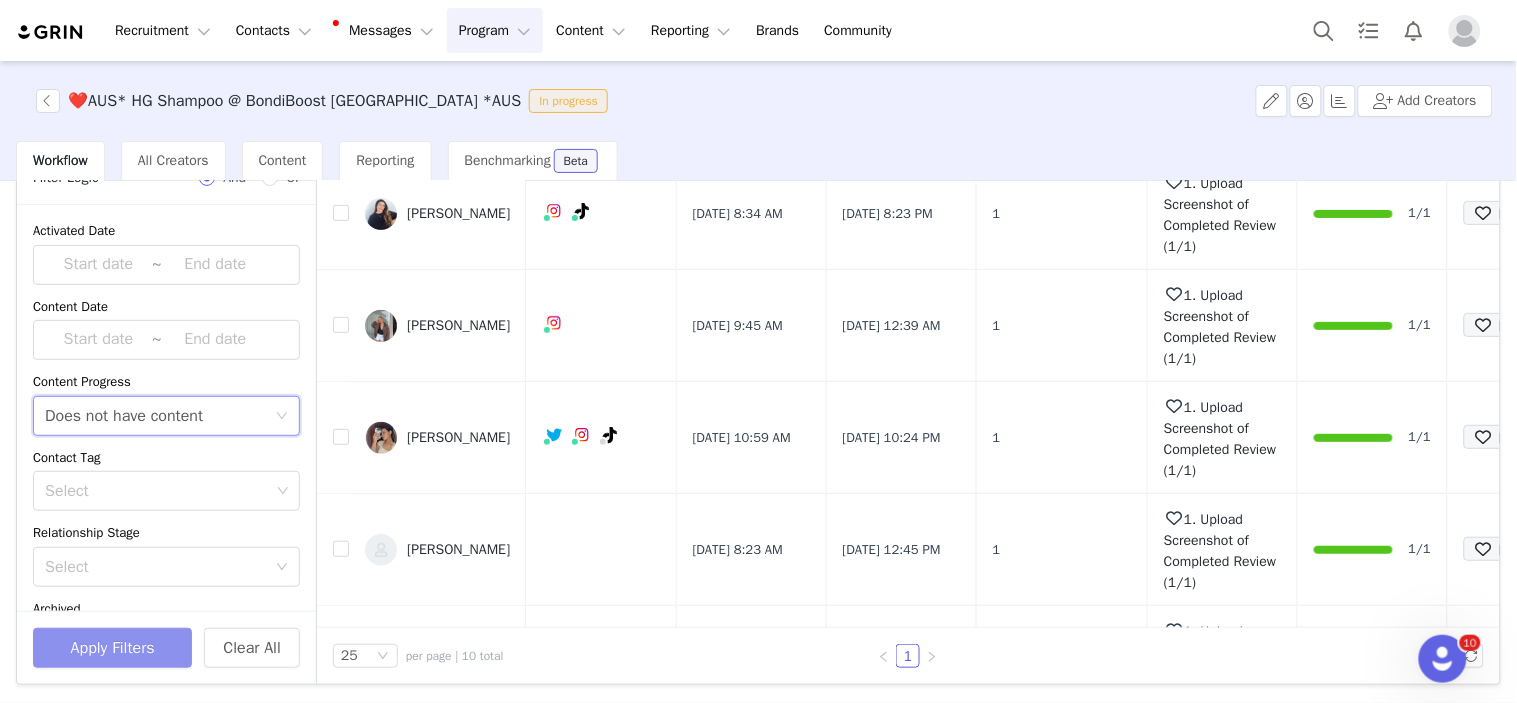 click on "Apply Filters" at bounding box center (112, 648) 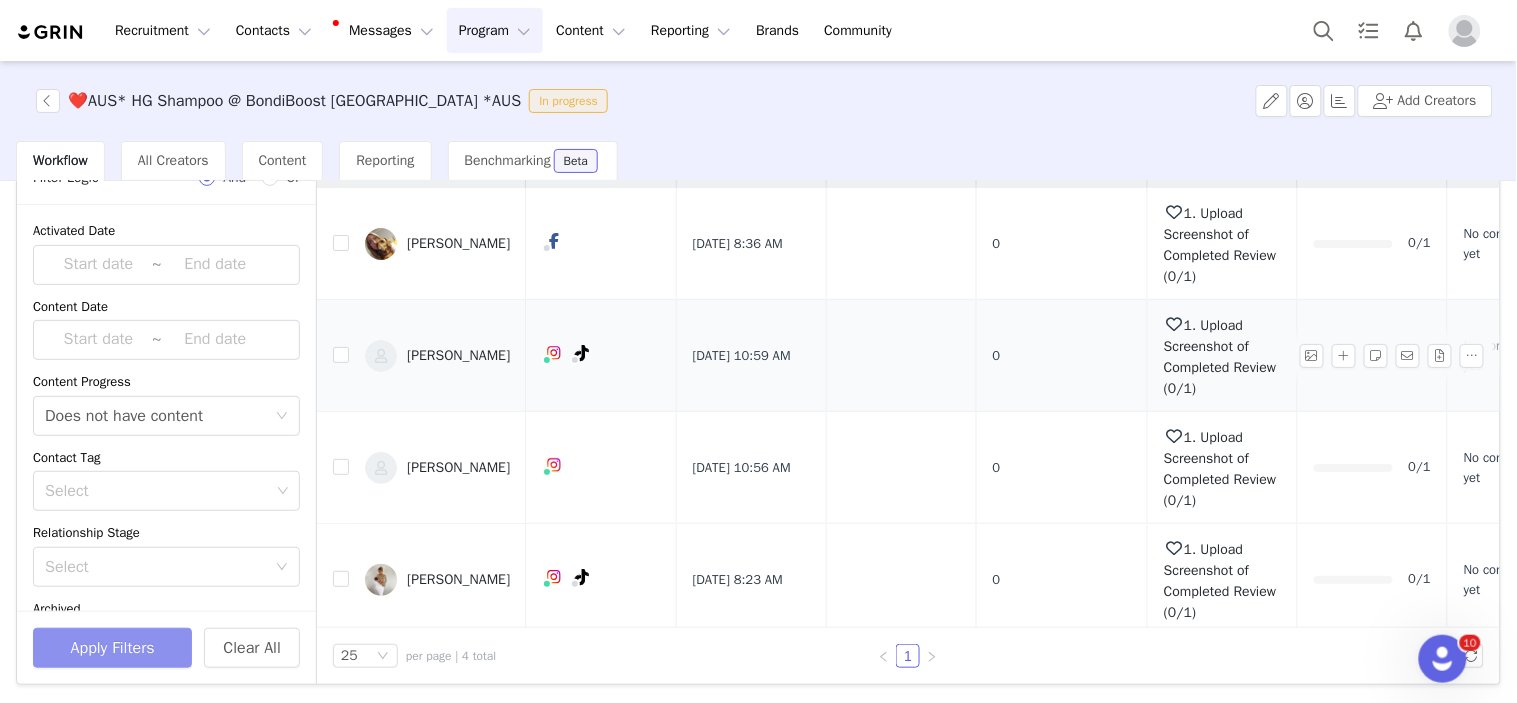 scroll, scrollTop: 0, scrollLeft: 0, axis: both 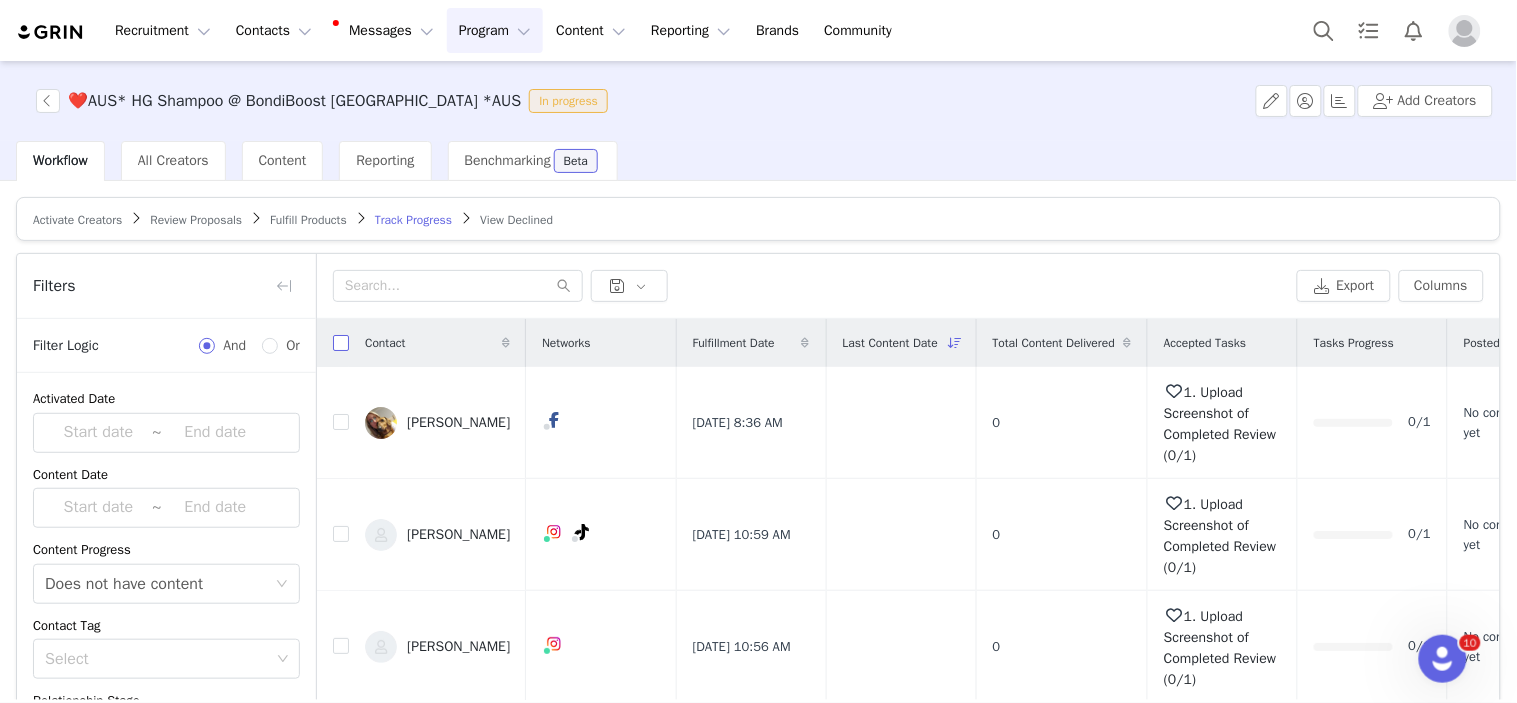 click at bounding box center [341, 343] 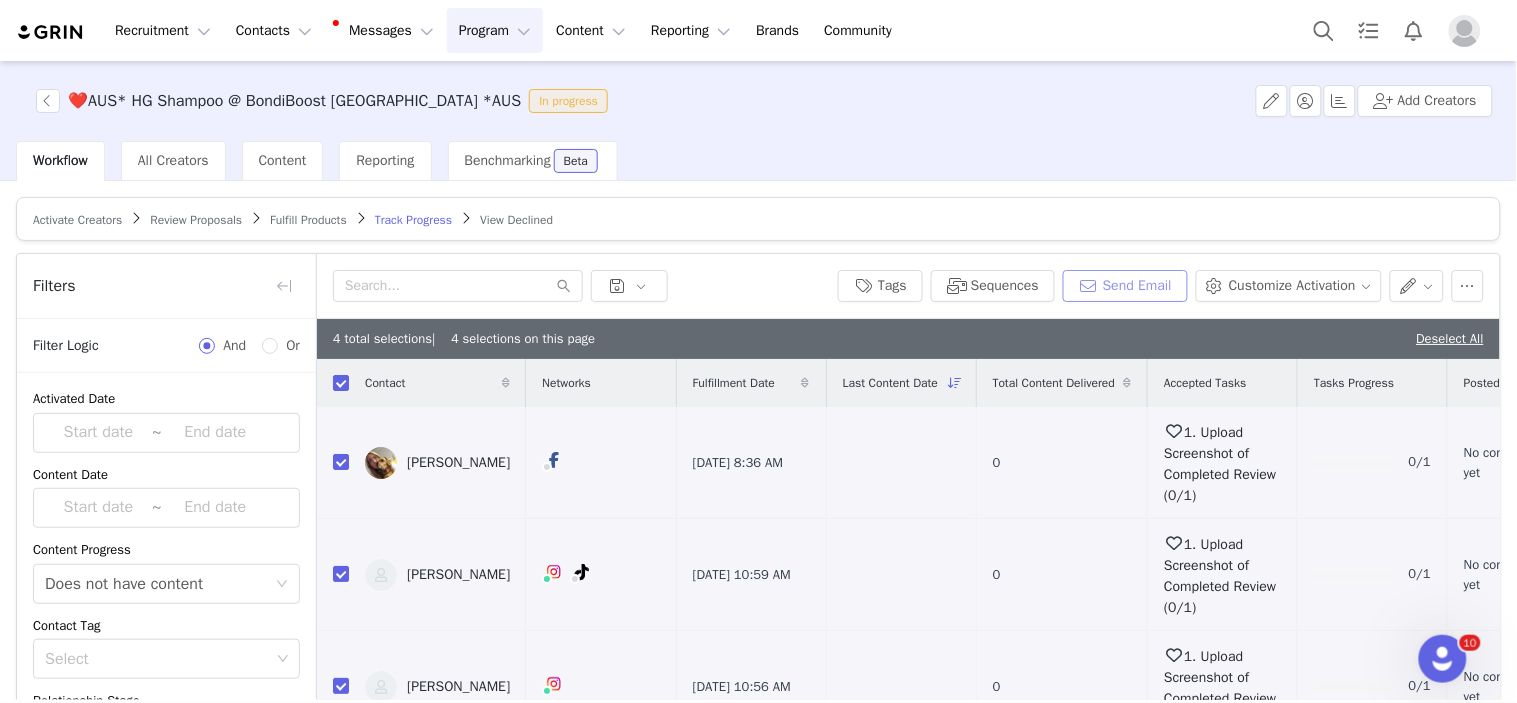 click on "Send Email" at bounding box center (1125, 286) 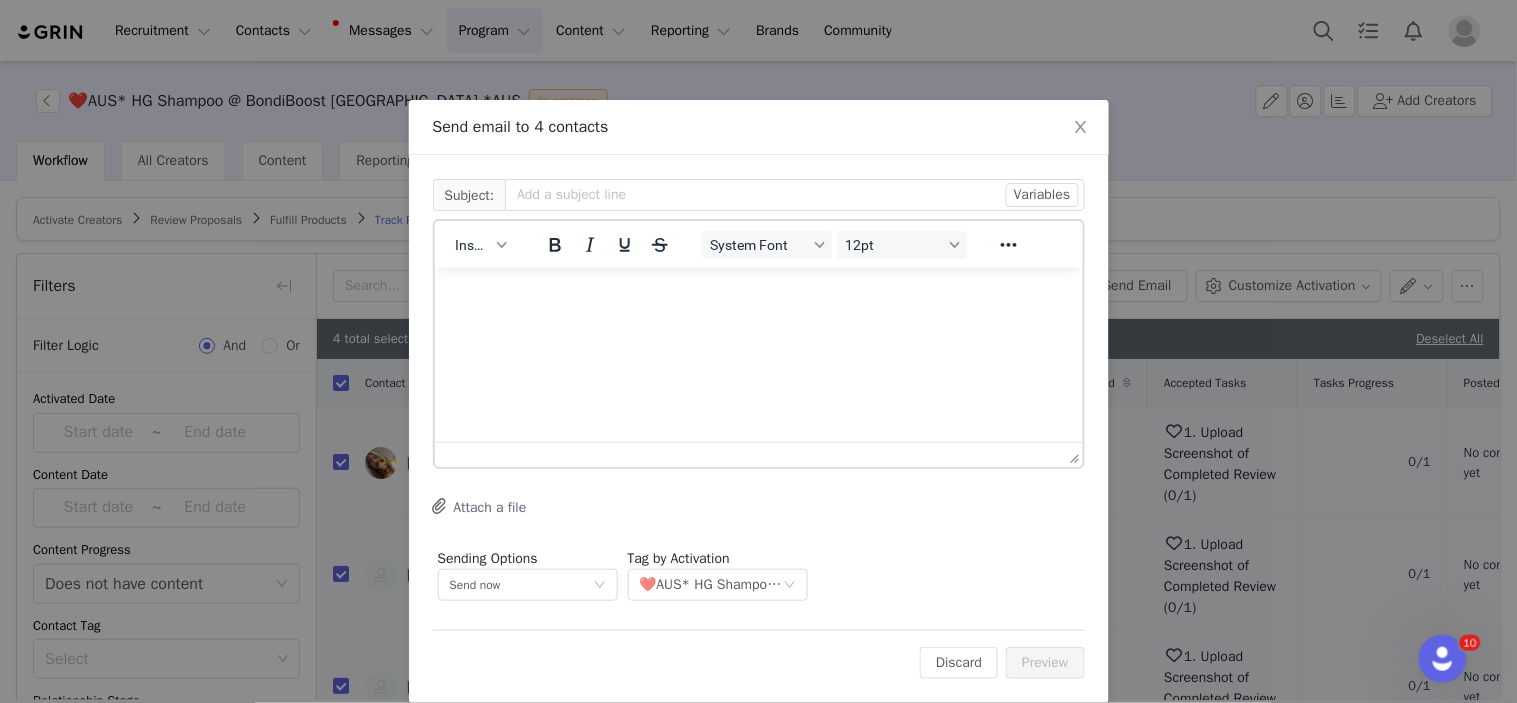 scroll, scrollTop: 0, scrollLeft: 0, axis: both 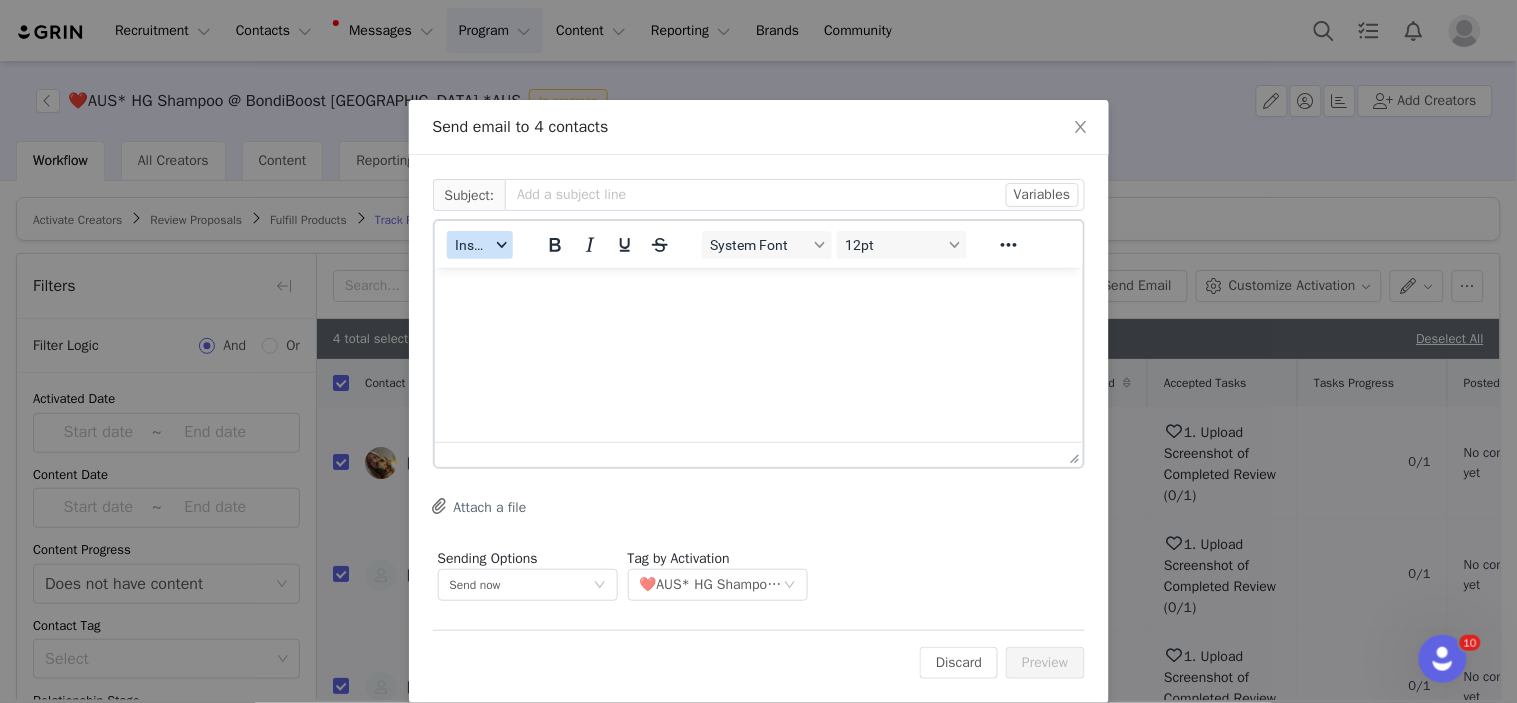 click on "Insert" at bounding box center (472, 245) 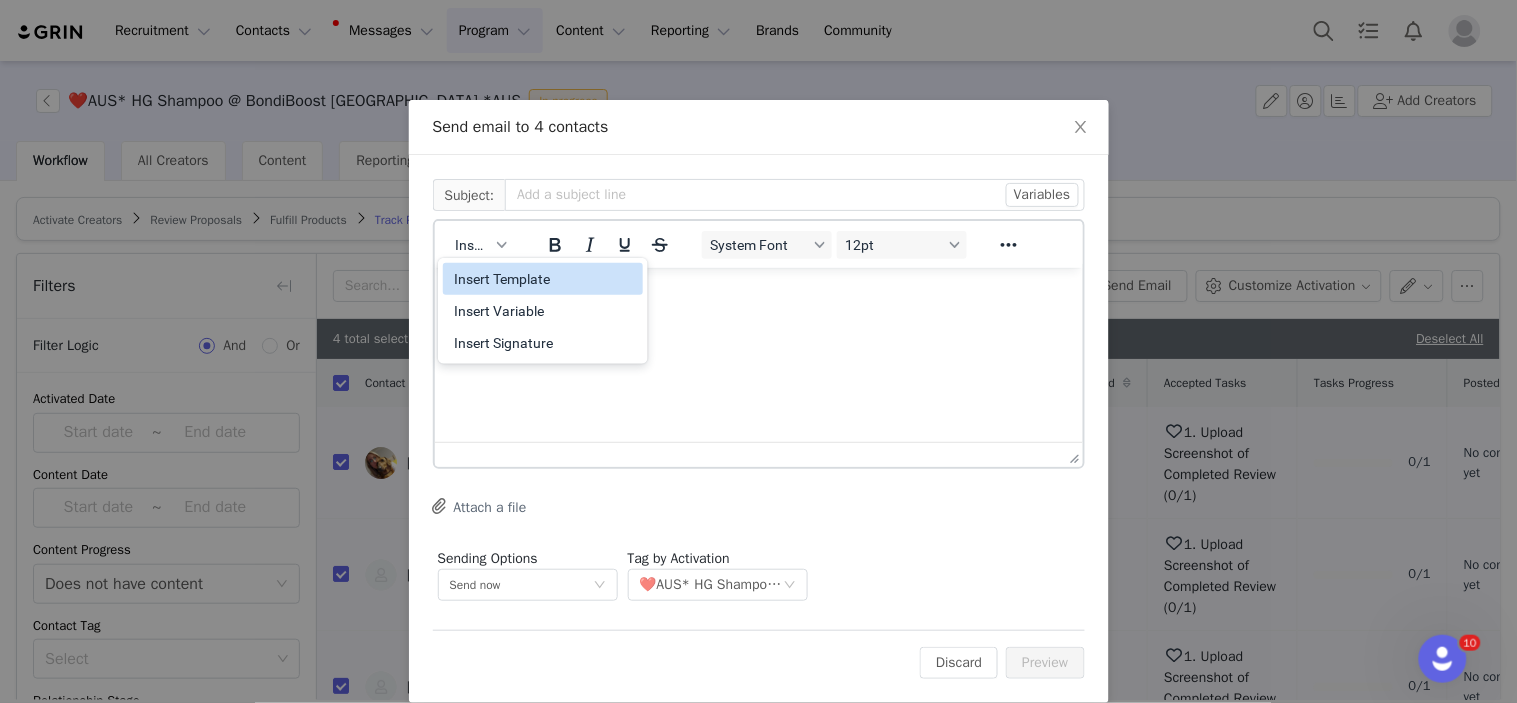click on "Insert Template" at bounding box center [545, 279] 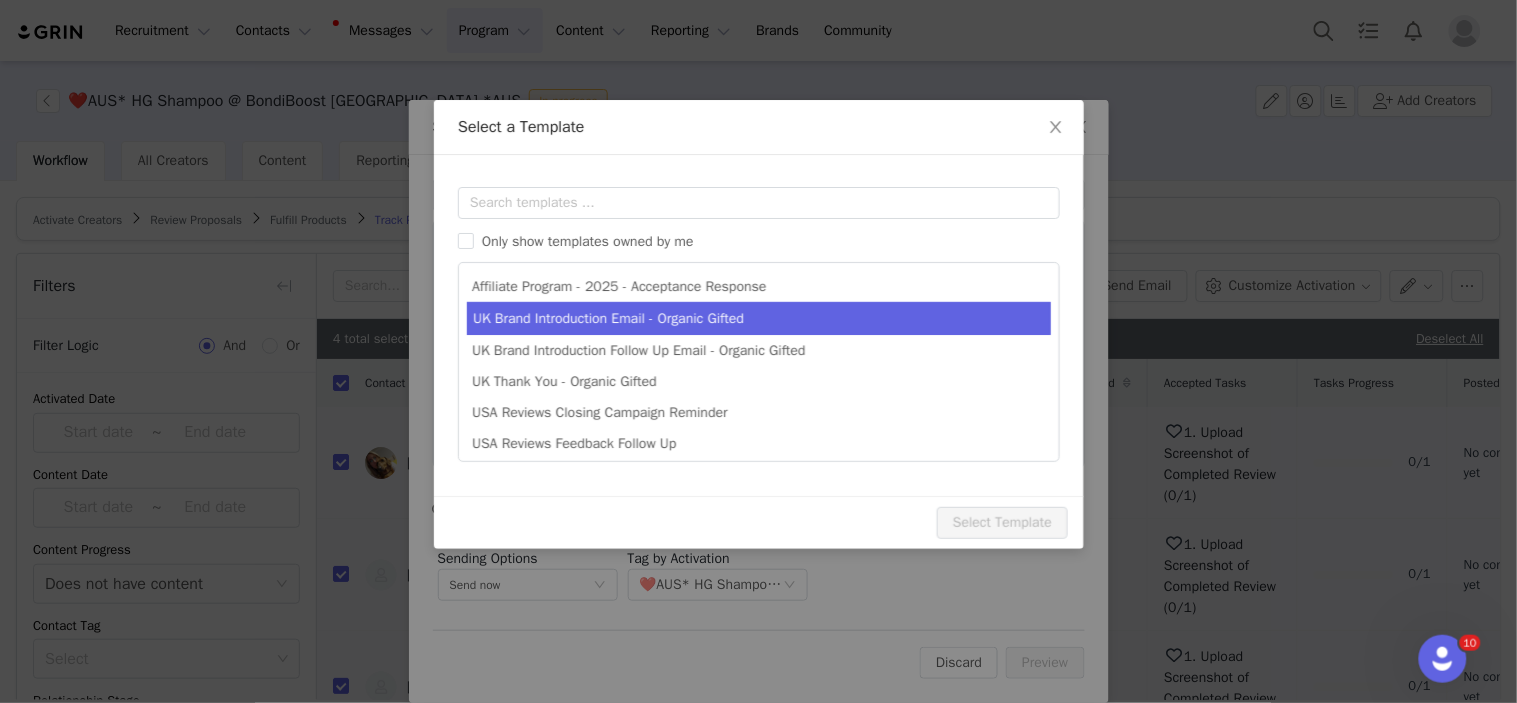 scroll, scrollTop: 0, scrollLeft: 0, axis: both 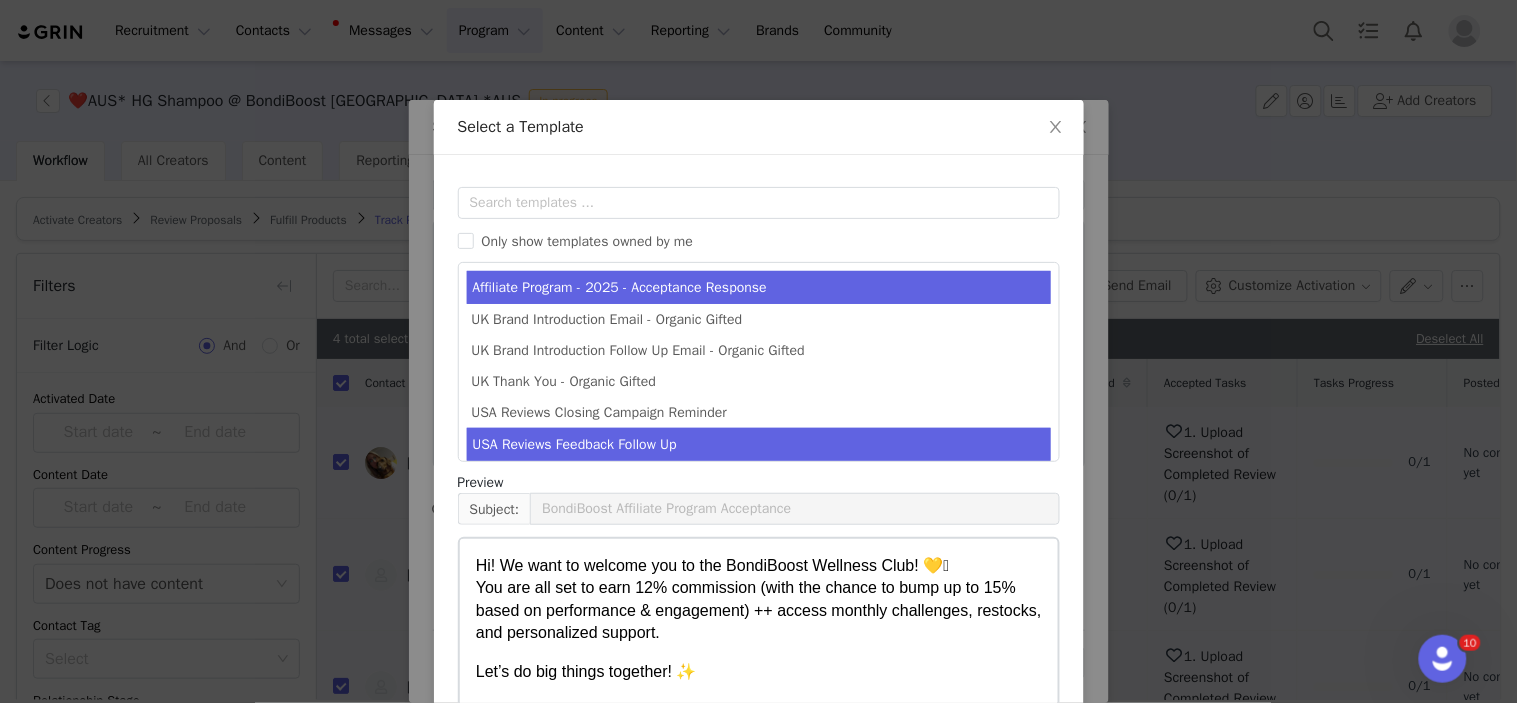 click on "USA Reviews Feedback Follow Up" at bounding box center (759, 444) 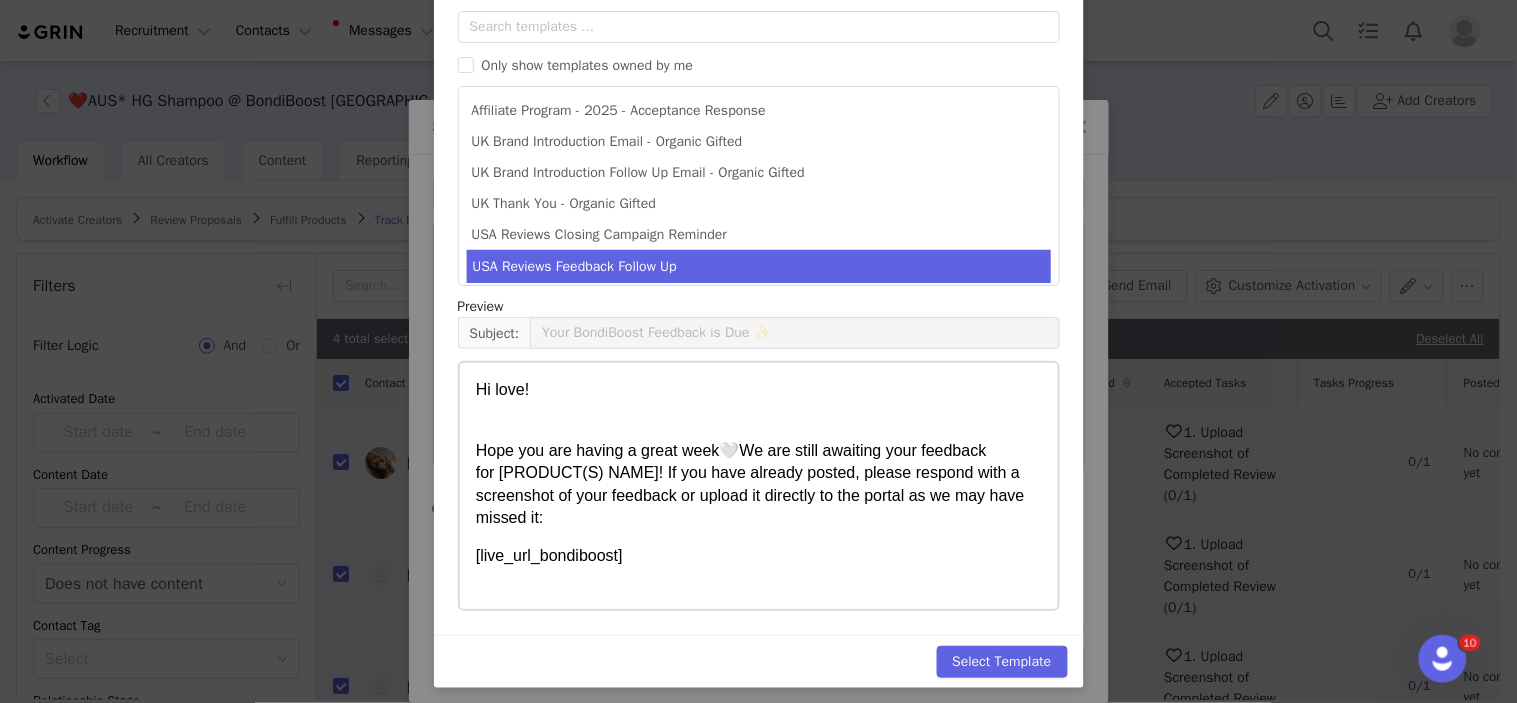 scroll, scrollTop: 184, scrollLeft: 0, axis: vertical 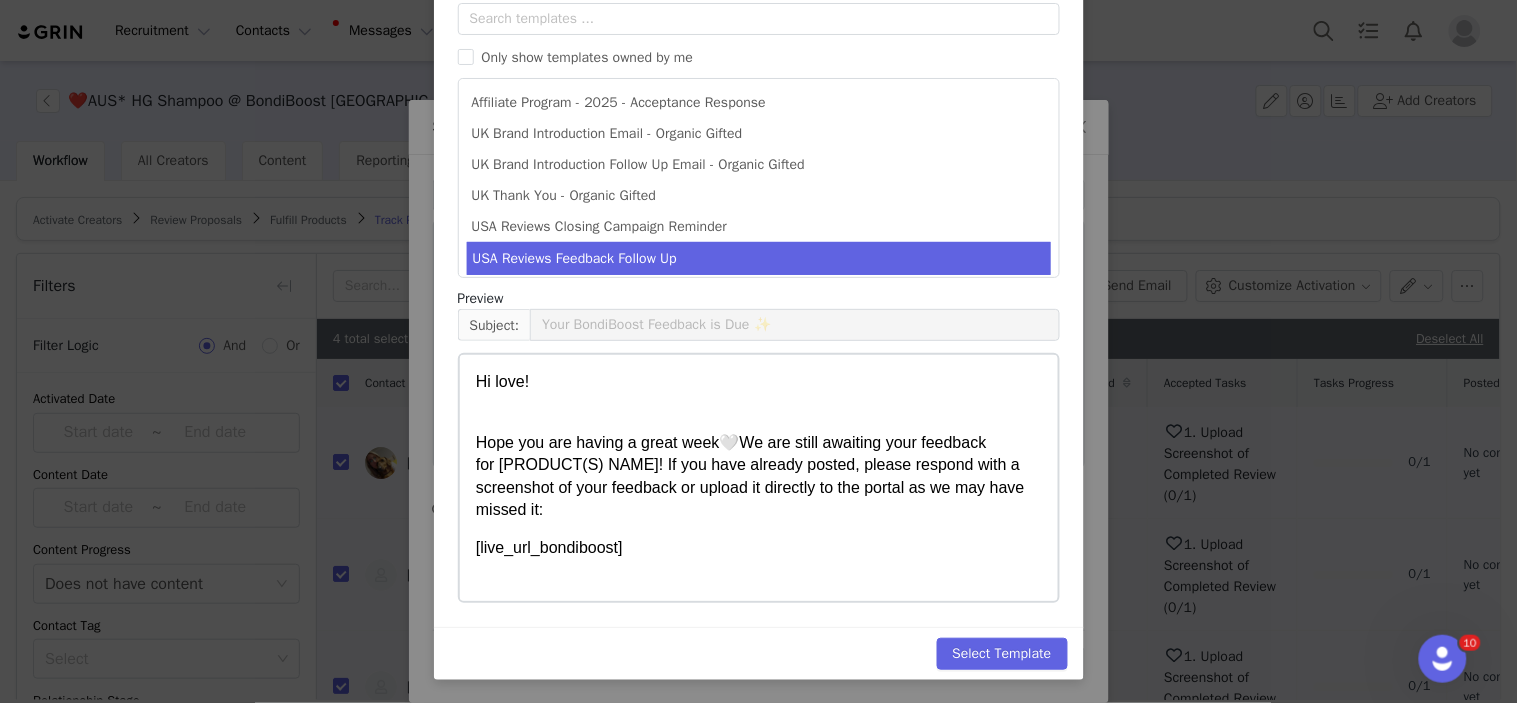 click on "[live_url_bondiboost]" at bounding box center [758, 547] 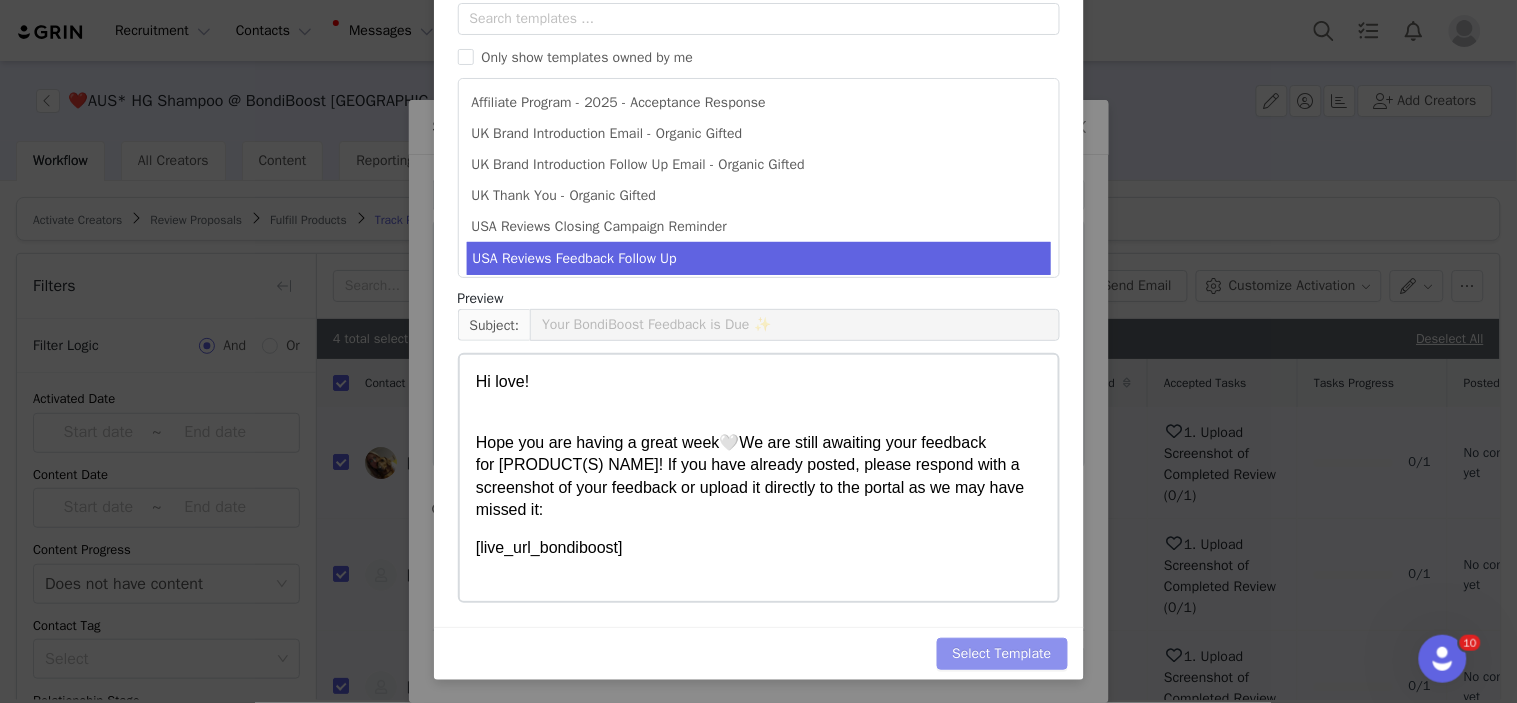 click on "Select Template" at bounding box center (1002, 654) 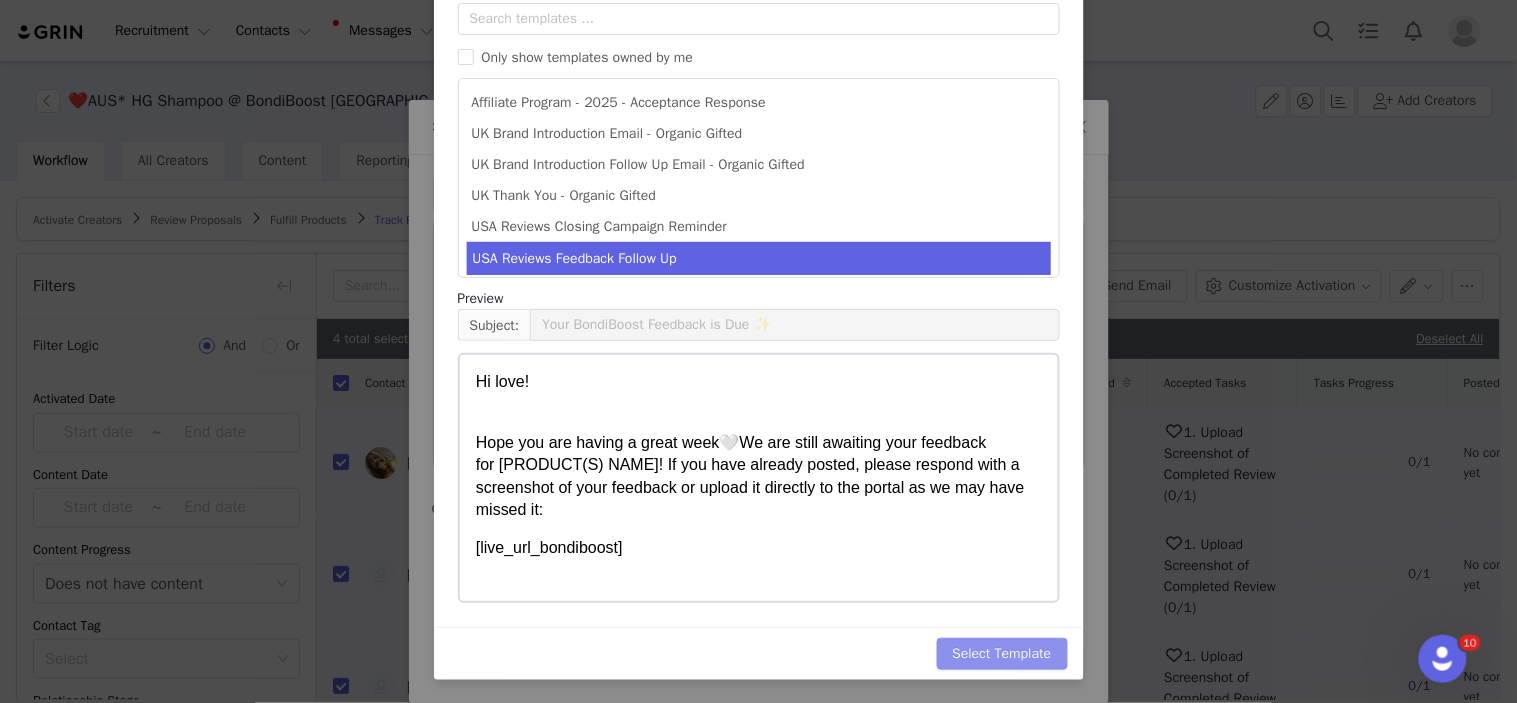 scroll, scrollTop: 0, scrollLeft: 0, axis: both 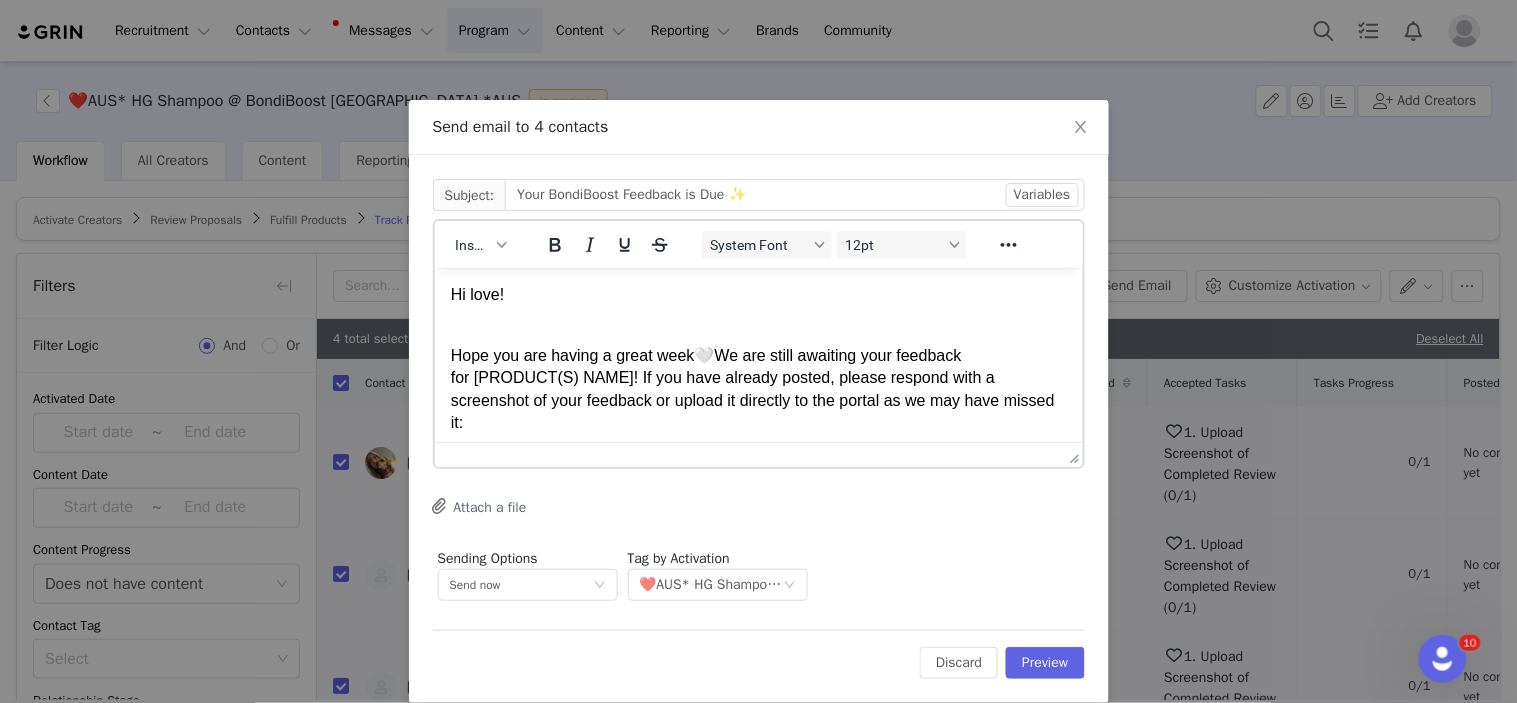 click on "We are still awaiting your feedback for [PRODUCT(S) NAME]! If you have already posted, please respond with a screenshot of your feedback or upload it directly to the portal as we may have missed it:" at bounding box center (752, 388) 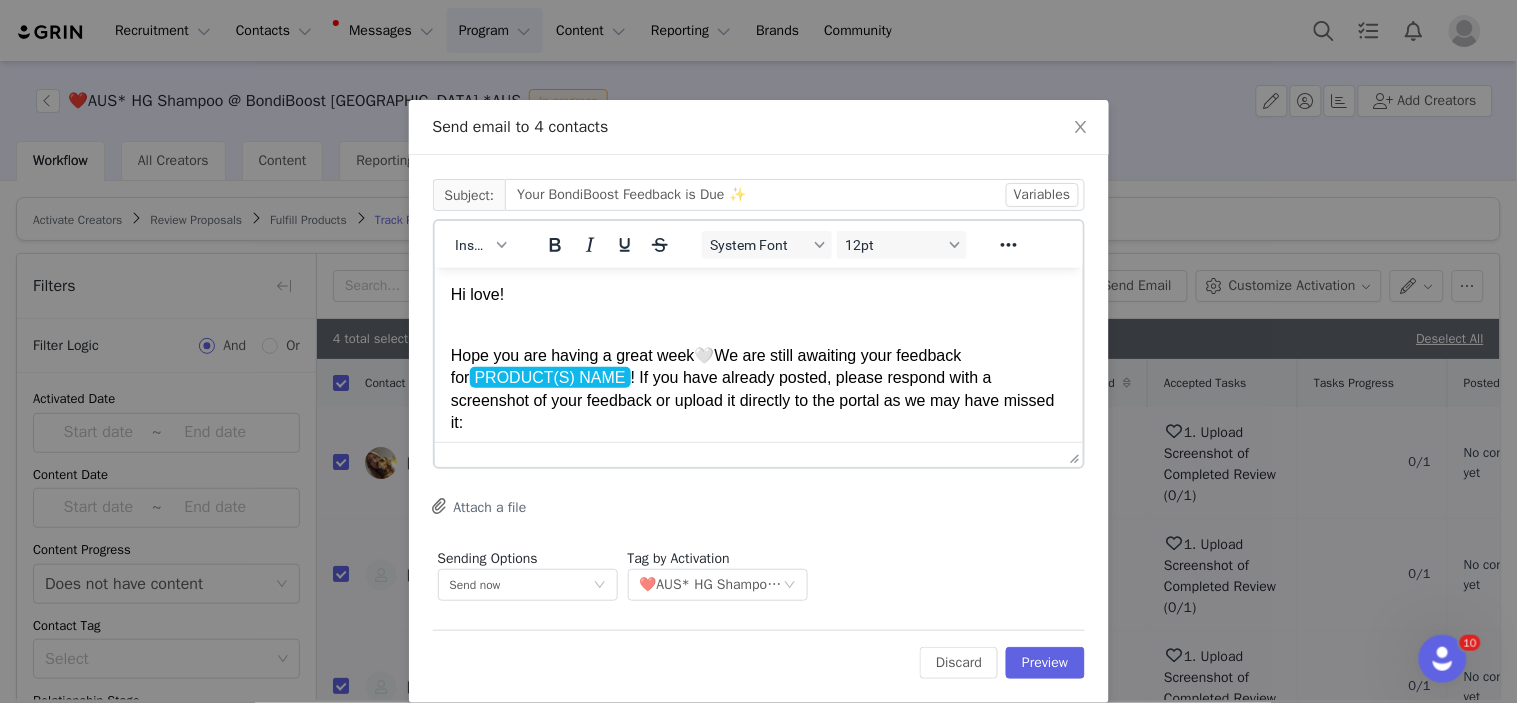 click on "PRODUCT(S) NAME" at bounding box center [549, 376] 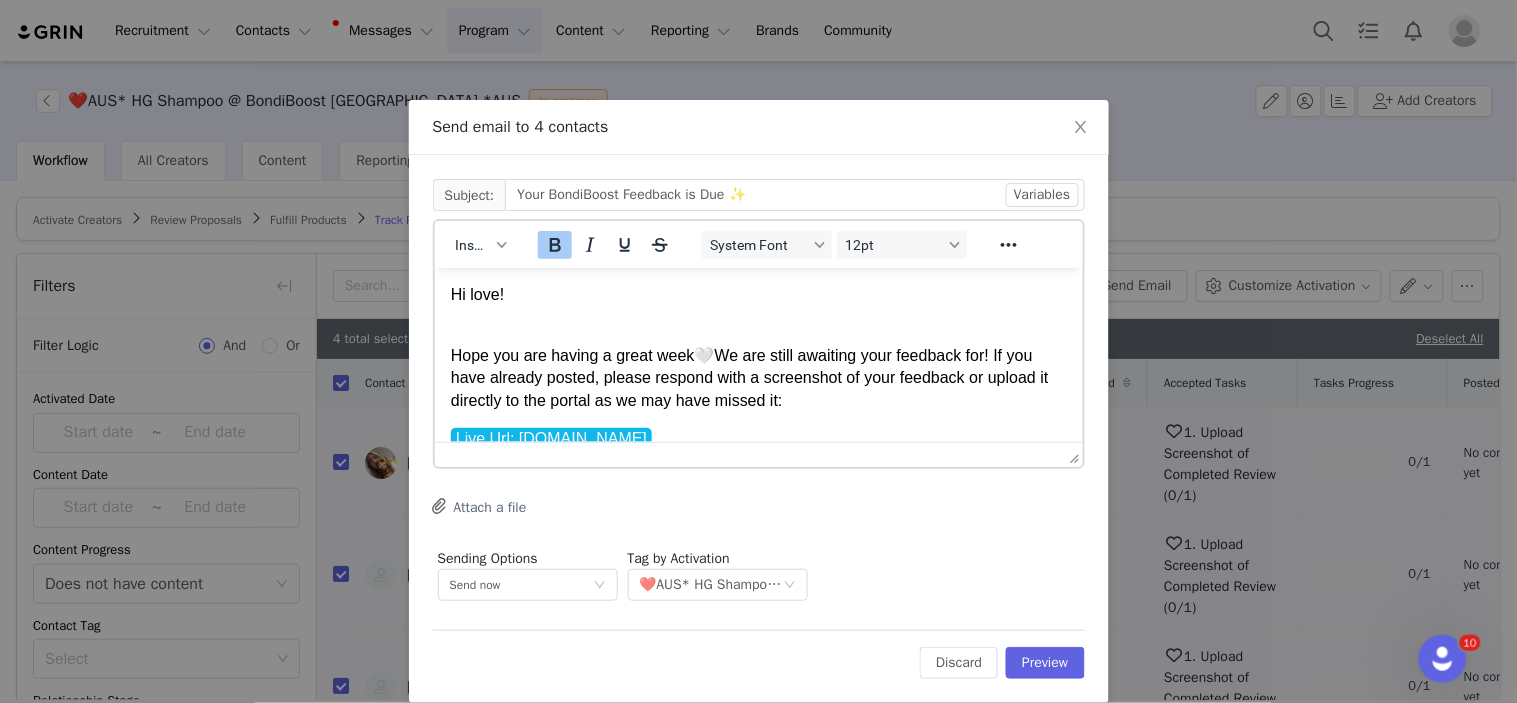 paste 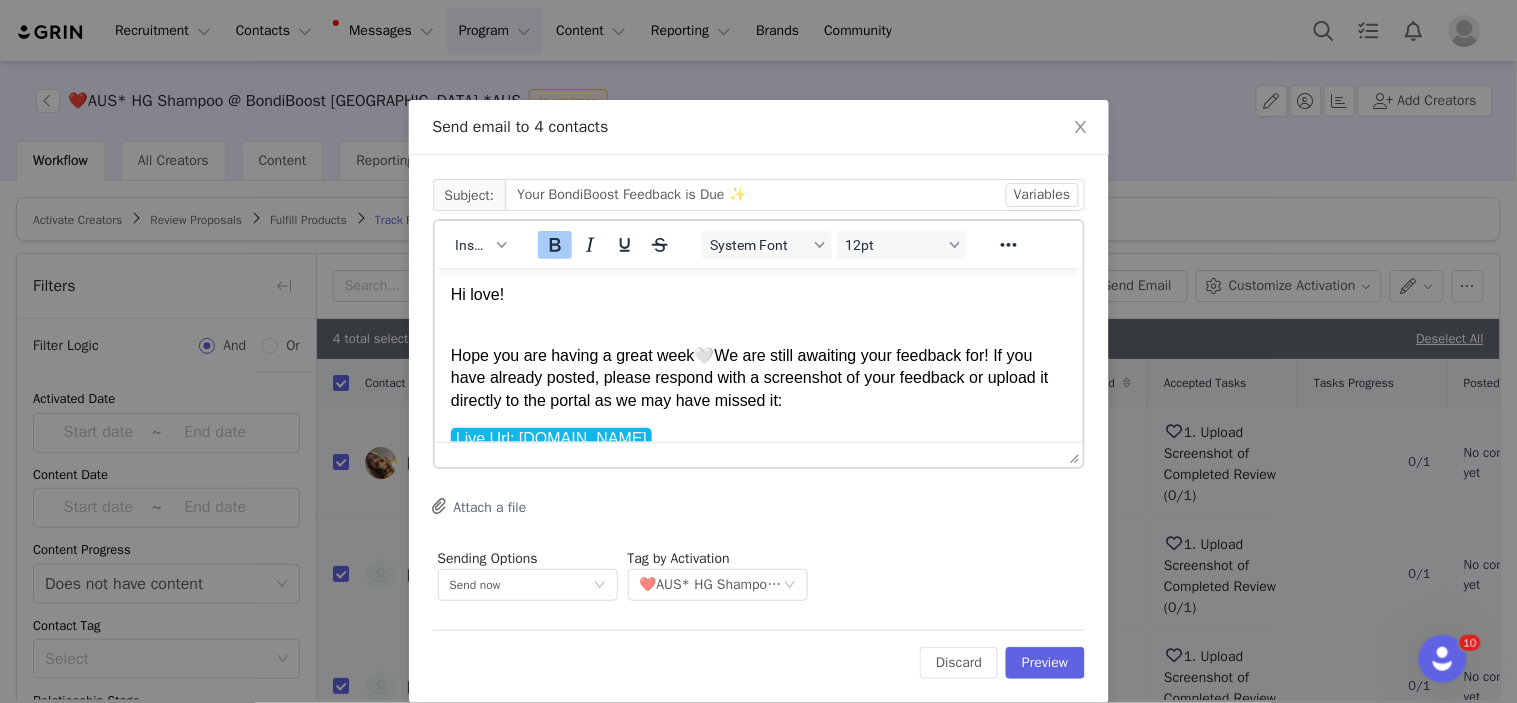 type 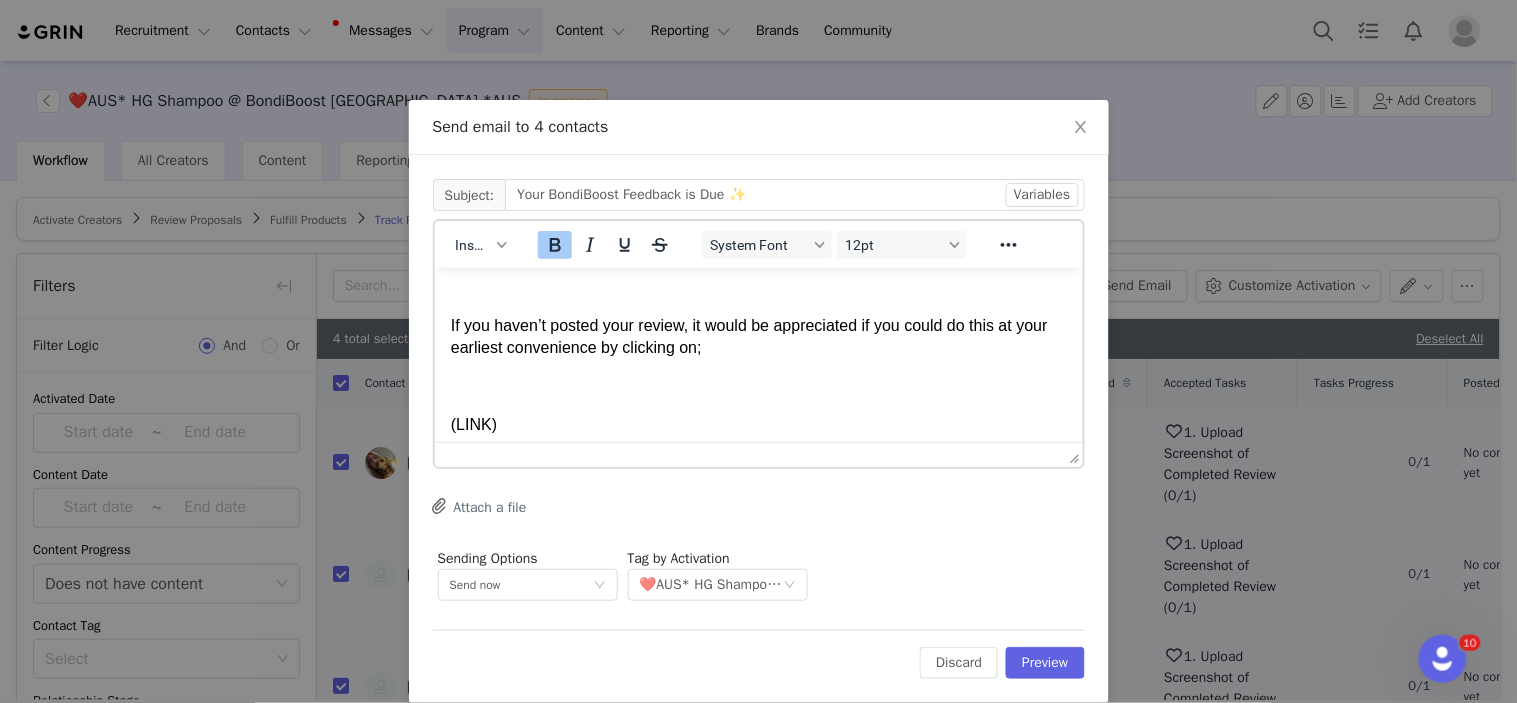 scroll, scrollTop: 222, scrollLeft: 0, axis: vertical 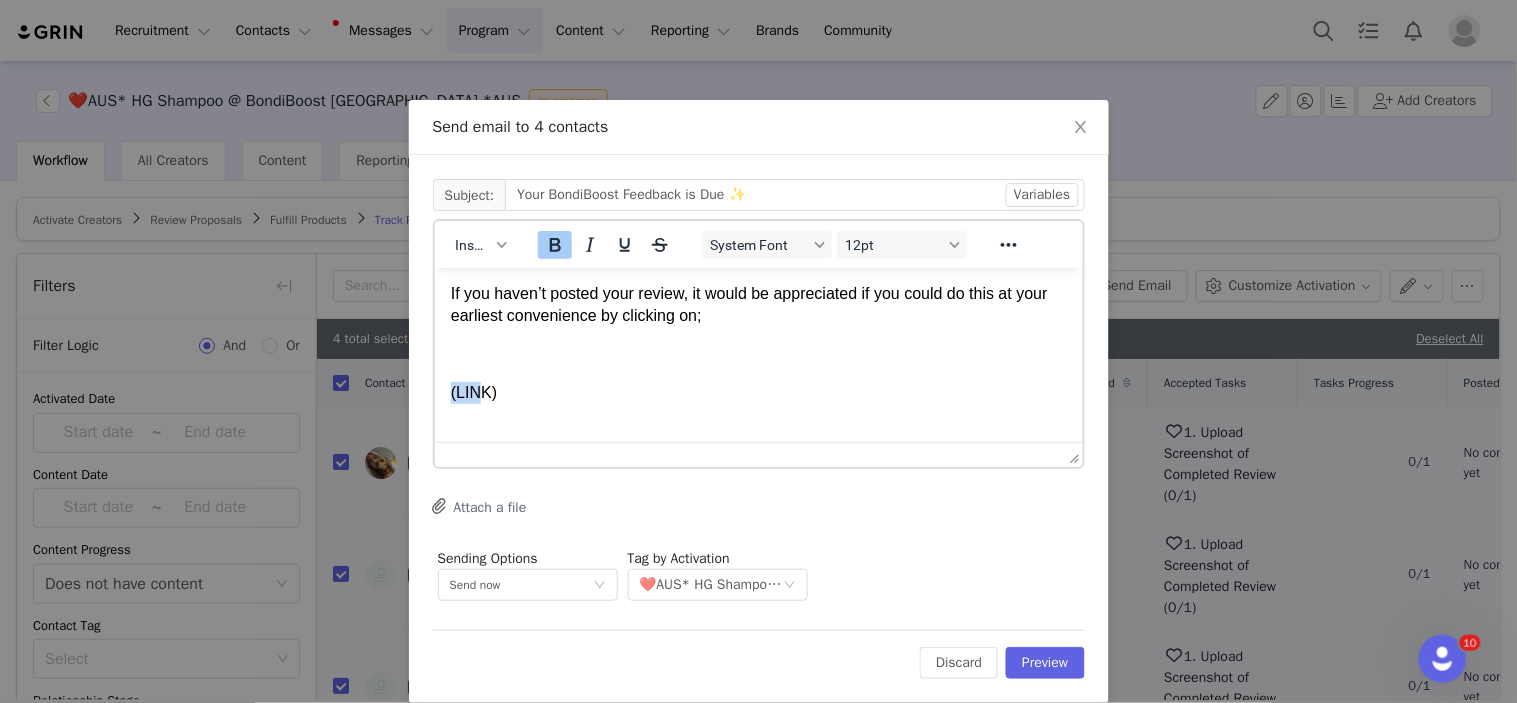 drag, startPoint x: 330, startPoint y: 394, endPoint x: 315, endPoint y: 392, distance: 15.132746 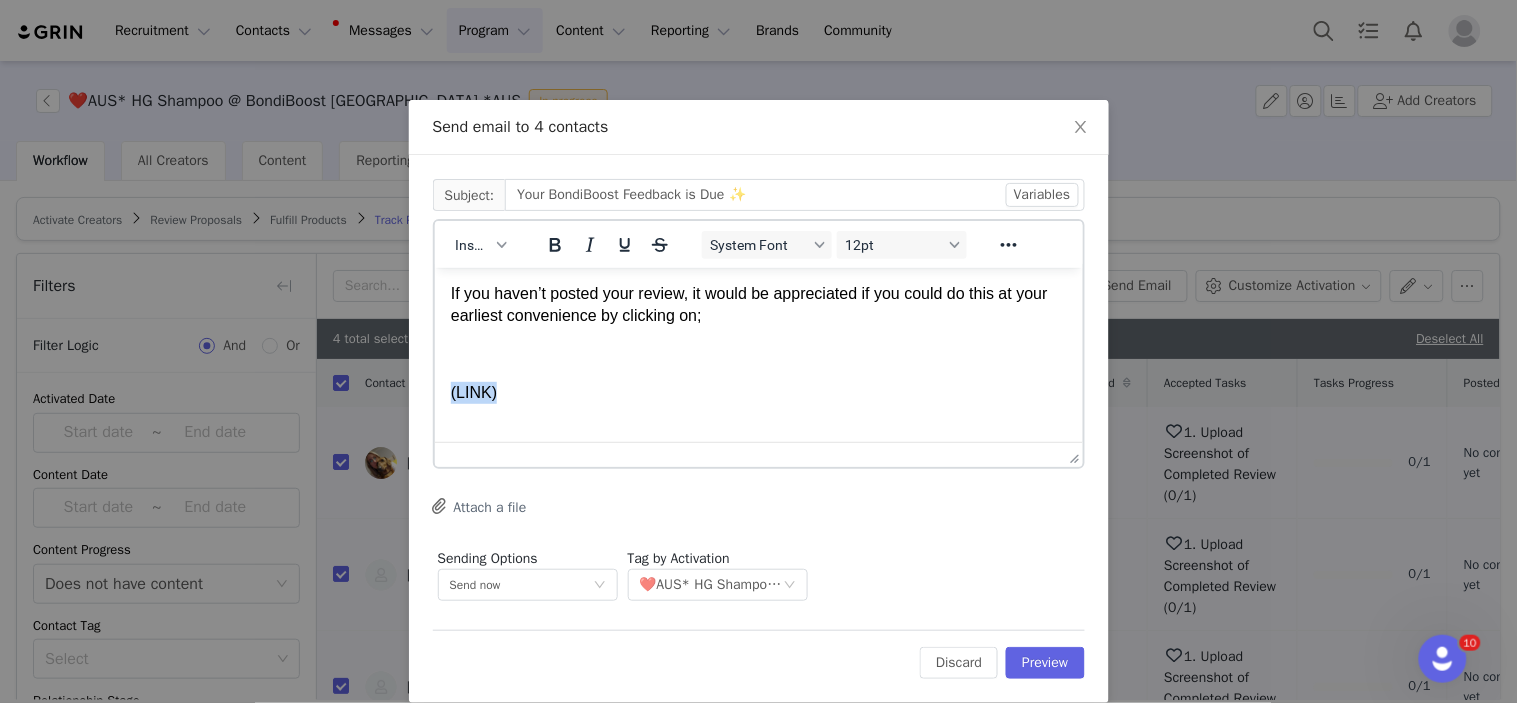 drag, startPoint x: 543, startPoint y: 400, endPoint x: 399, endPoint y: 398, distance: 144.01389 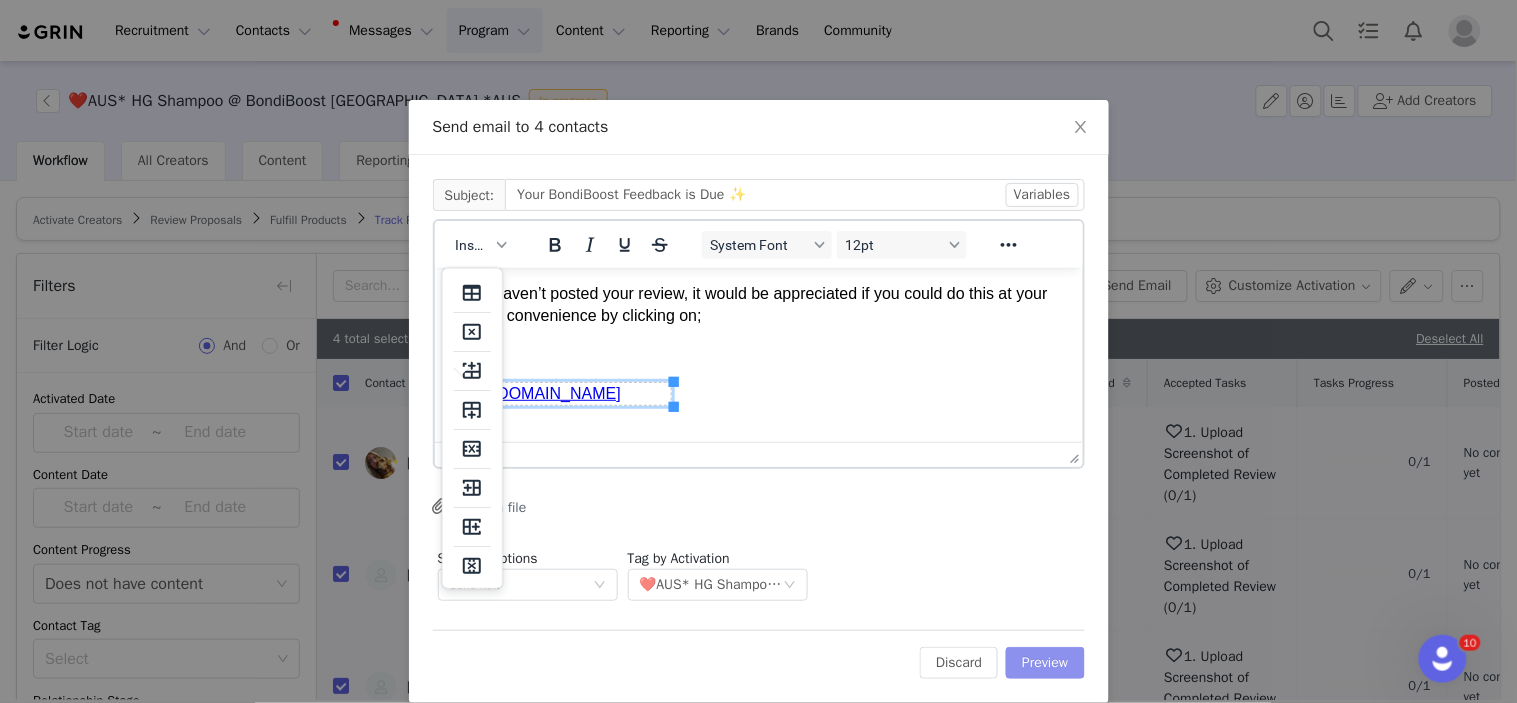 click on "Preview" at bounding box center [1045, 663] 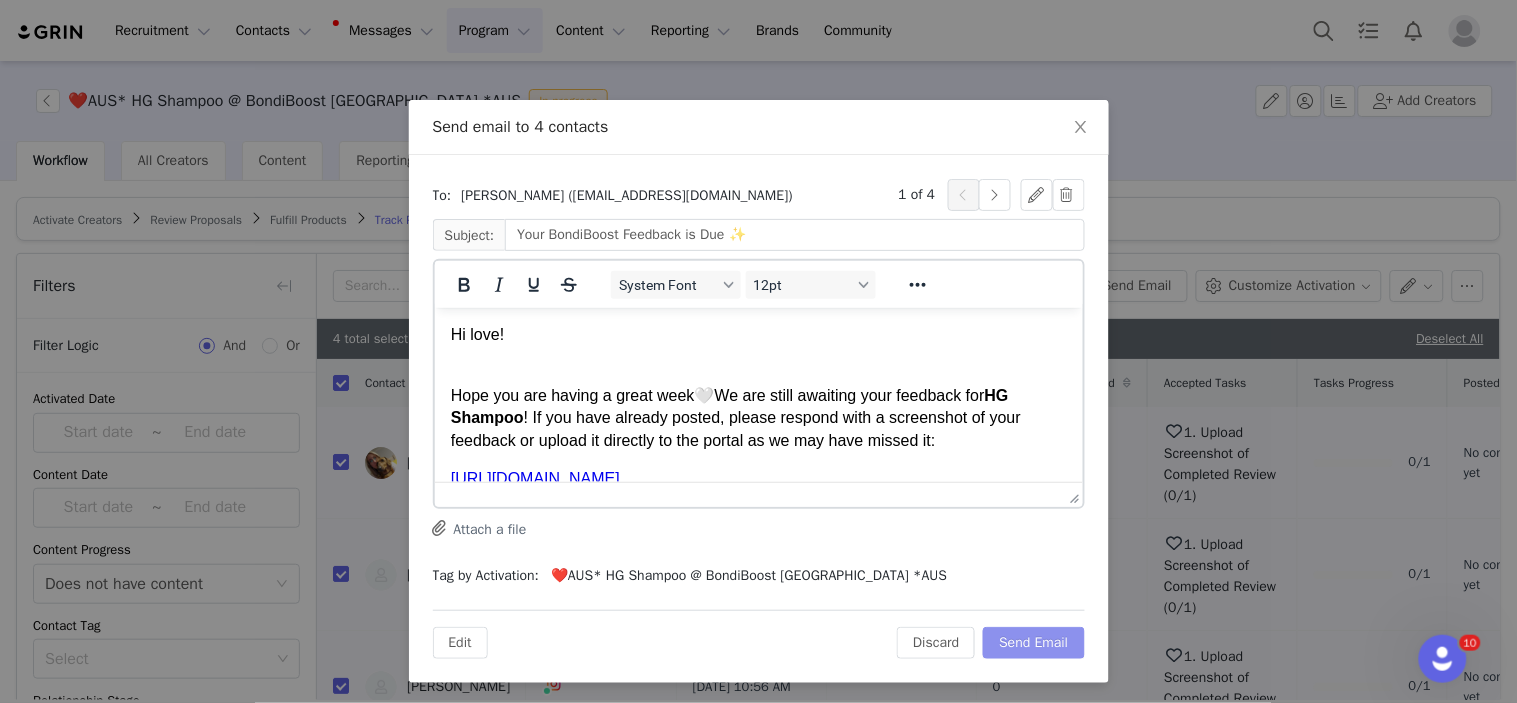 scroll, scrollTop: 0, scrollLeft: 0, axis: both 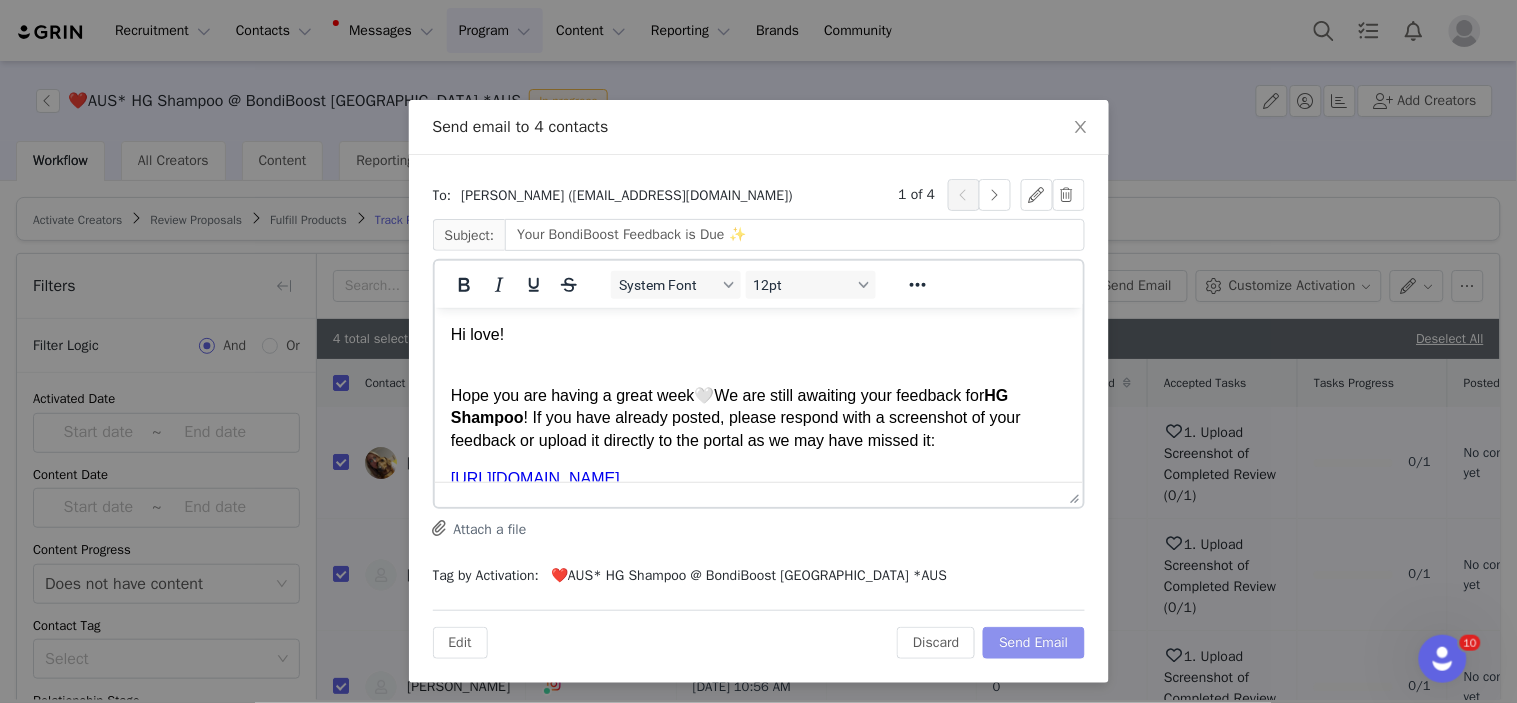 click on "Send Email" at bounding box center (1033, 643) 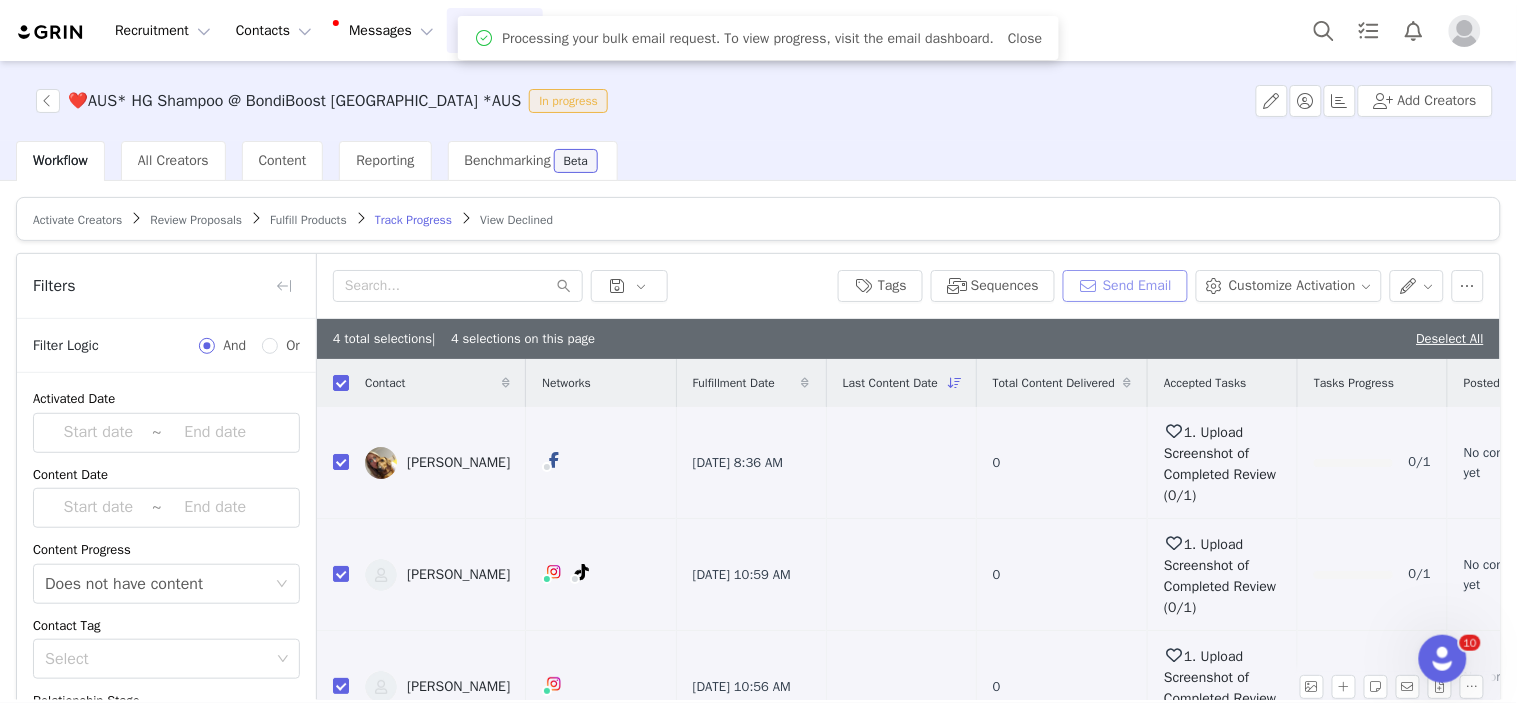 scroll, scrollTop: 0, scrollLeft: 0, axis: both 